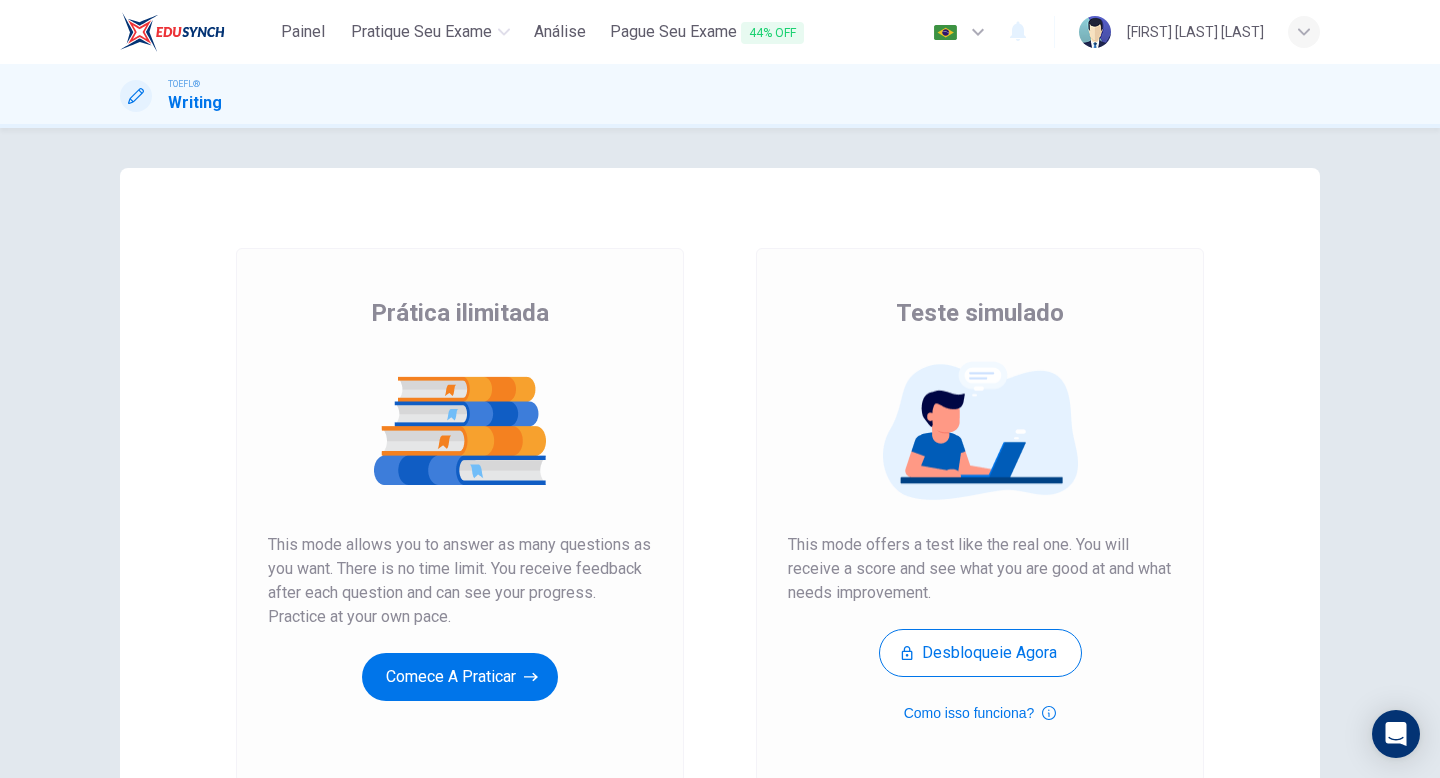 scroll, scrollTop: 0, scrollLeft: 0, axis: both 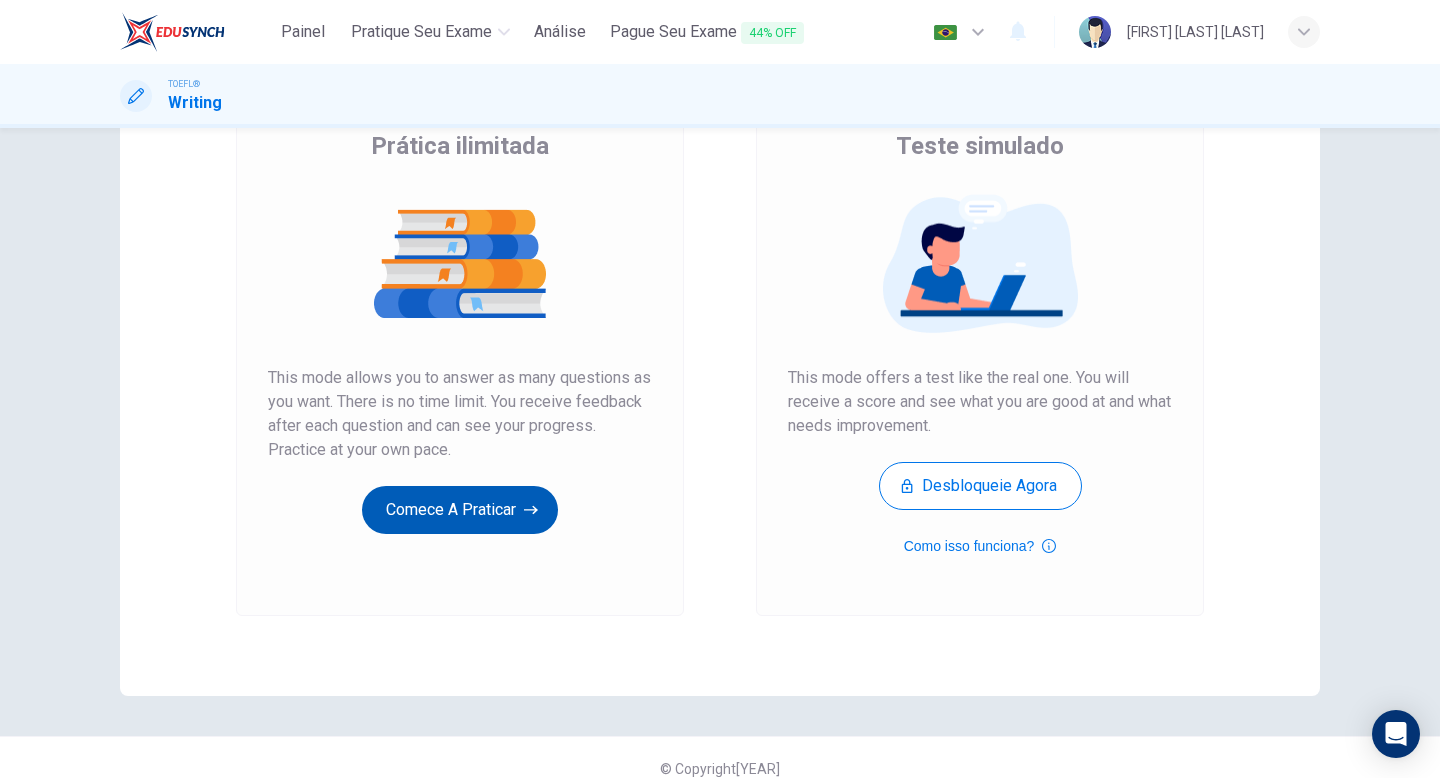 click on "Comece a praticar" at bounding box center [460, 510] 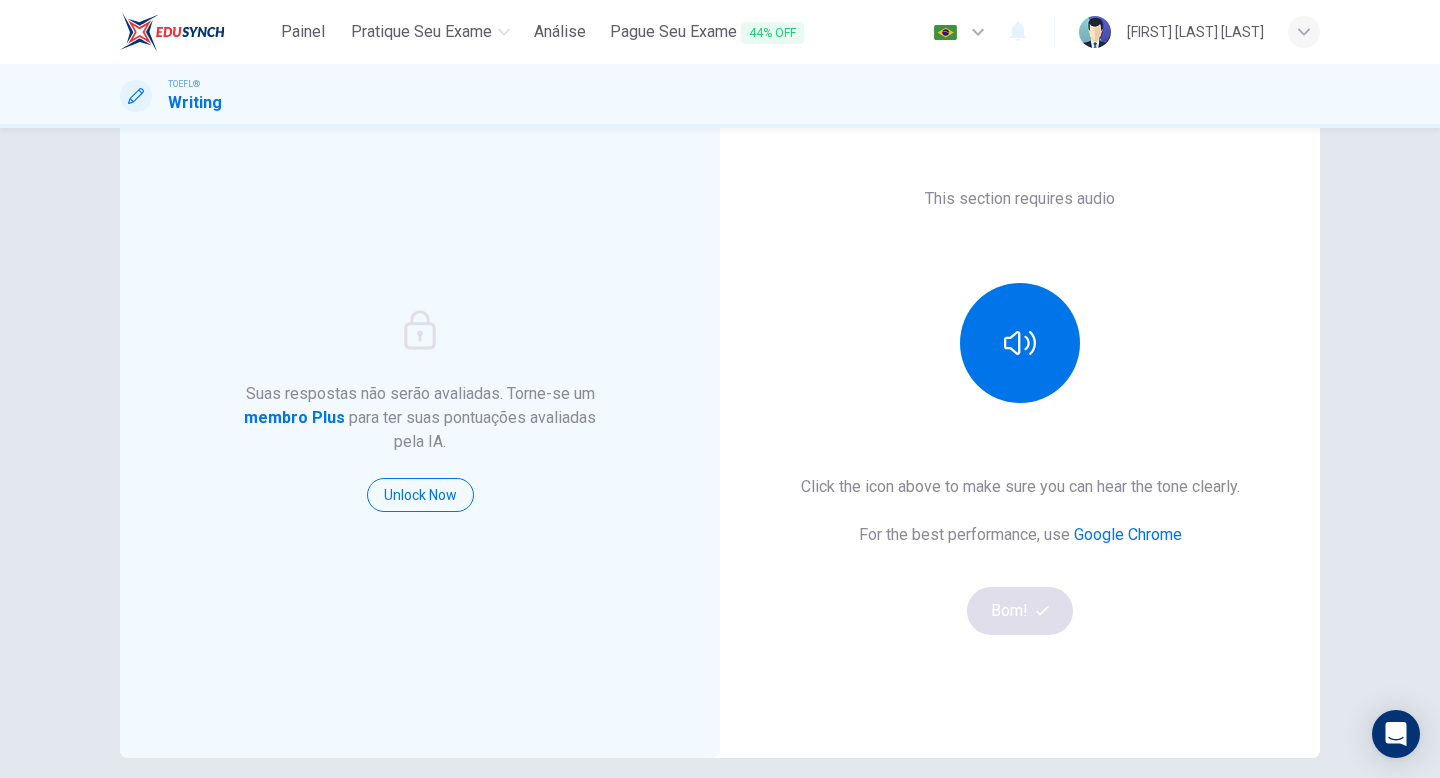 scroll, scrollTop: 106, scrollLeft: 0, axis: vertical 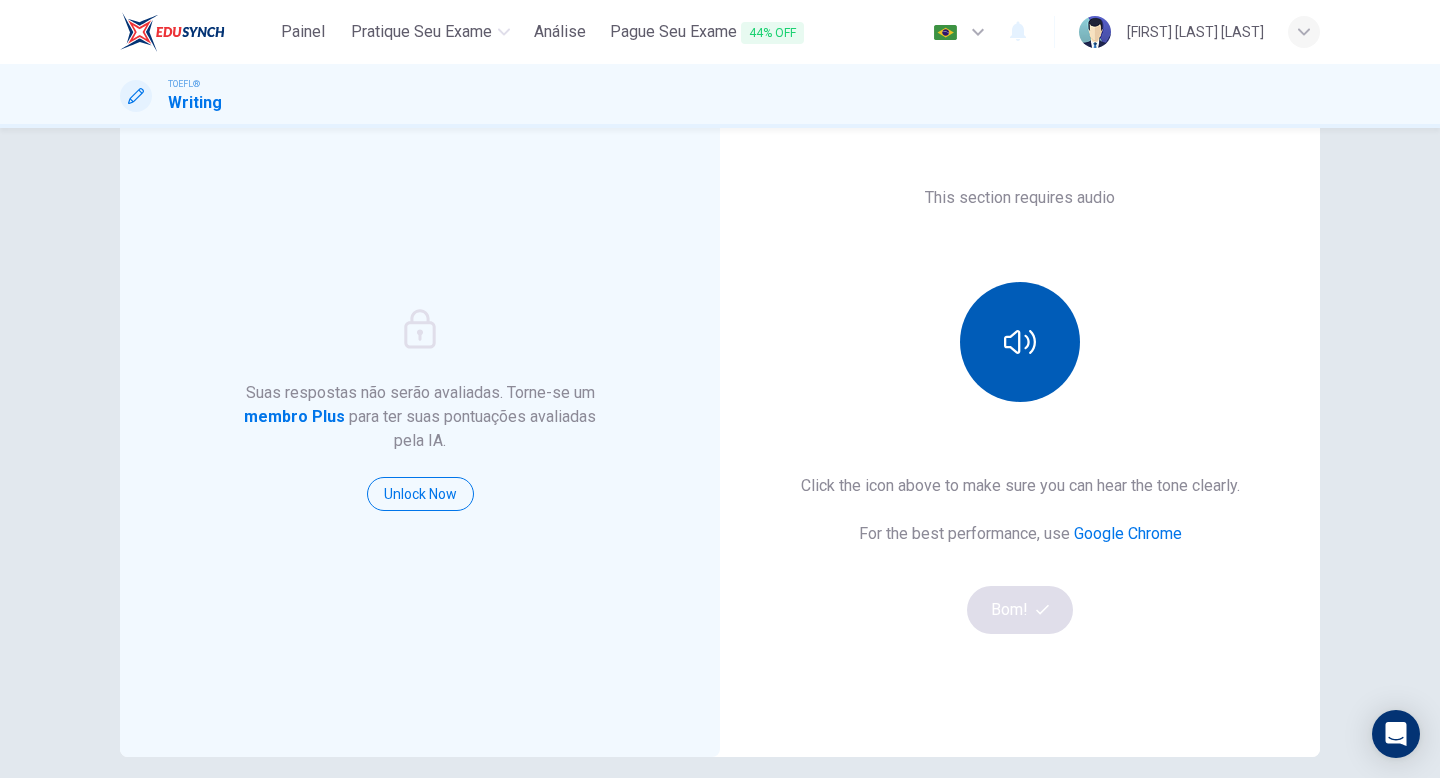 click at bounding box center (1020, 342) 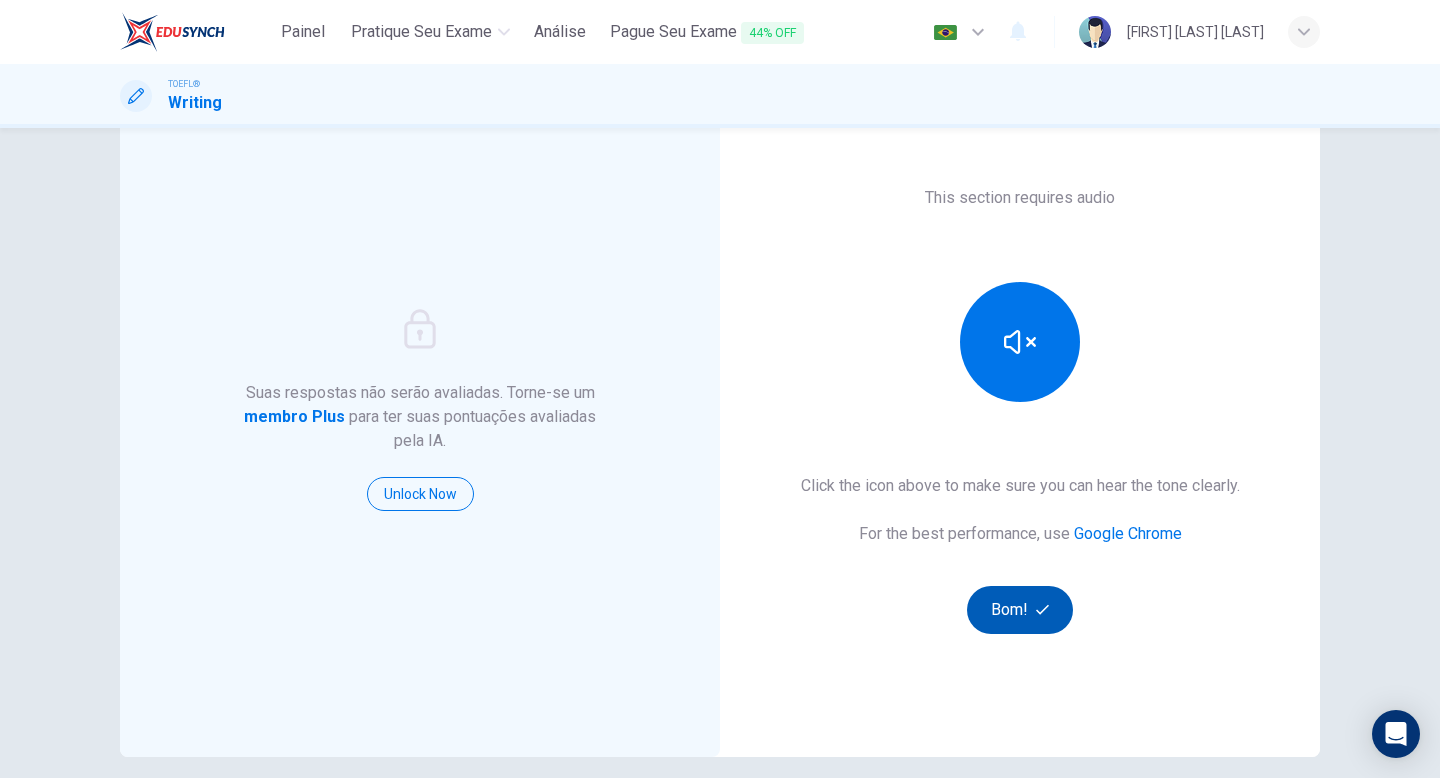 click on "Bom!" at bounding box center (1020, 610) 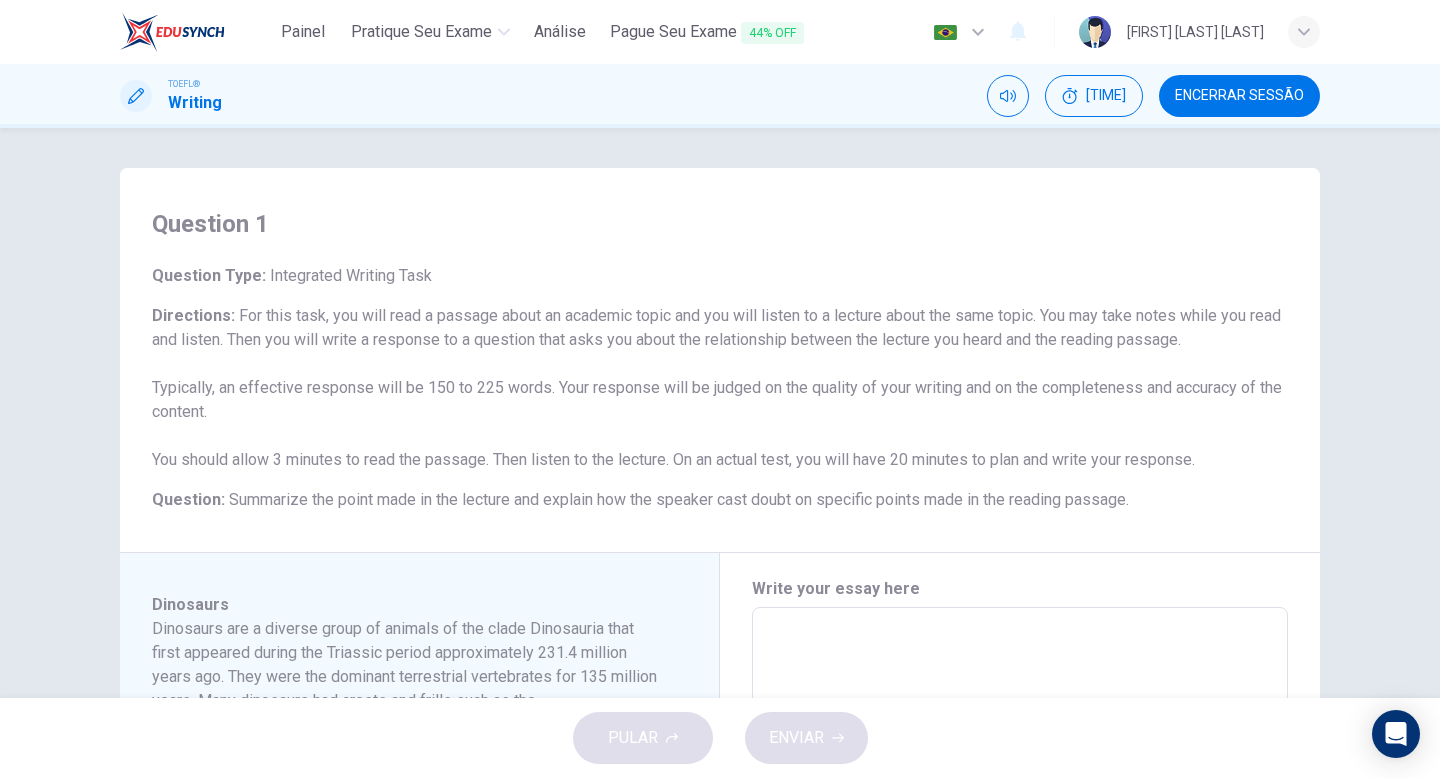 click on "[FIRST] [LAST] [LAST]" at bounding box center (1199, 32) 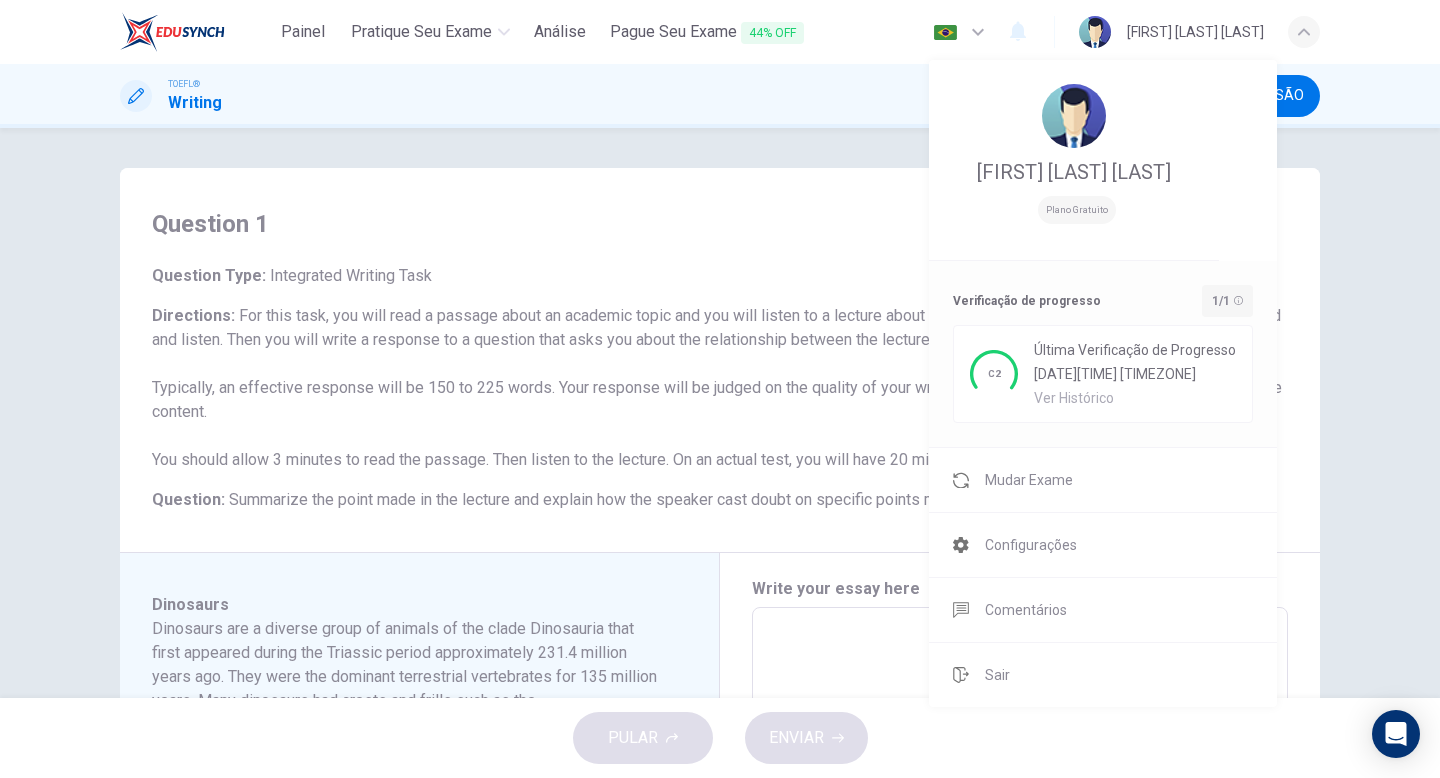 click at bounding box center (720, 389) 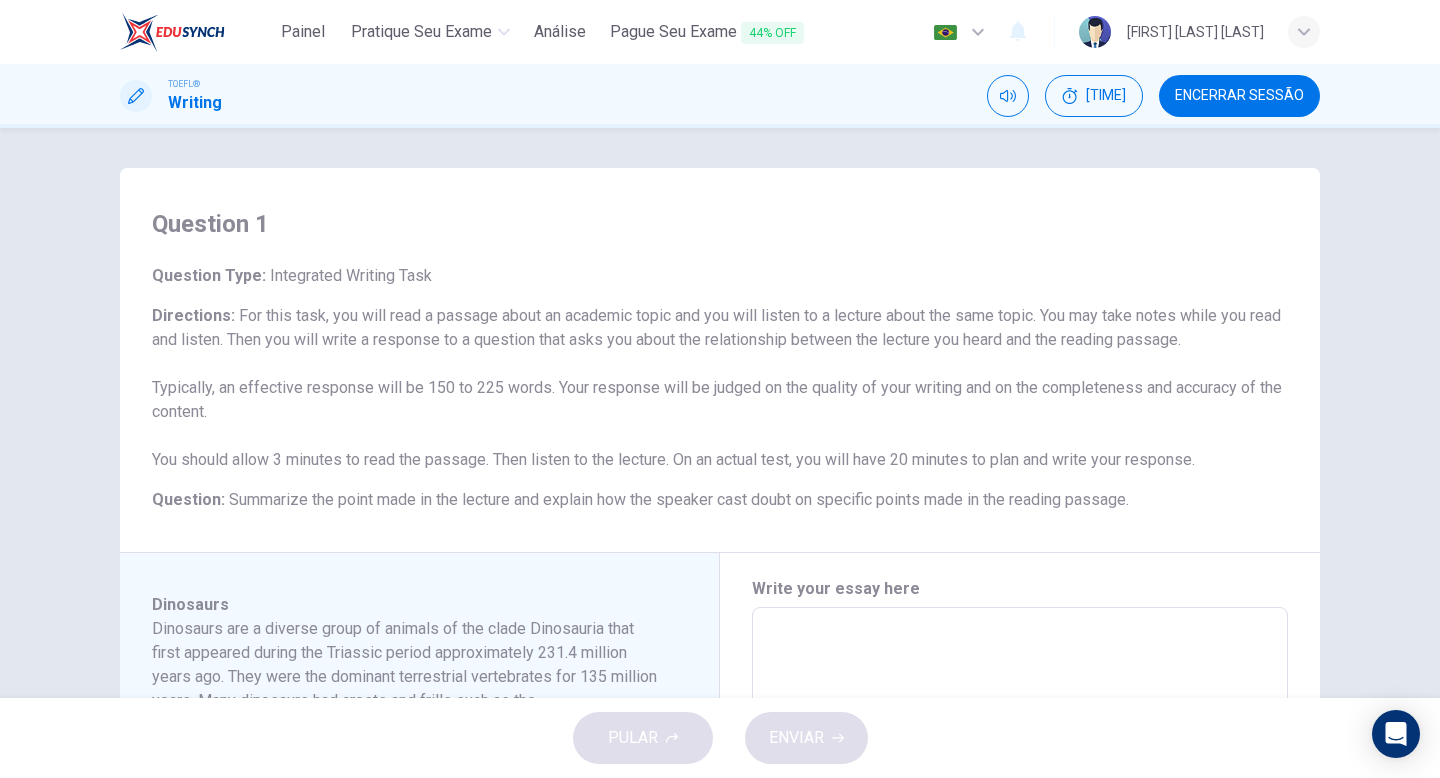 click at bounding box center [172, 32] 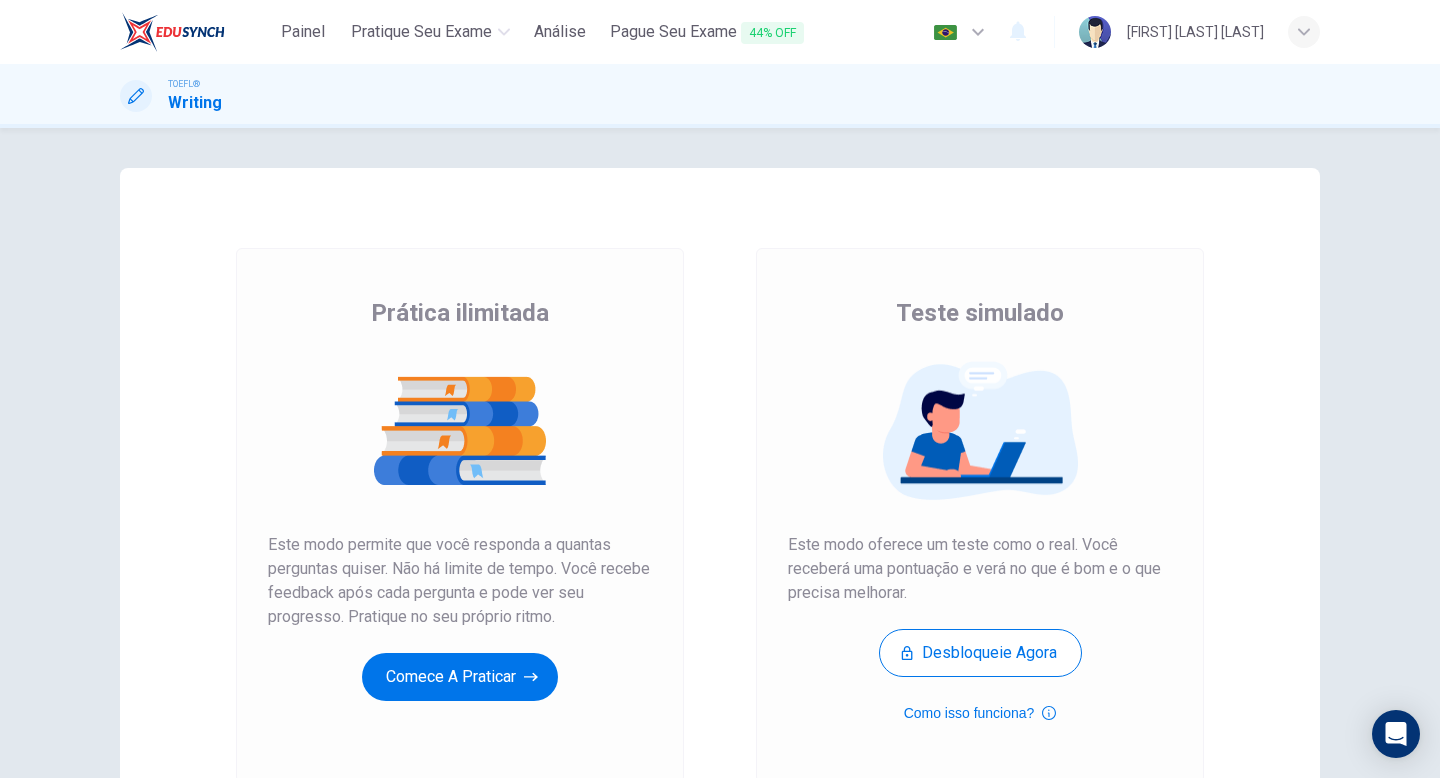 scroll, scrollTop: 0, scrollLeft: 0, axis: both 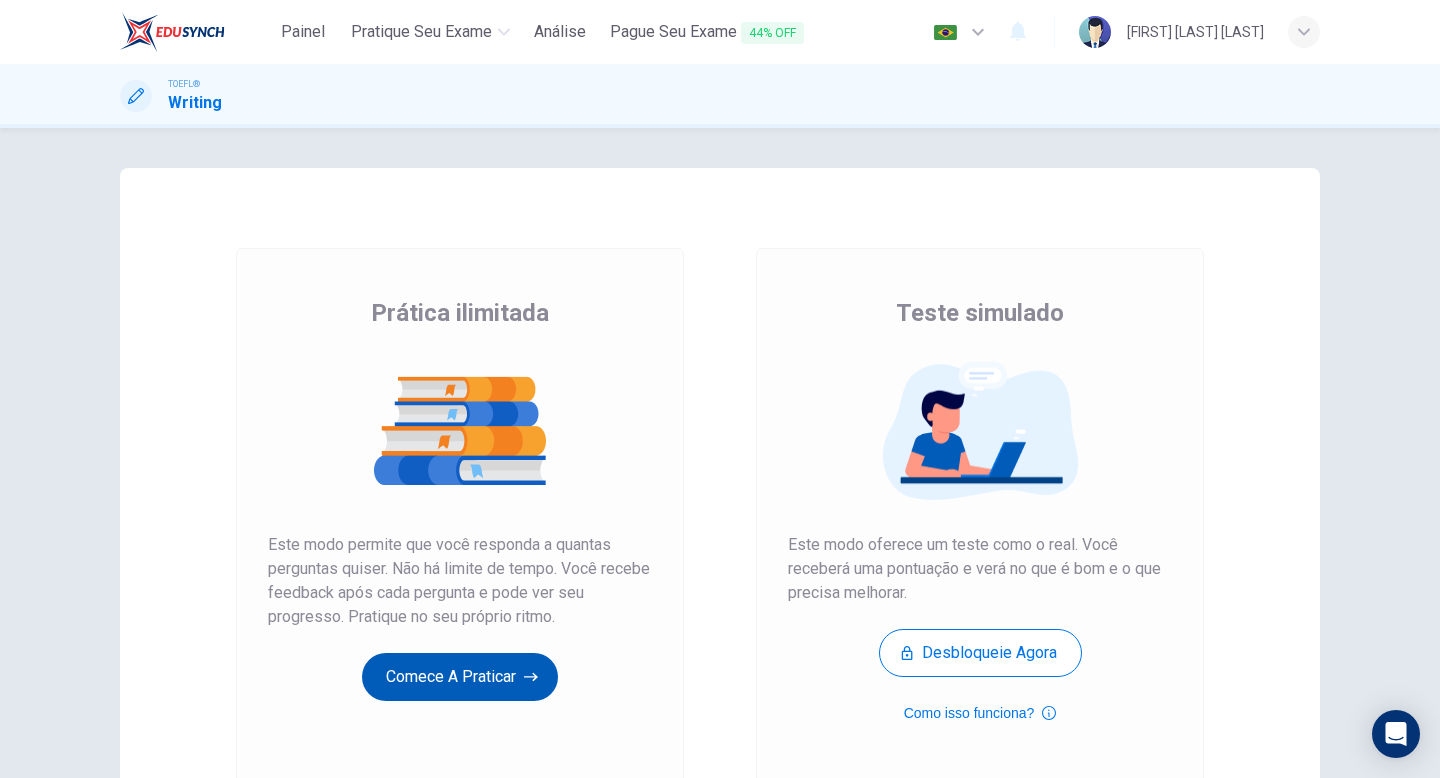 click on "Comece a praticar" at bounding box center [460, 677] 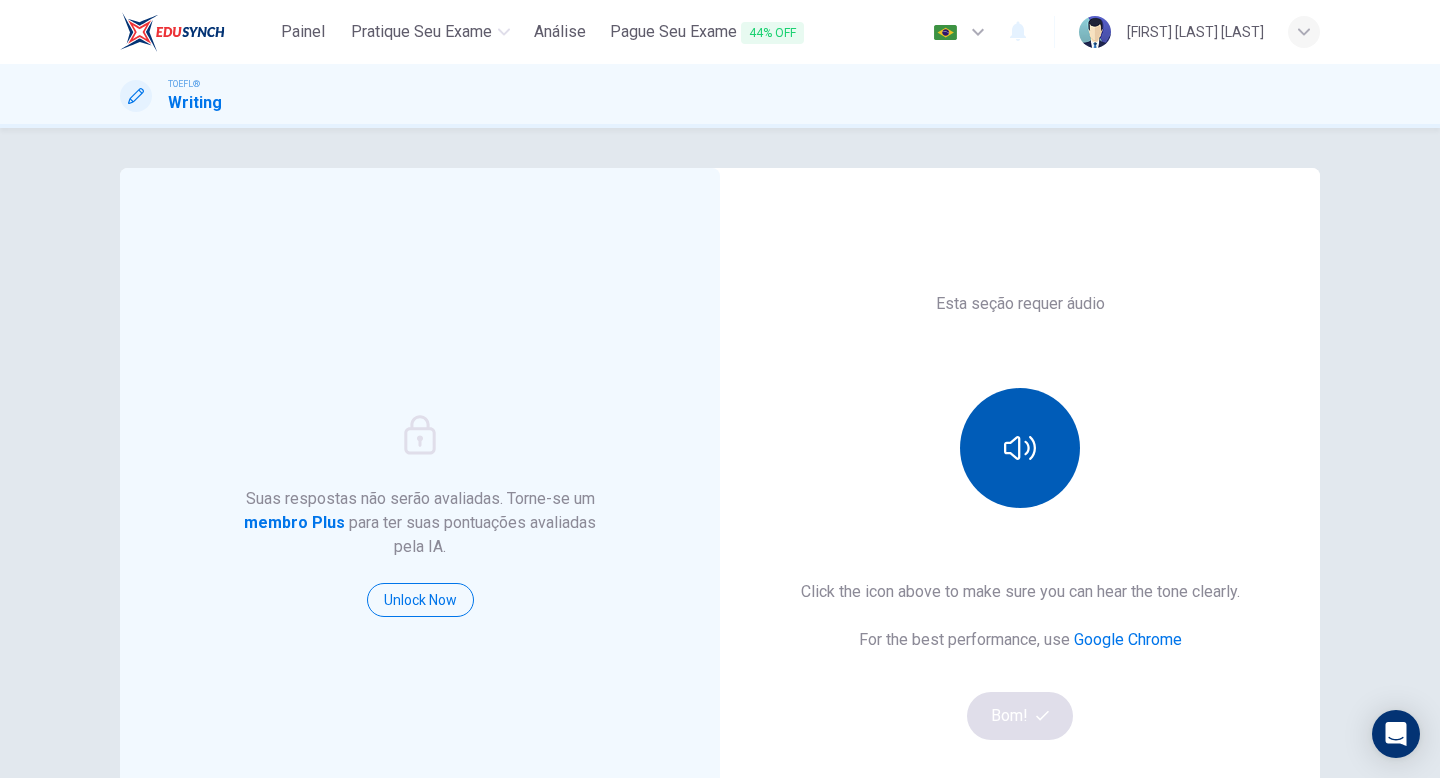click at bounding box center (1020, 448) 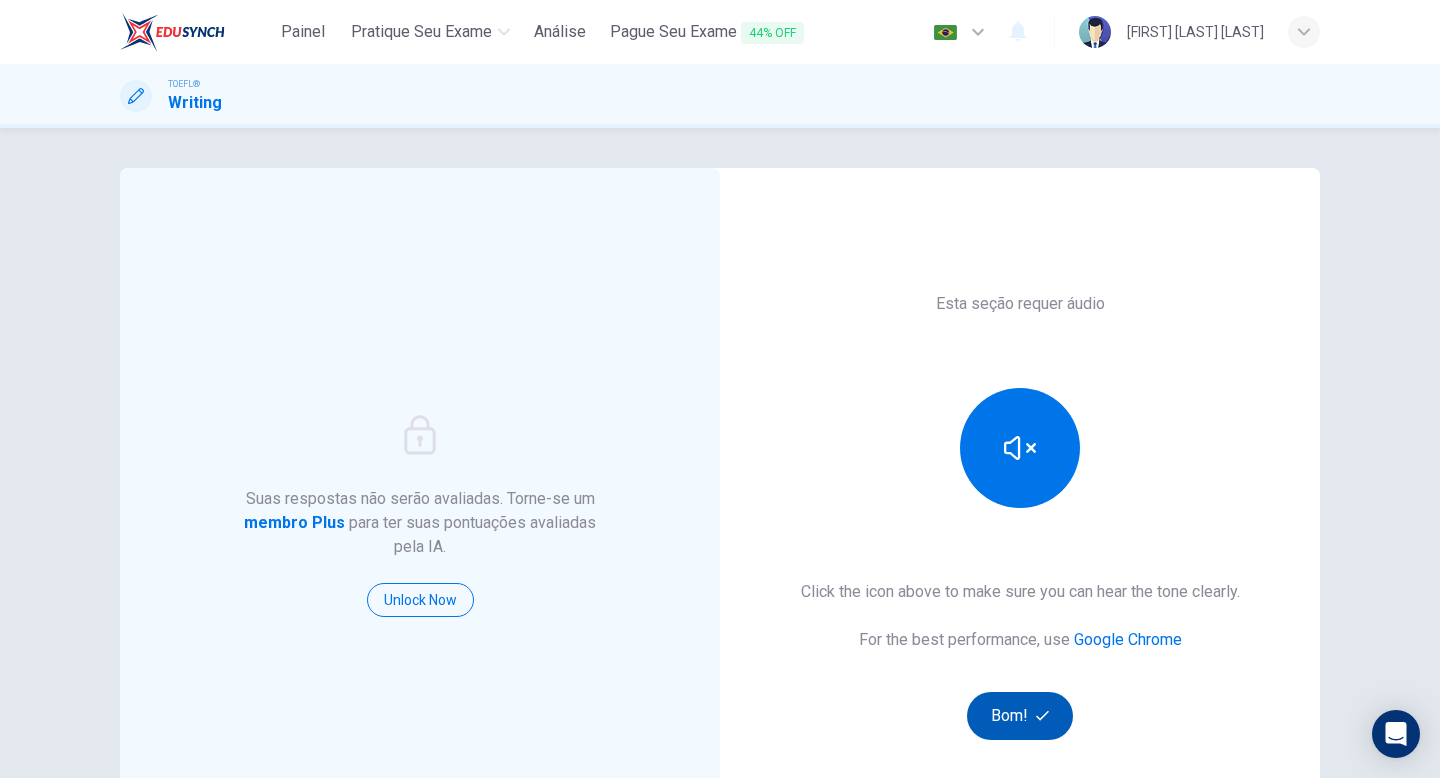 click on "Bom!" at bounding box center [1020, 716] 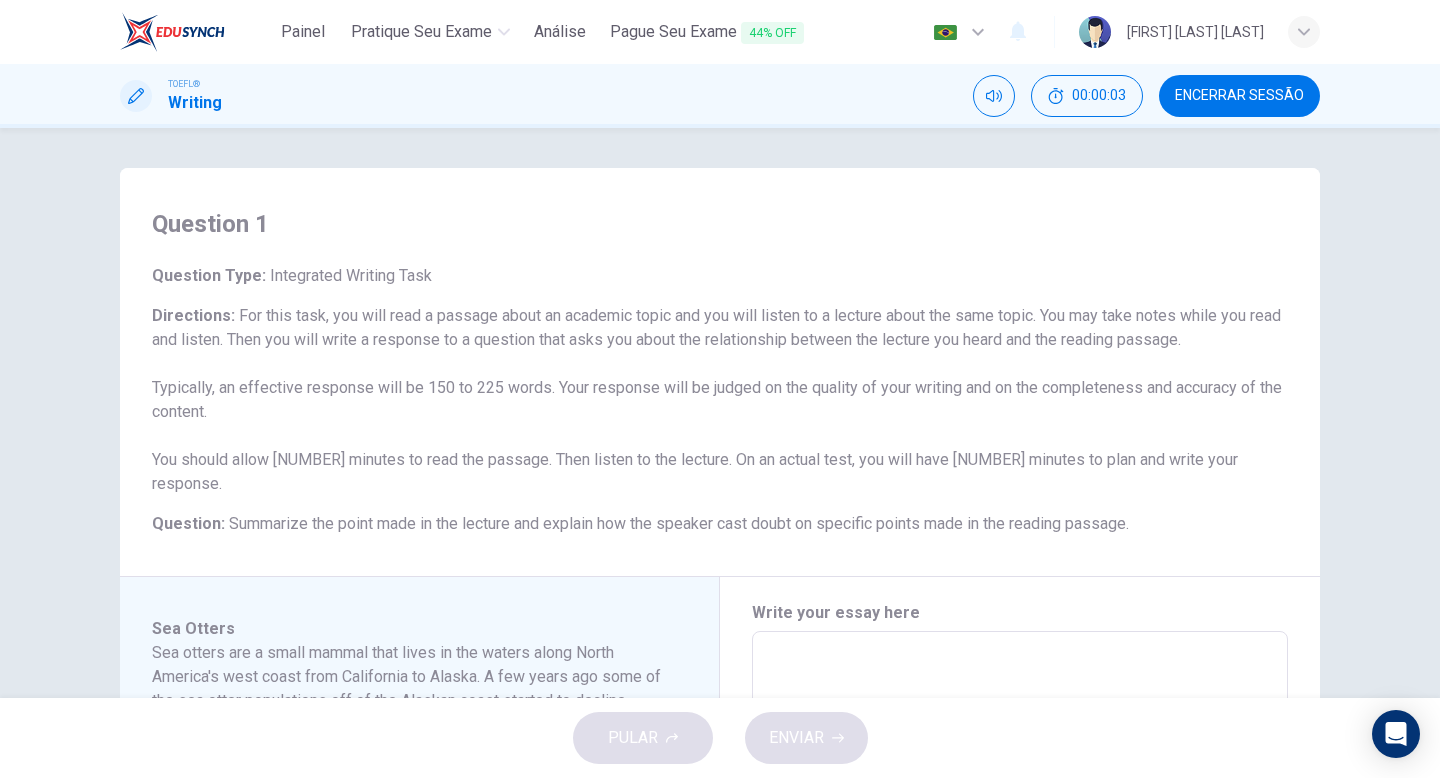 drag, startPoint x: 429, startPoint y: 386, endPoint x: 511, endPoint y: 388, distance: 82.02438 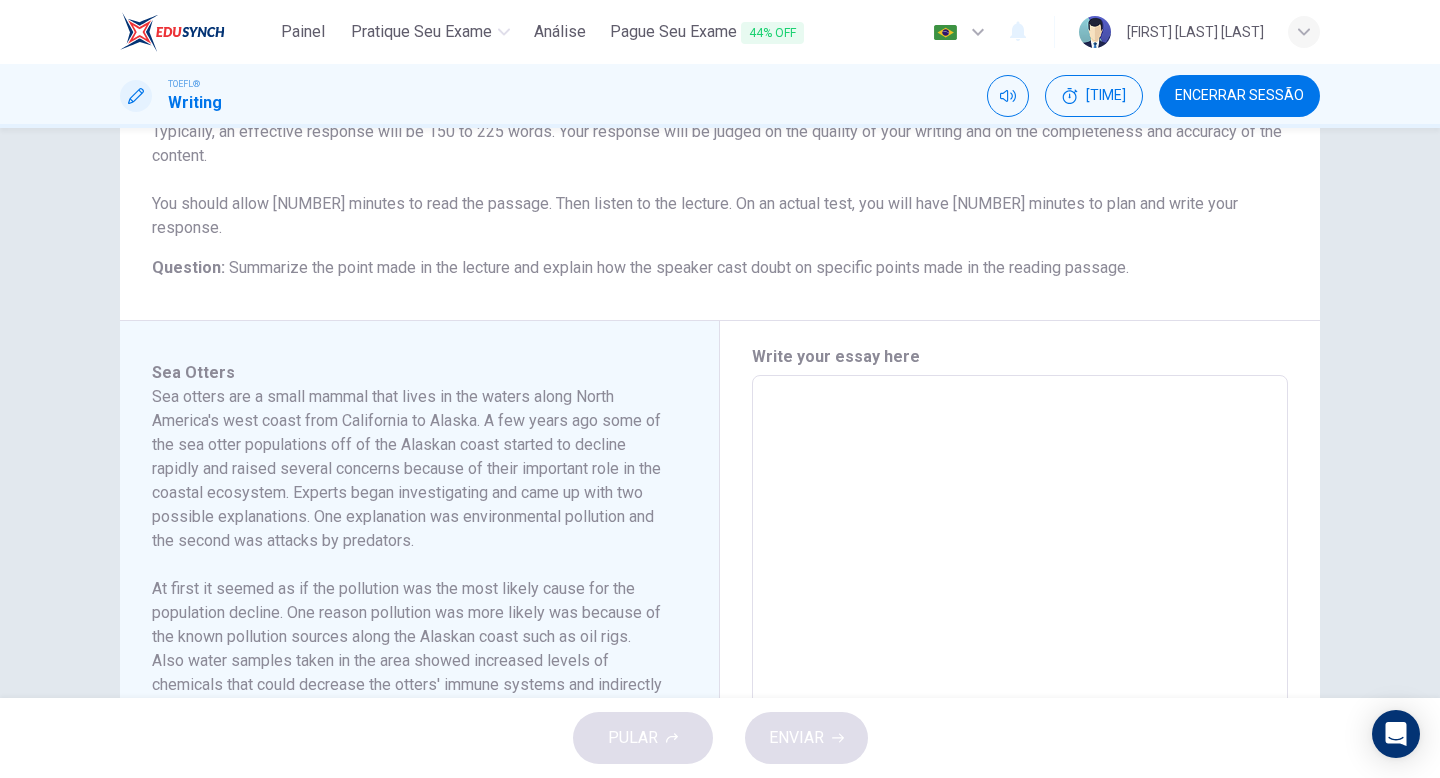 scroll, scrollTop: 259, scrollLeft: 0, axis: vertical 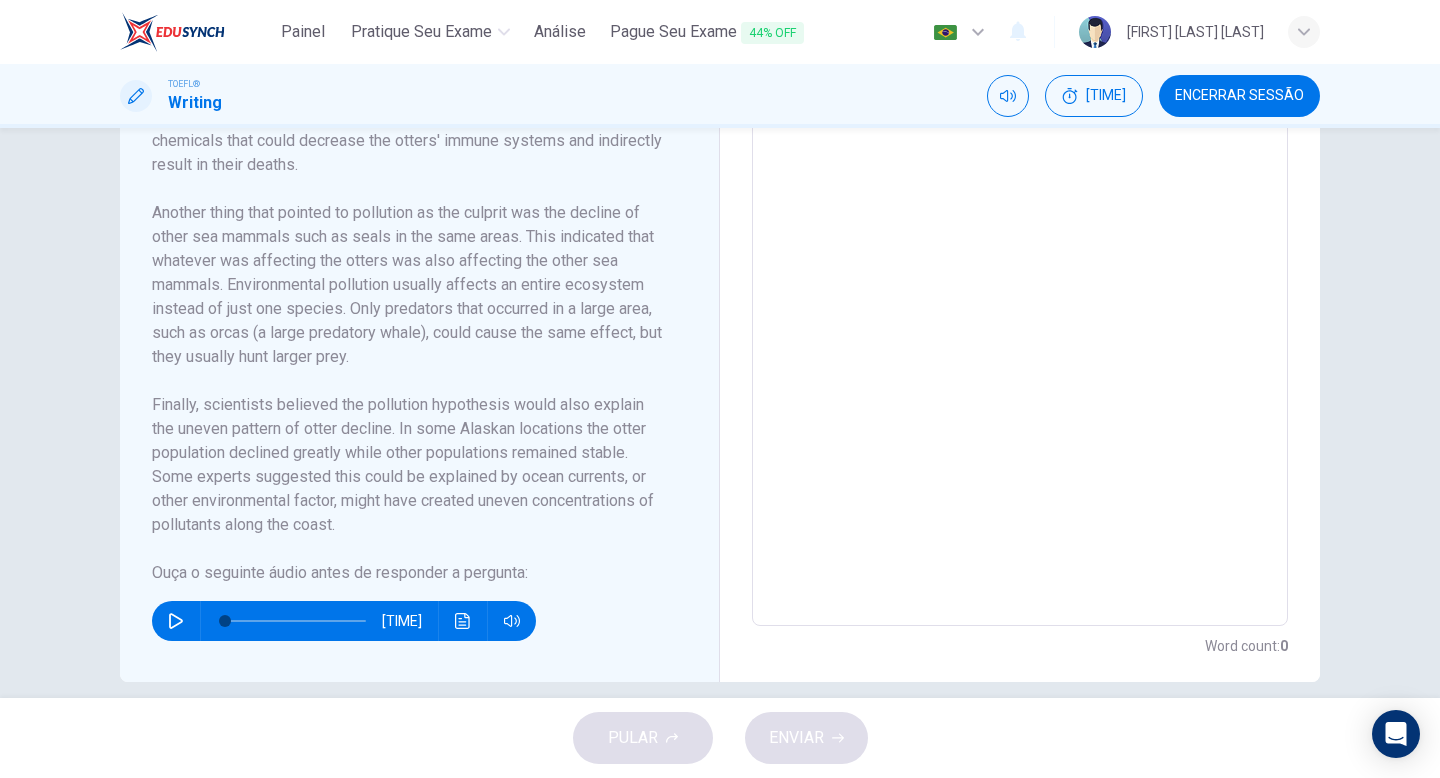click at bounding box center [176, 621] 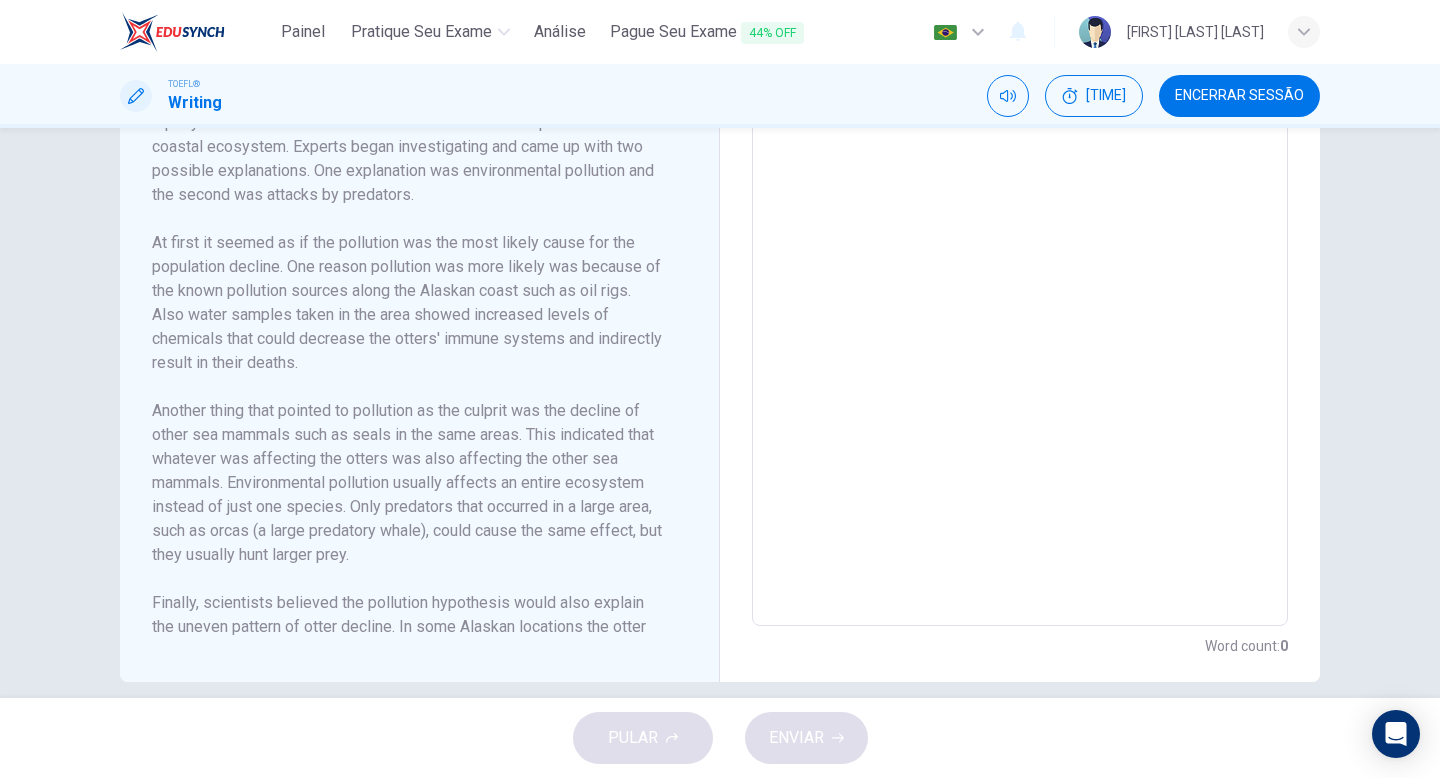 scroll, scrollTop: 0, scrollLeft: 0, axis: both 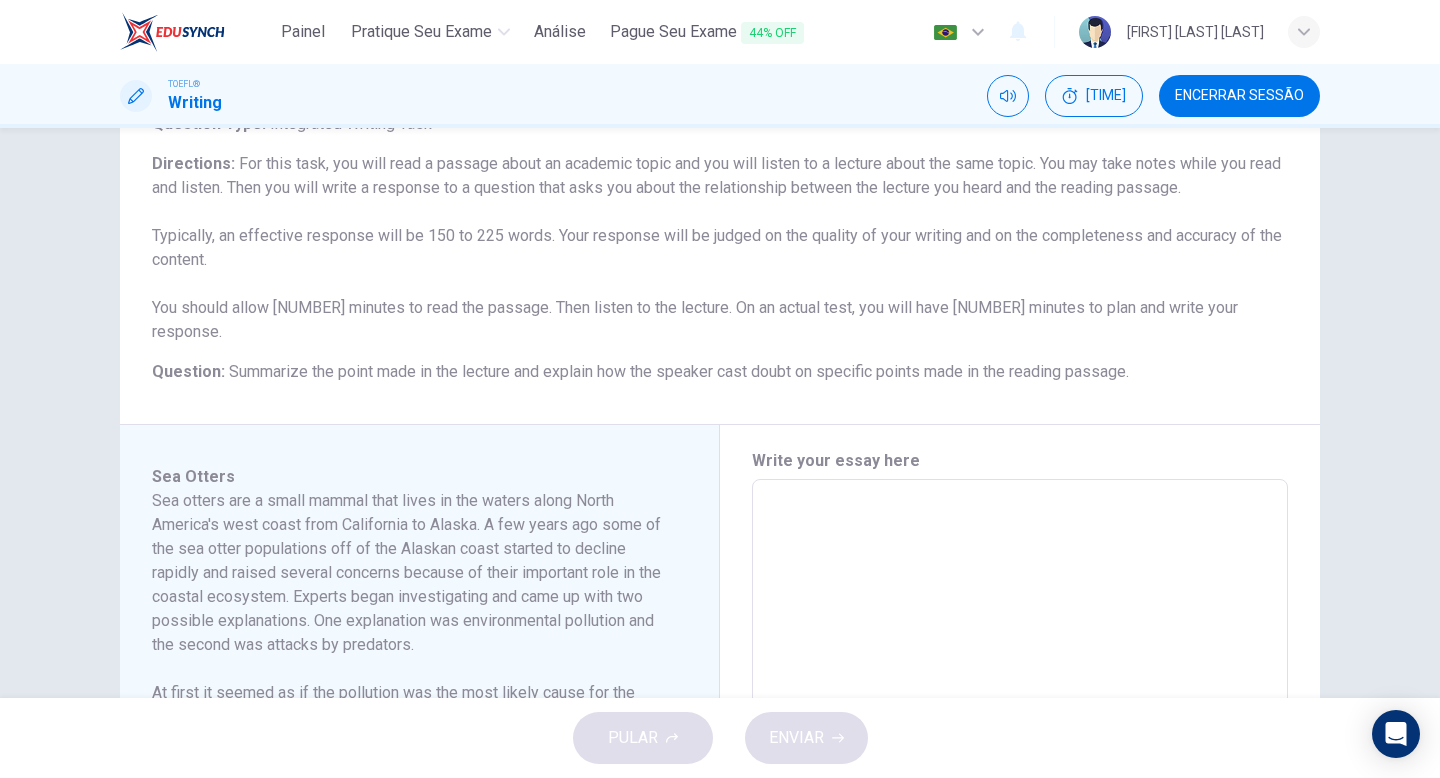 click on "Question Type :   Integrated Writing Task Directions :   For this task, you will read a passage about an academic topic and you will listen to a lecture about the same topic. You may take notes while you read and listen. Then you will write a response to a question that asks you about the relationship between the lecture you heard and the reading passage. Typically, an effective response will be 150 to 225 words. Your response will be judged on the quality of your writing and on the completeness and accuracy of the content. You should allow 3 minutes to read the passage. Then listen to the lecture. On an actual test, you will have 20 minutes to plan and write your response. Question :     Summarize the point made in the lecture and explain how the speaker cast doubt on specific points made in the reading passage." at bounding box center (720, 248) 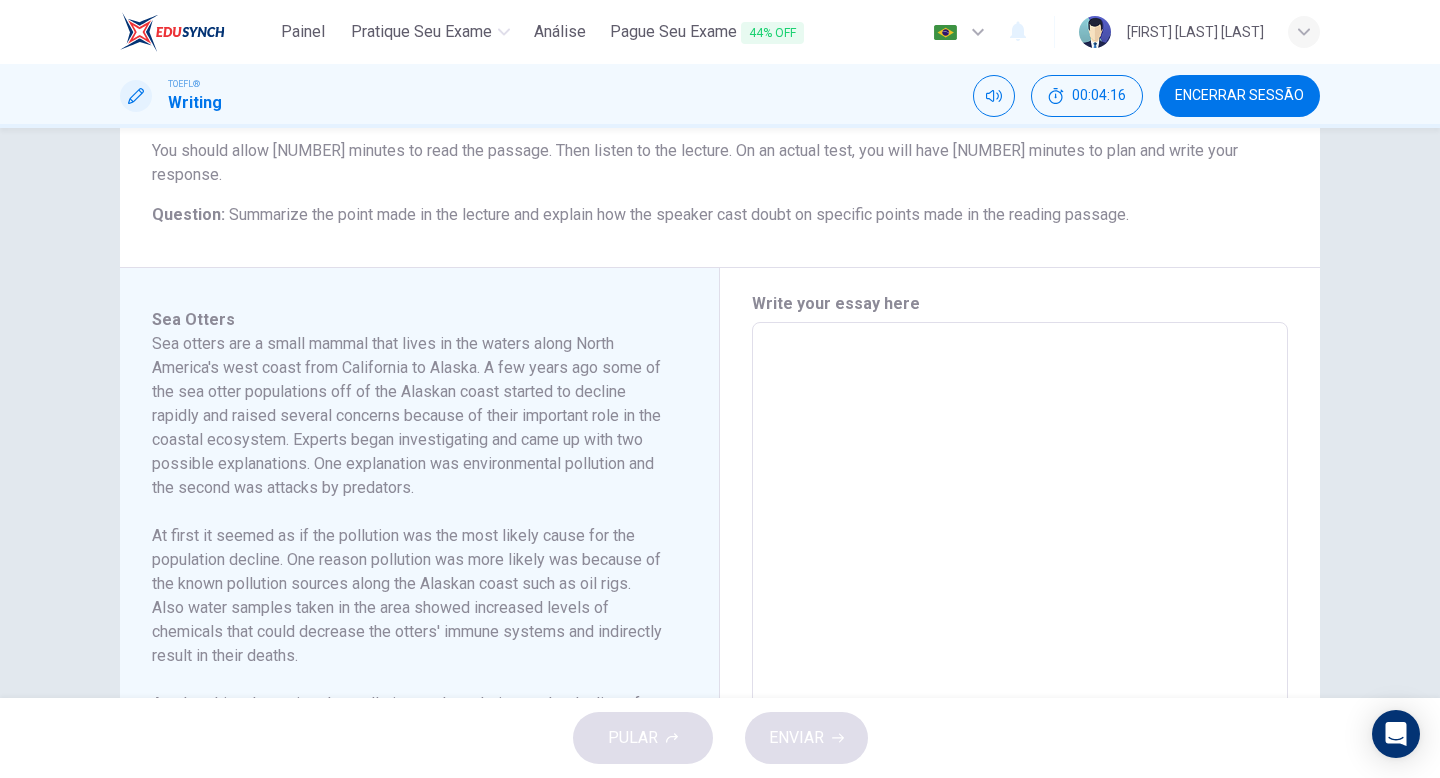 scroll, scrollTop: 310, scrollLeft: 0, axis: vertical 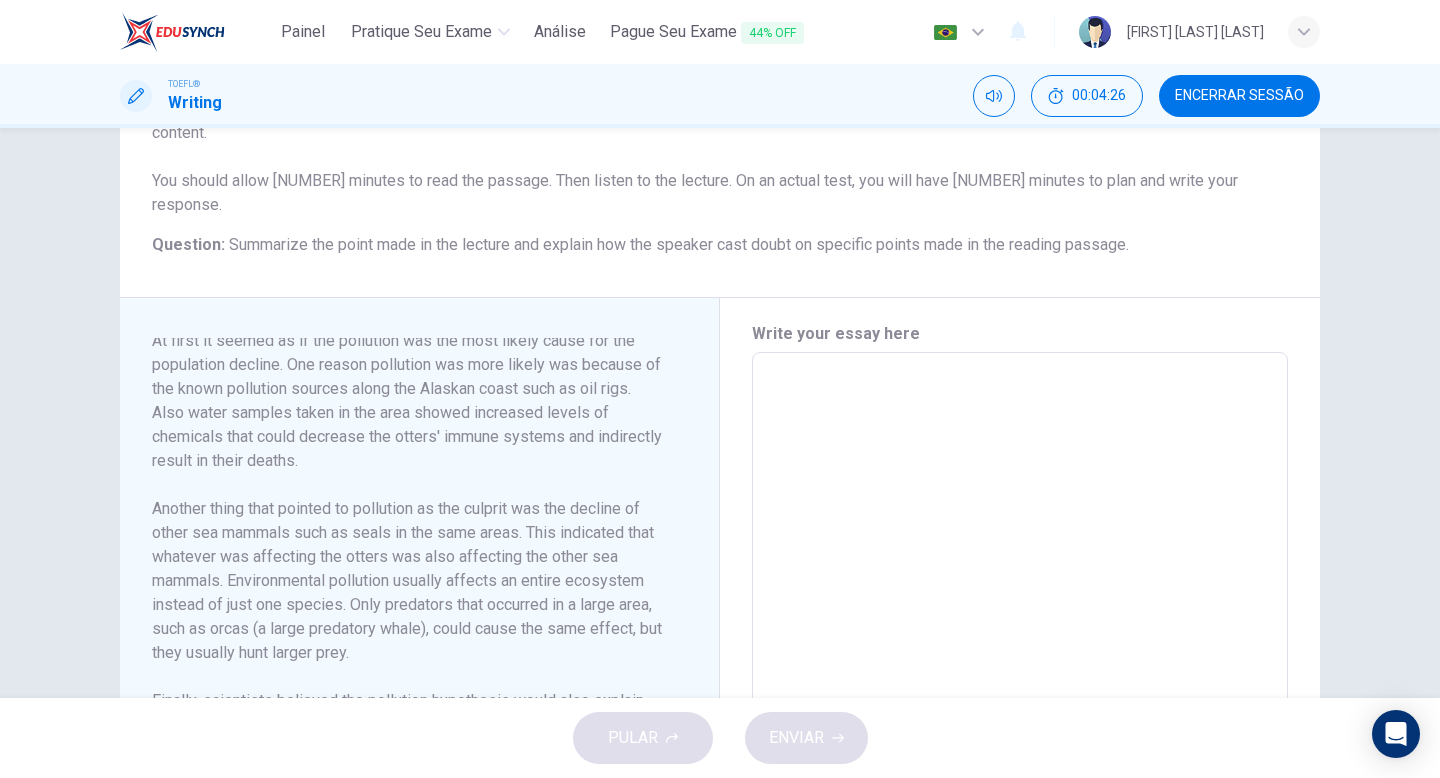 click at bounding box center (1020, 637) 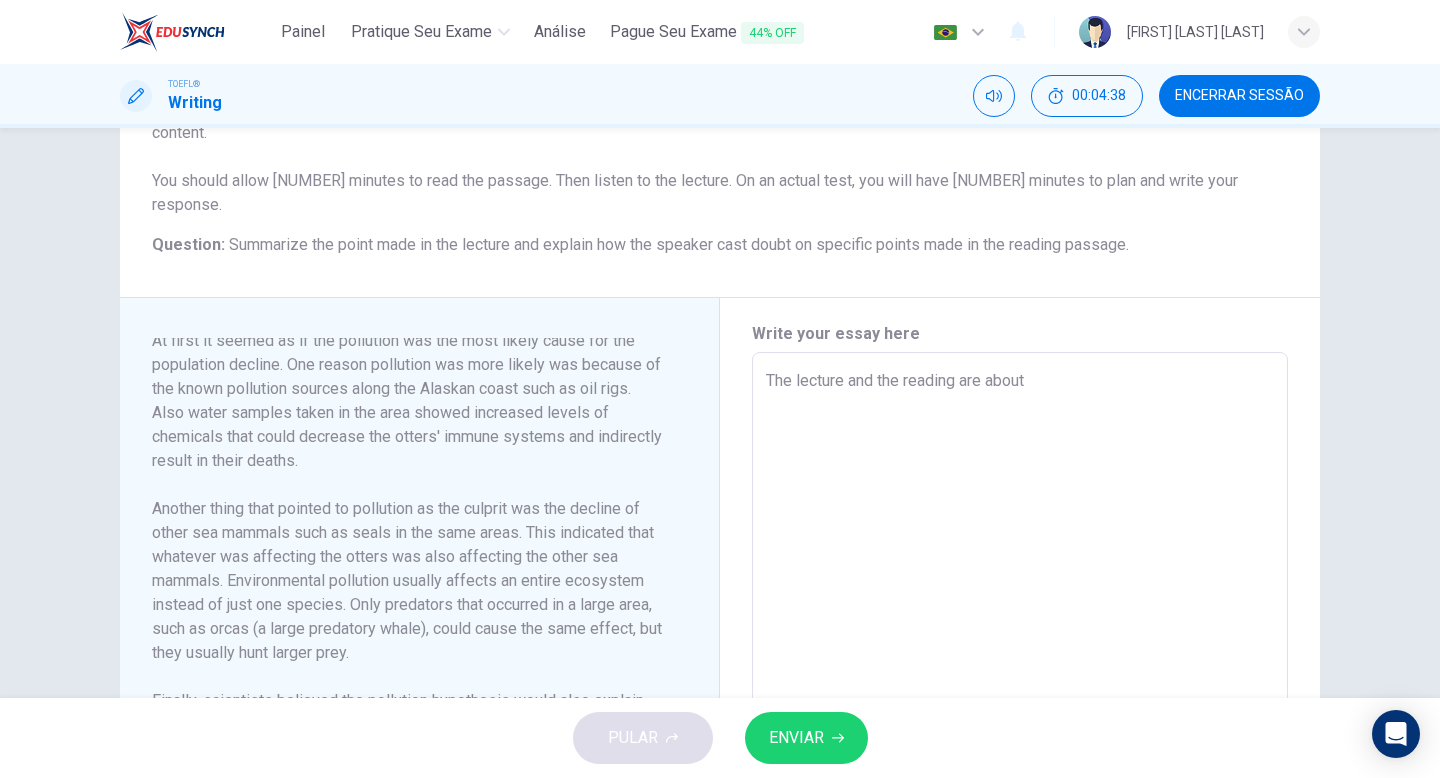 scroll, scrollTop: 0, scrollLeft: 0, axis: both 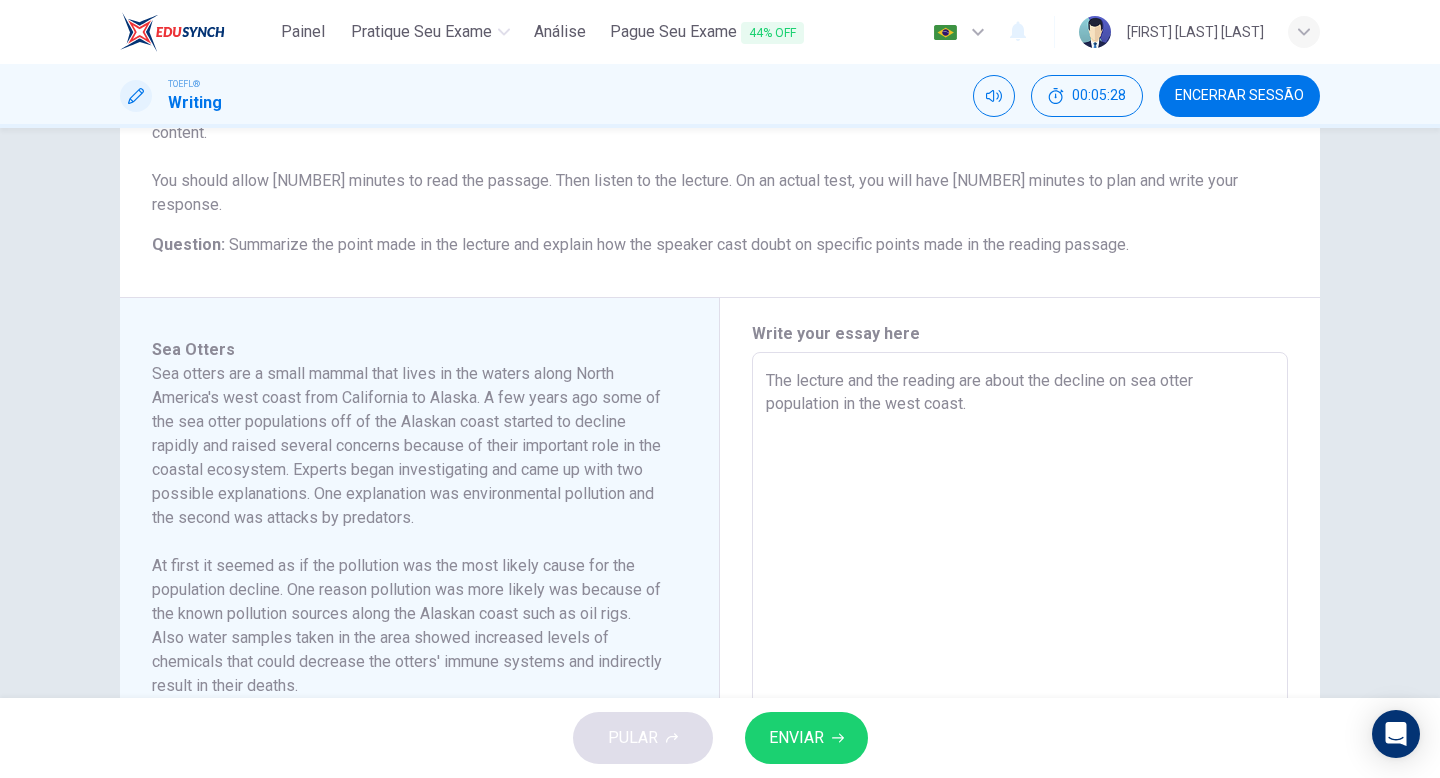 click on "The lecture and the reading are about the decline on sea otter population in the west coast." at bounding box center [1020, 637] 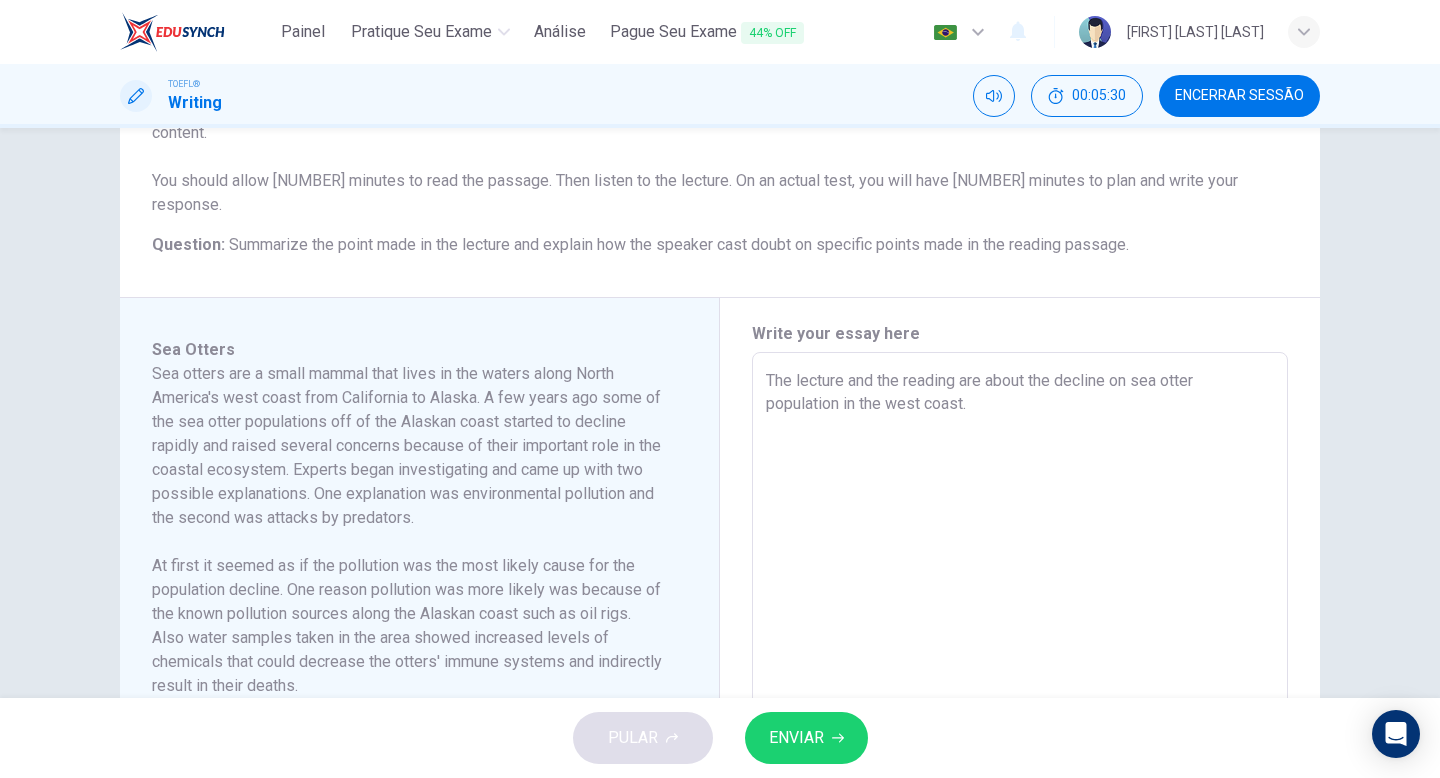 click on "The lecture and the reading are about the decline on sea otter population in the west coast." at bounding box center [1020, 637] 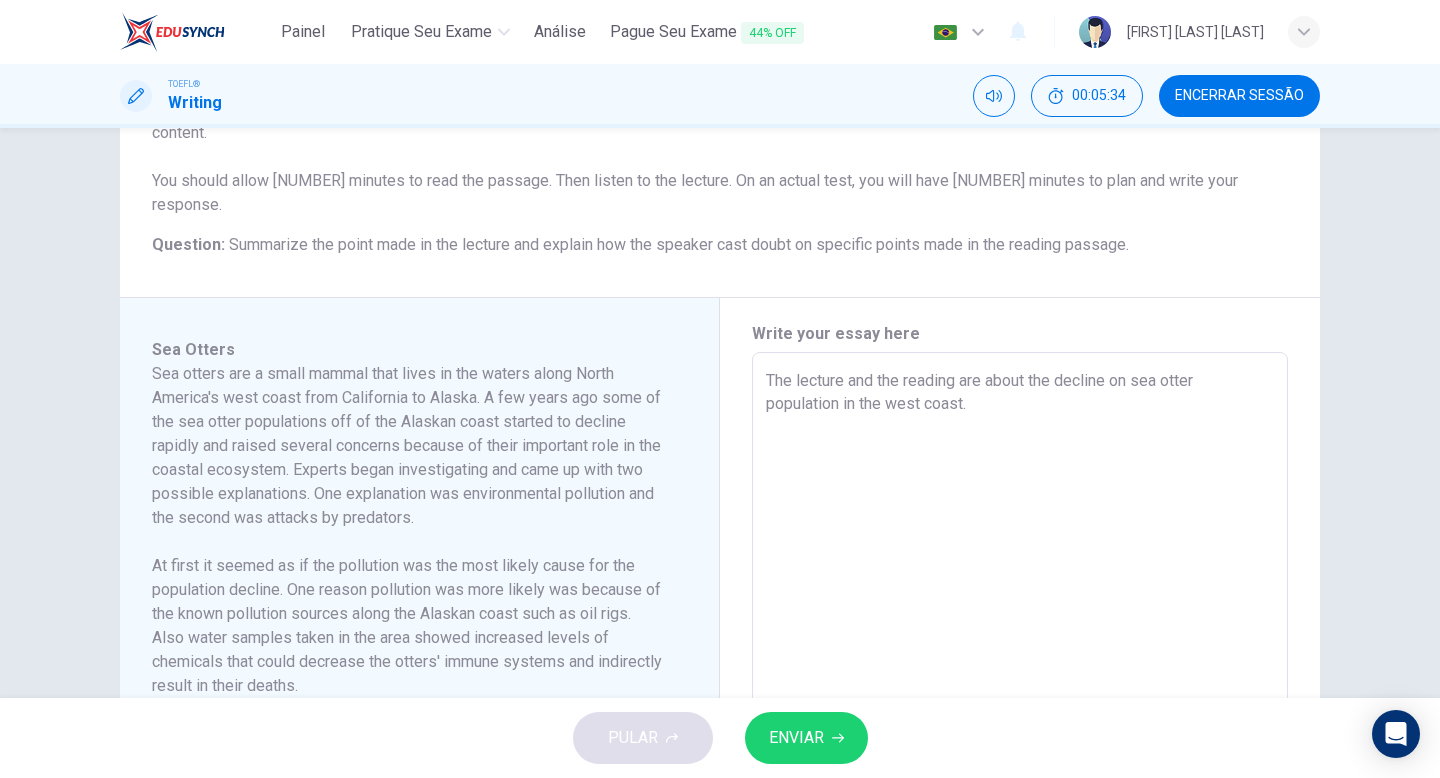 click on "The lecture and the reading are about the decline on sea otter population in the west coast." at bounding box center [1020, 637] 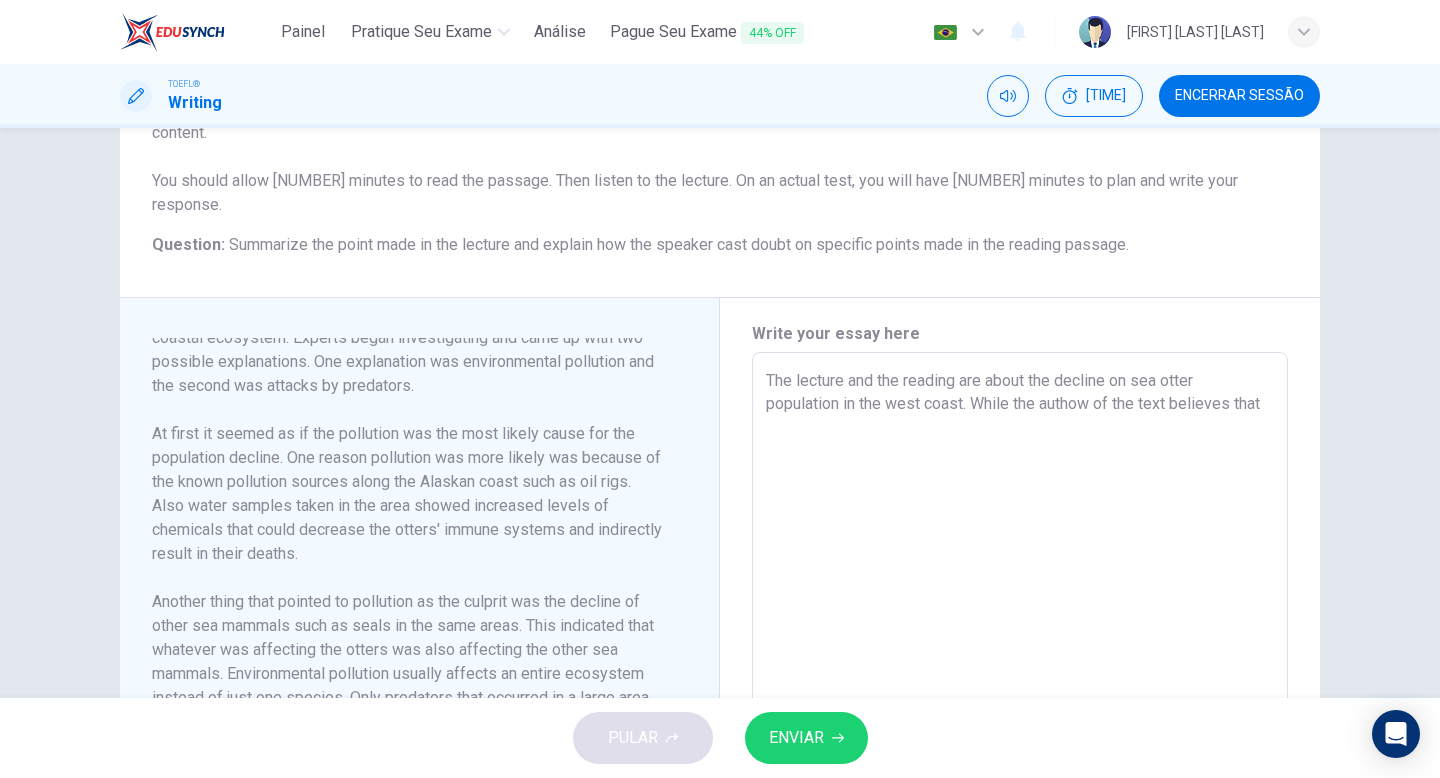 scroll, scrollTop: 143, scrollLeft: 0, axis: vertical 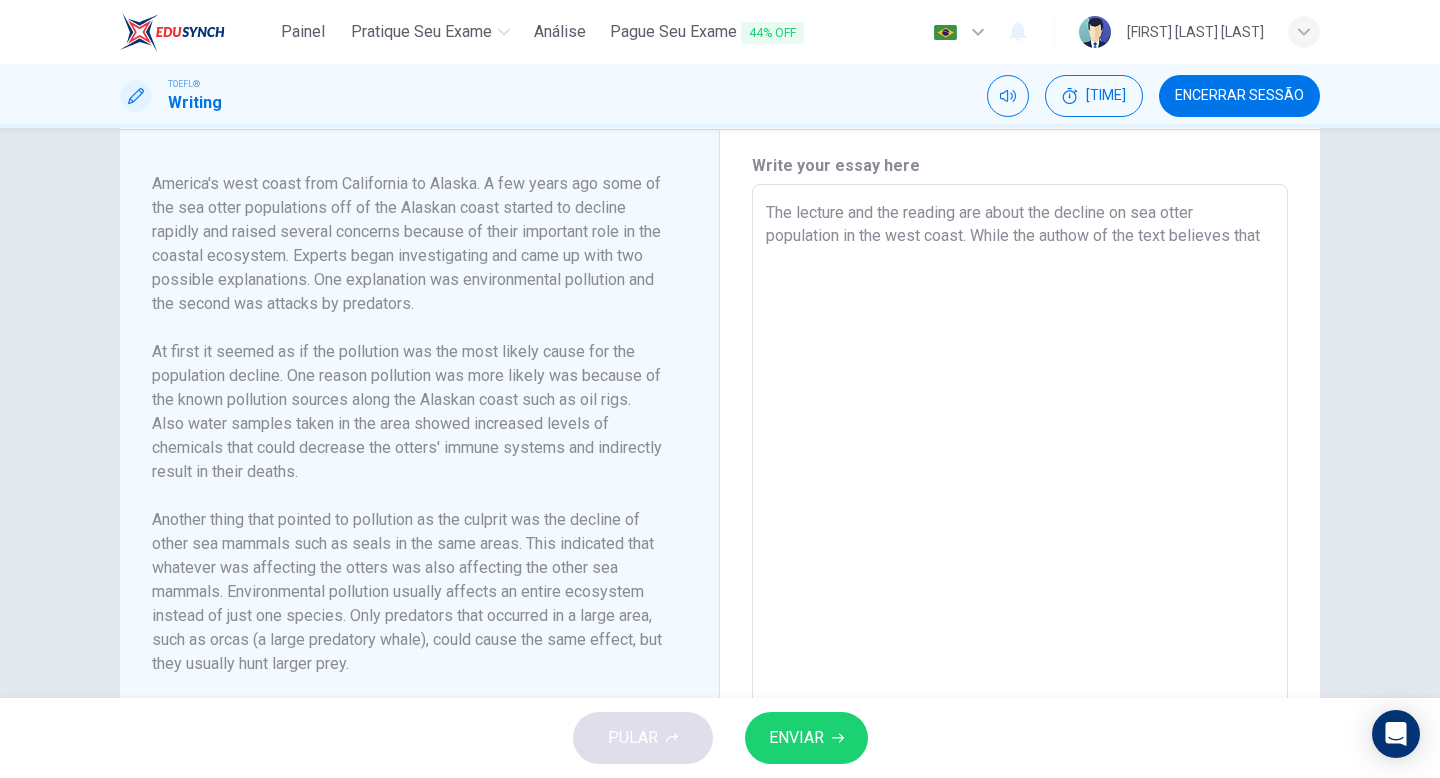 click on "The lecture and the reading are about the decline on sea otter population in the west coast. While the authow of the text believes that" at bounding box center (1020, 469) 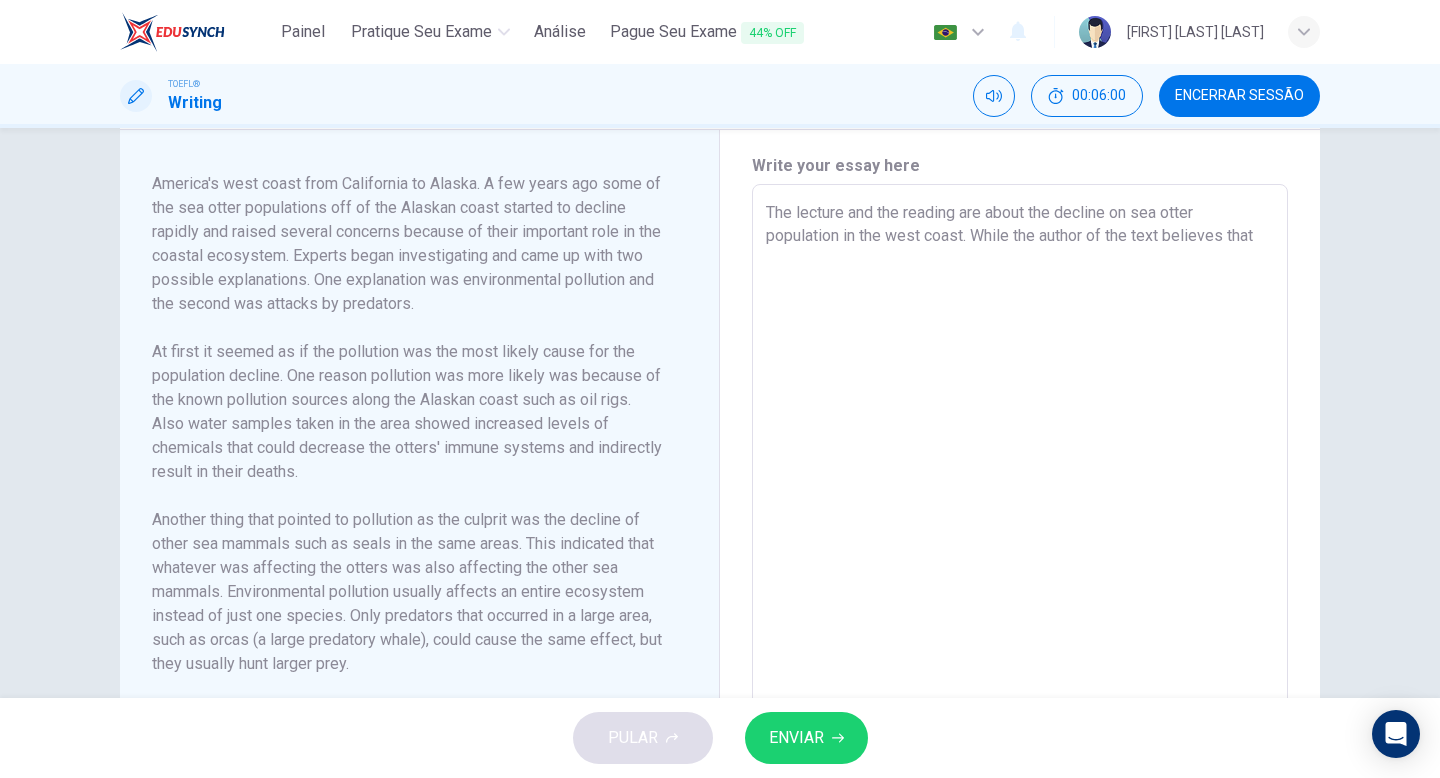 click on "The lecture and the reading are about the decline on sea otter population in the west coast. While the author of the text believes that" at bounding box center [1020, 469] 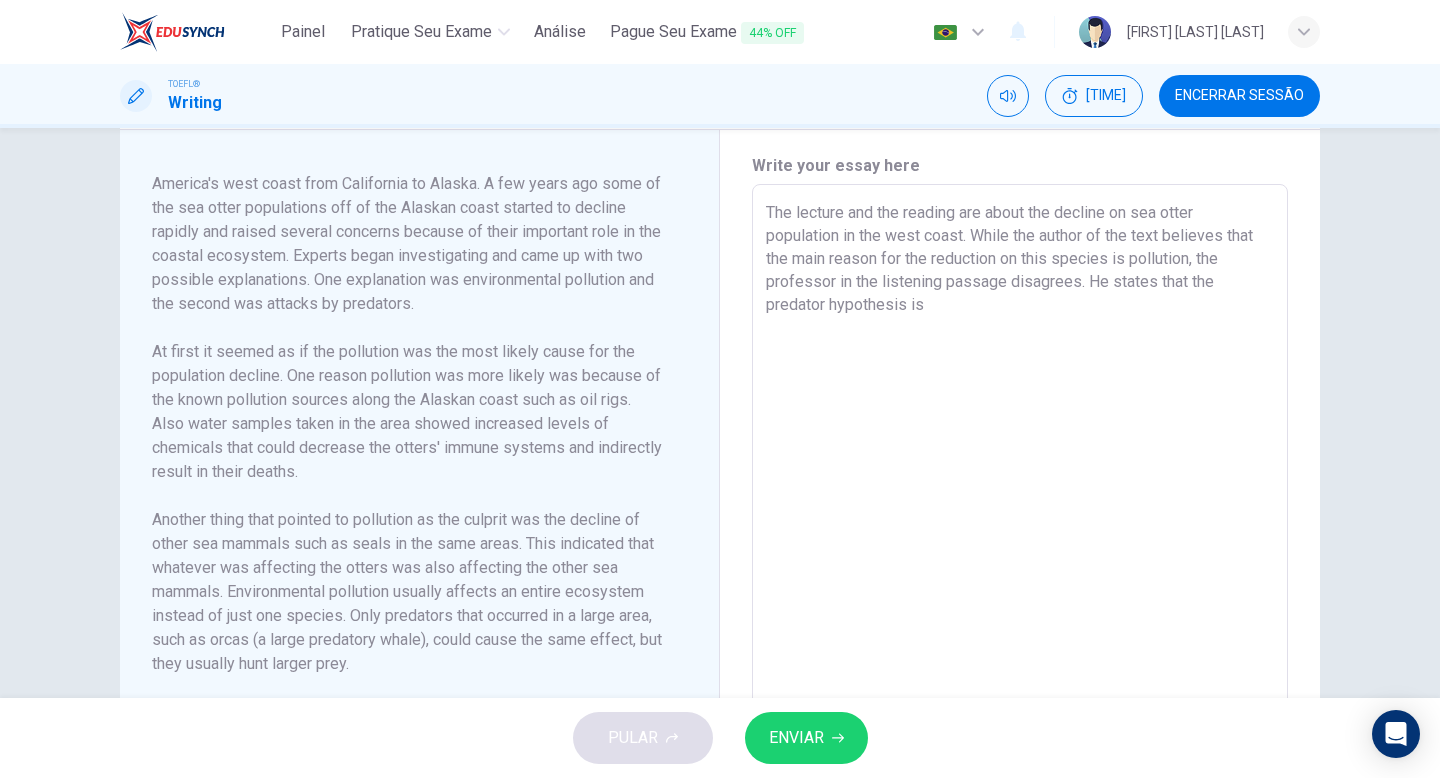 drag, startPoint x: 847, startPoint y: 212, endPoint x: 960, endPoint y: 210, distance: 113.0177 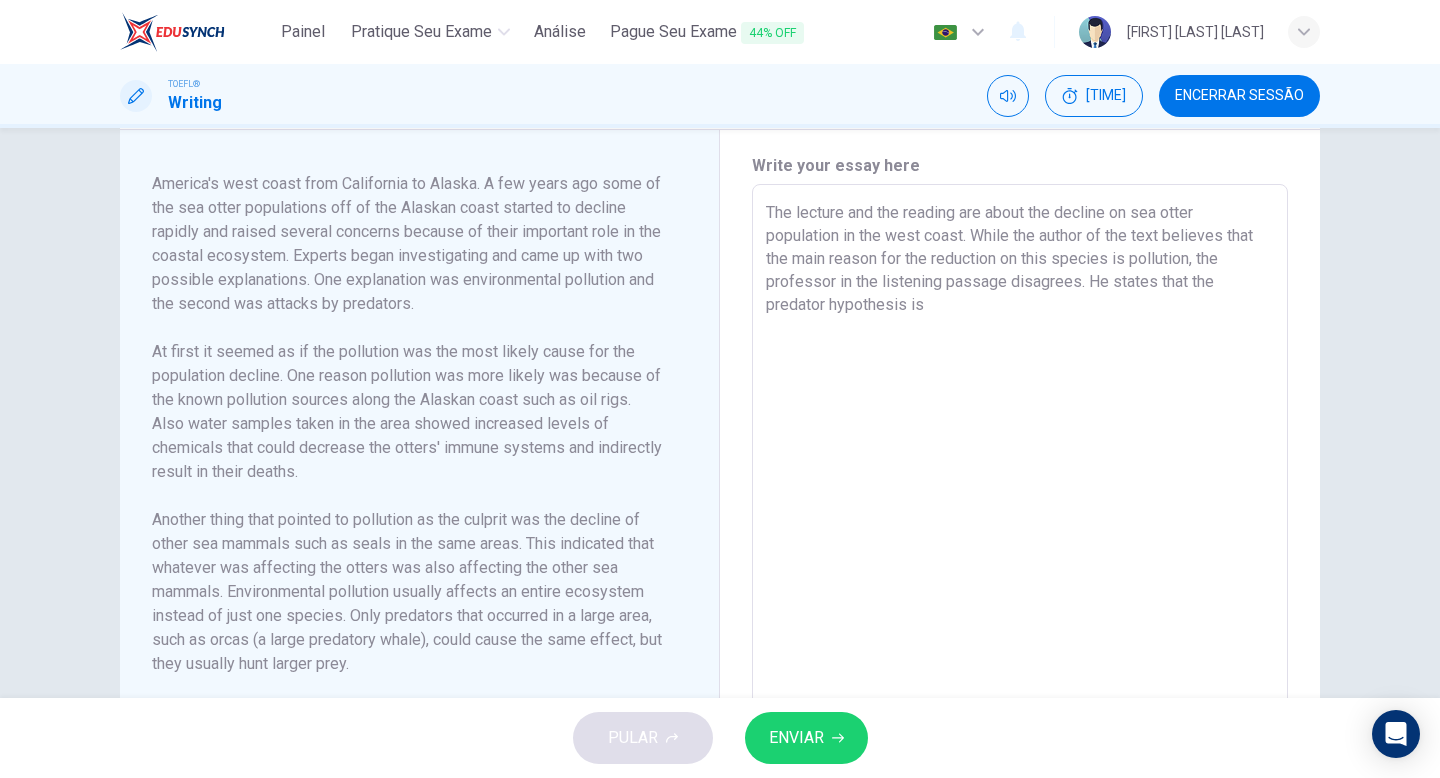 drag, startPoint x: 966, startPoint y: 213, endPoint x: 844, endPoint y: 219, distance: 122.14745 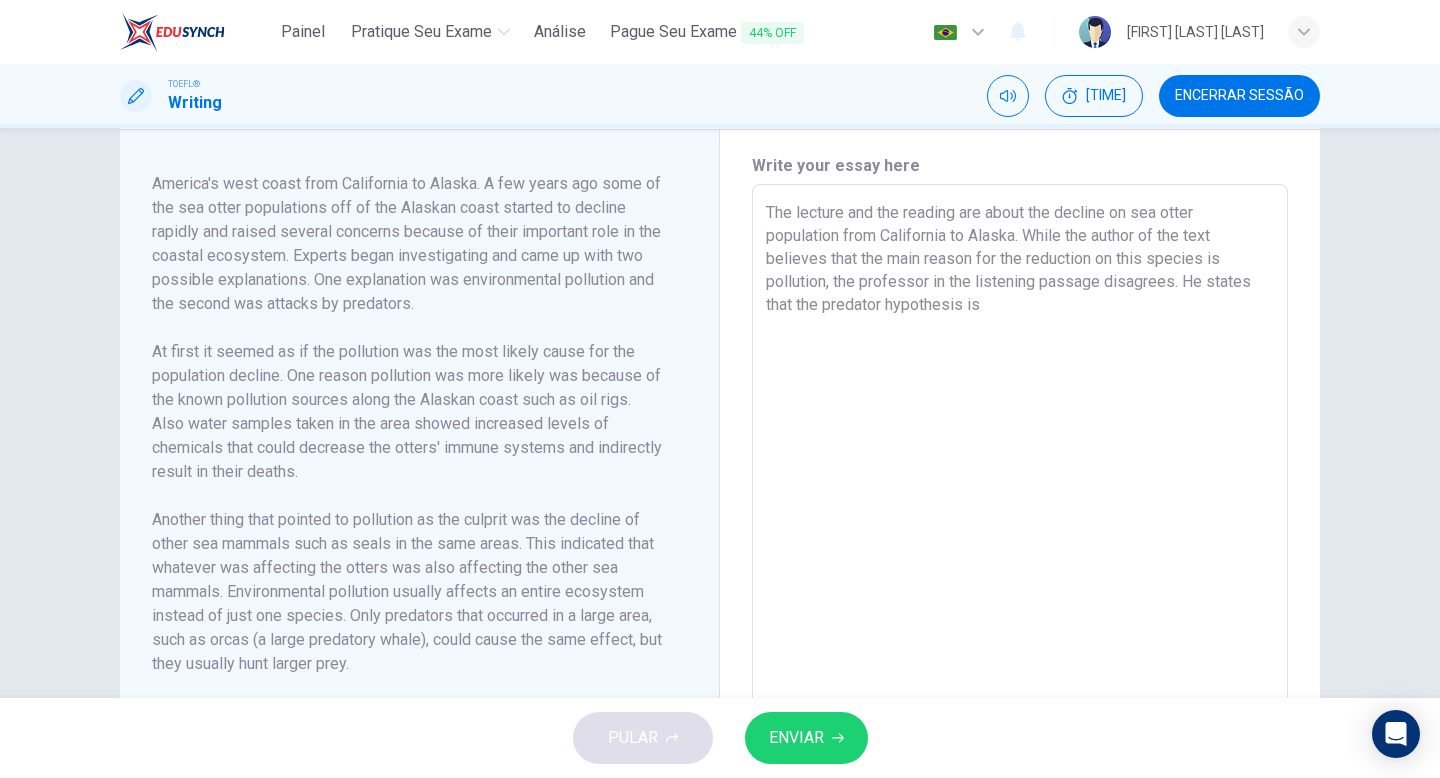 click on "The lecture and the reading are about the decline on sea otter population from California to Alaska. While the author of the text believes that the main reason for the reduction on this species is pollution, the professor in the listening passage disagrees. He states that the predator hypothesis is" at bounding box center [1020, 469] 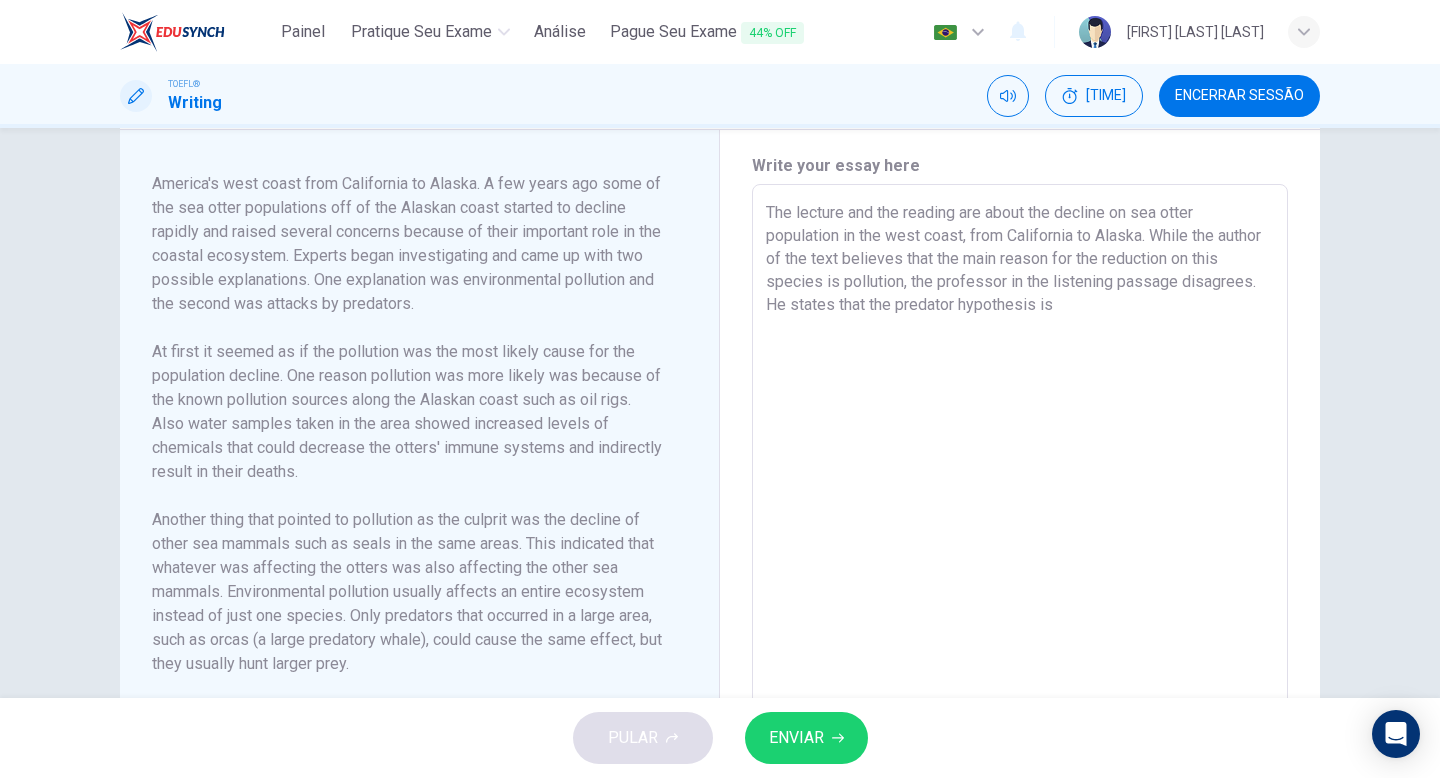 drag, startPoint x: 863, startPoint y: 214, endPoint x: 1150, endPoint y: 206, distance: 287.11148 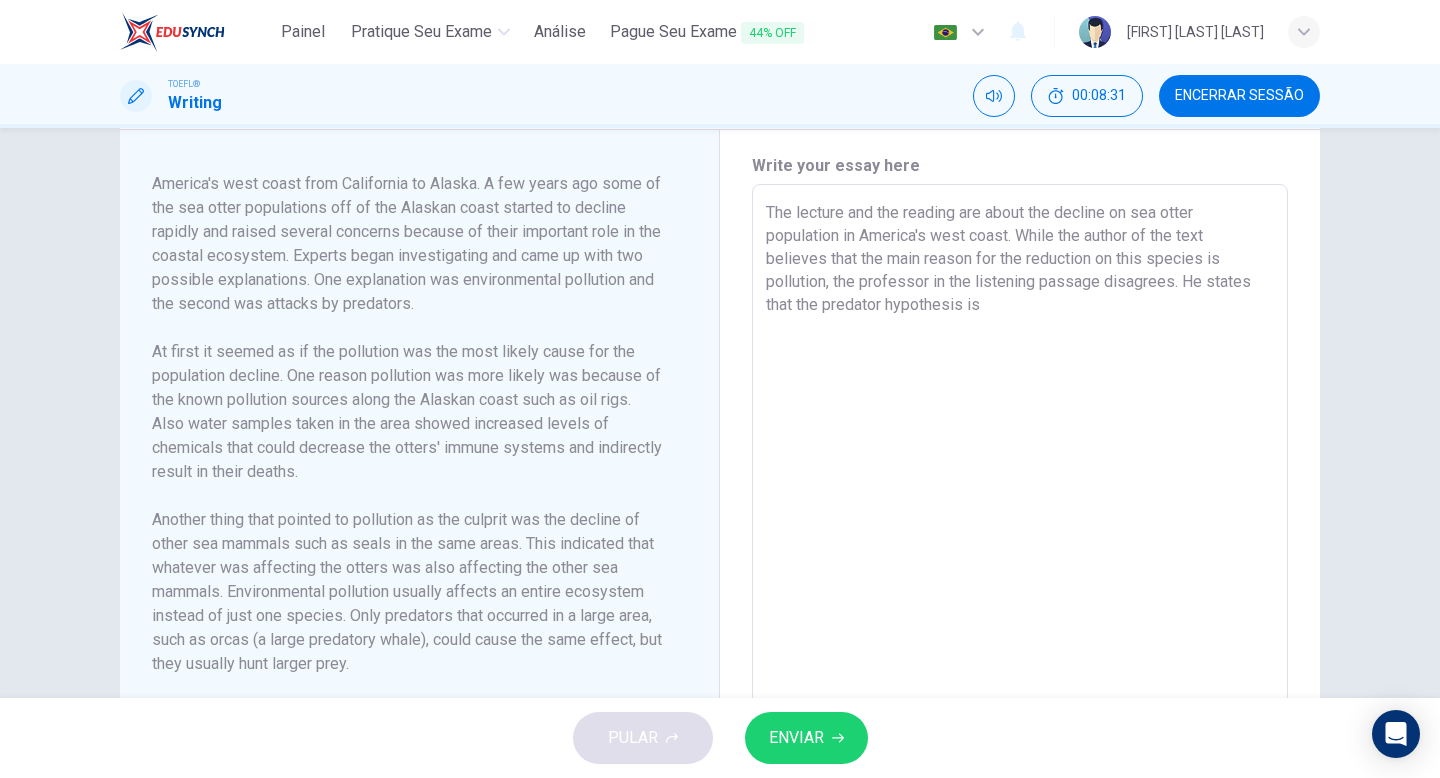 drag, startPoint x: 1030, startPoint y: 236, endPoint x: 1072, endPoint y: 236, distance: 42 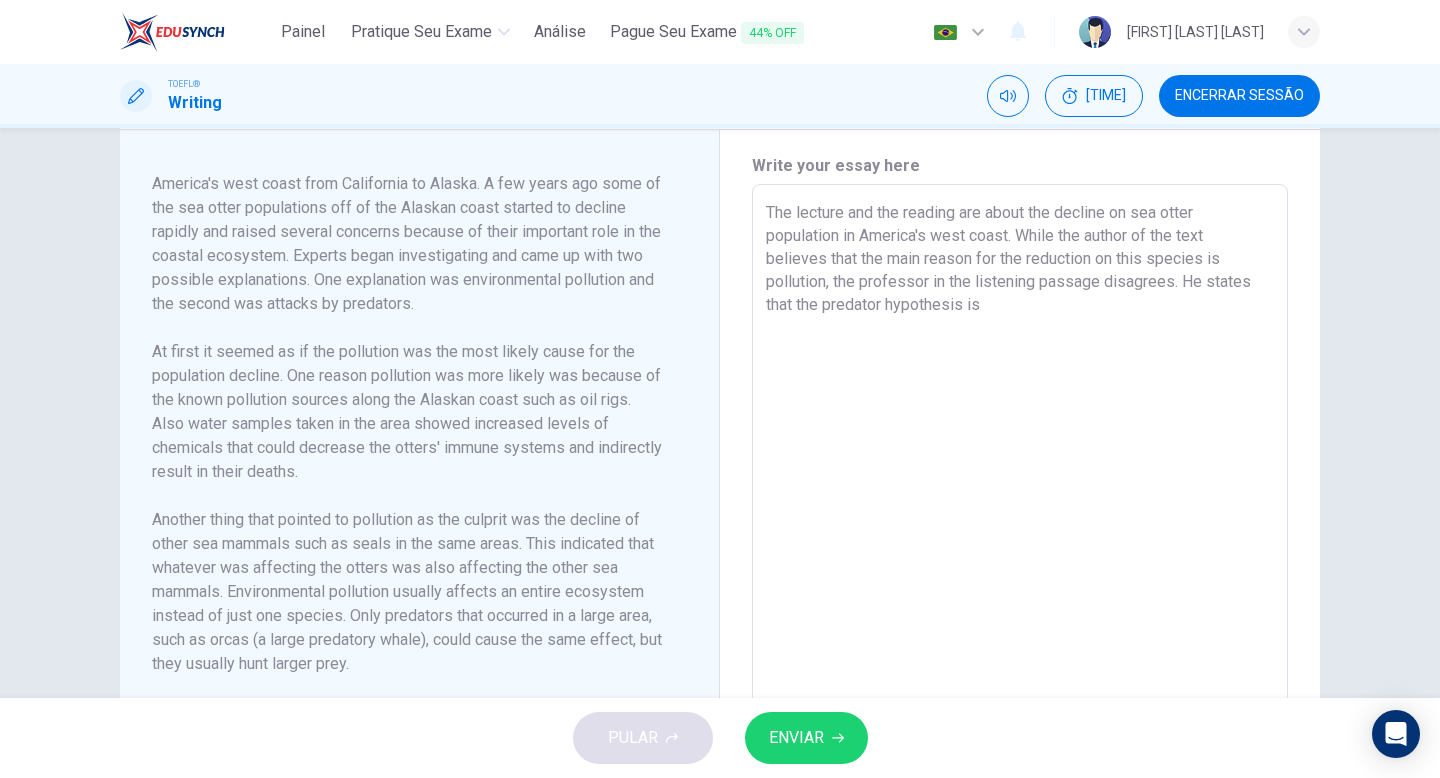 click on "The lecture and the reading are about the decline on sea otter population in America's west coast. While the author of the text believes that the main reason for the reduction on this species is pollution, the professor in the listening passage disagrees. He states that the predator hypothesis is" at bounding box center (1020, 469) 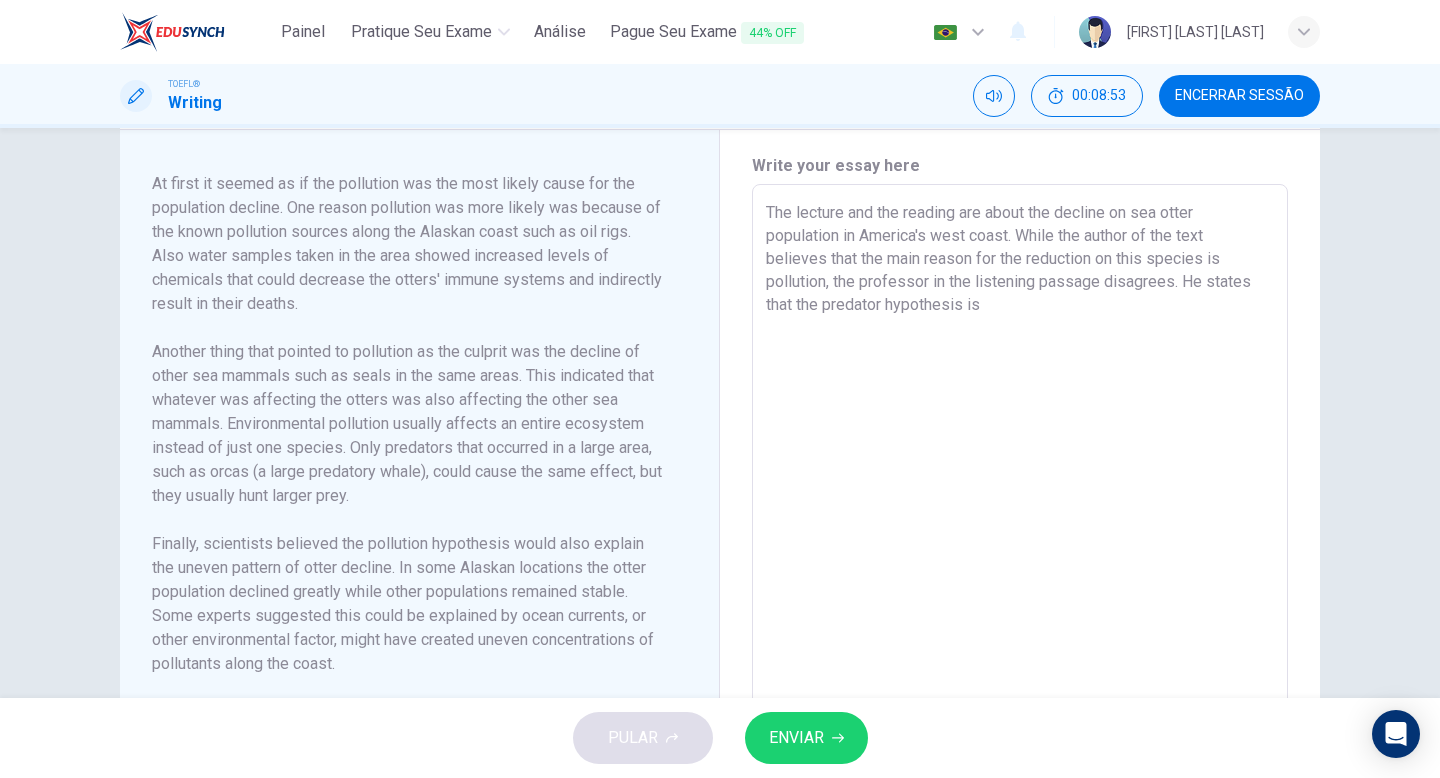 scroll, scrollTop: 225, scrollLeft: 0, axis: vertical 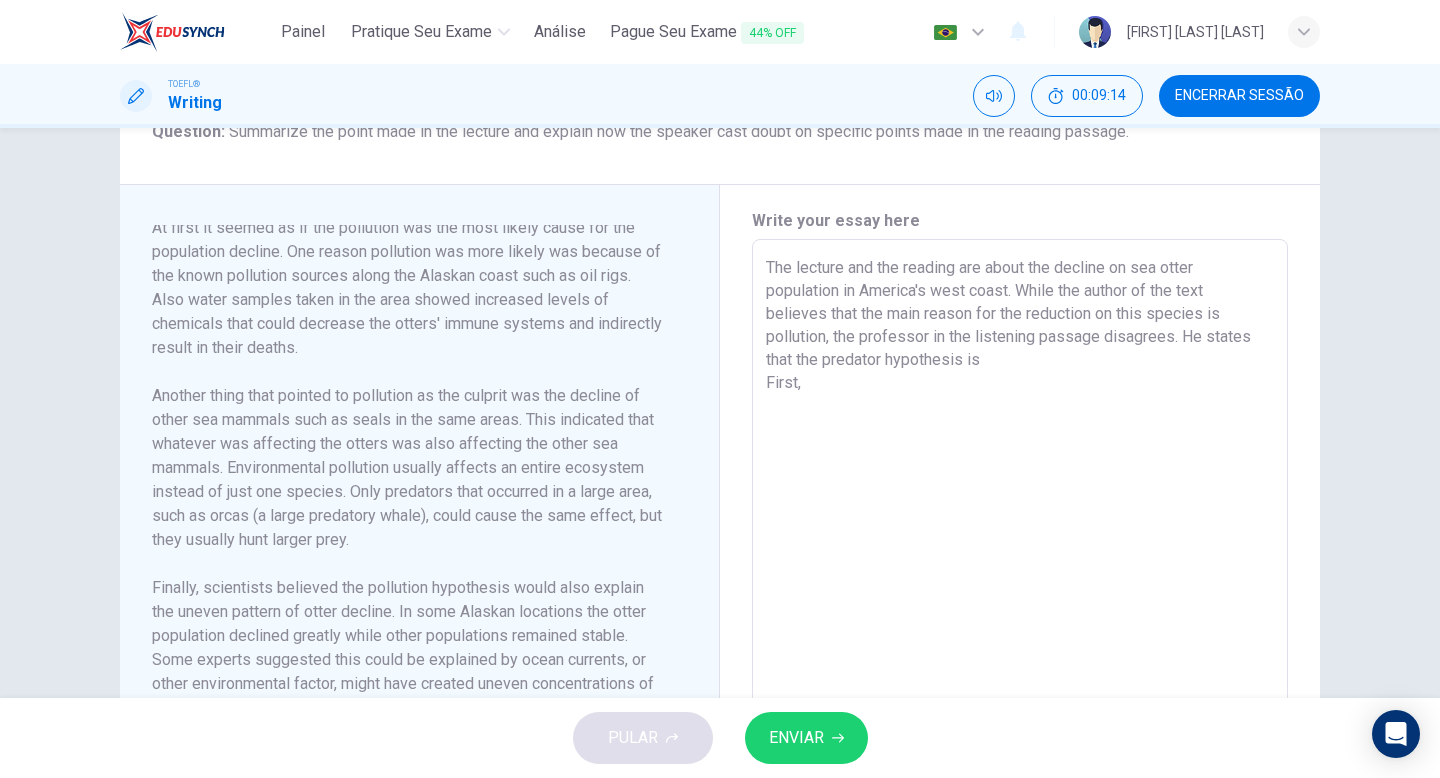 click on "The lecture and the reading are about the decline on sea otter population in America's west coast. While the author of the text believes that the main reason for the reduction on this species is pollution, the professor in the listening passage disagrees. He states that the predator hypothesis is
First," at bounding box center [1020, 524] 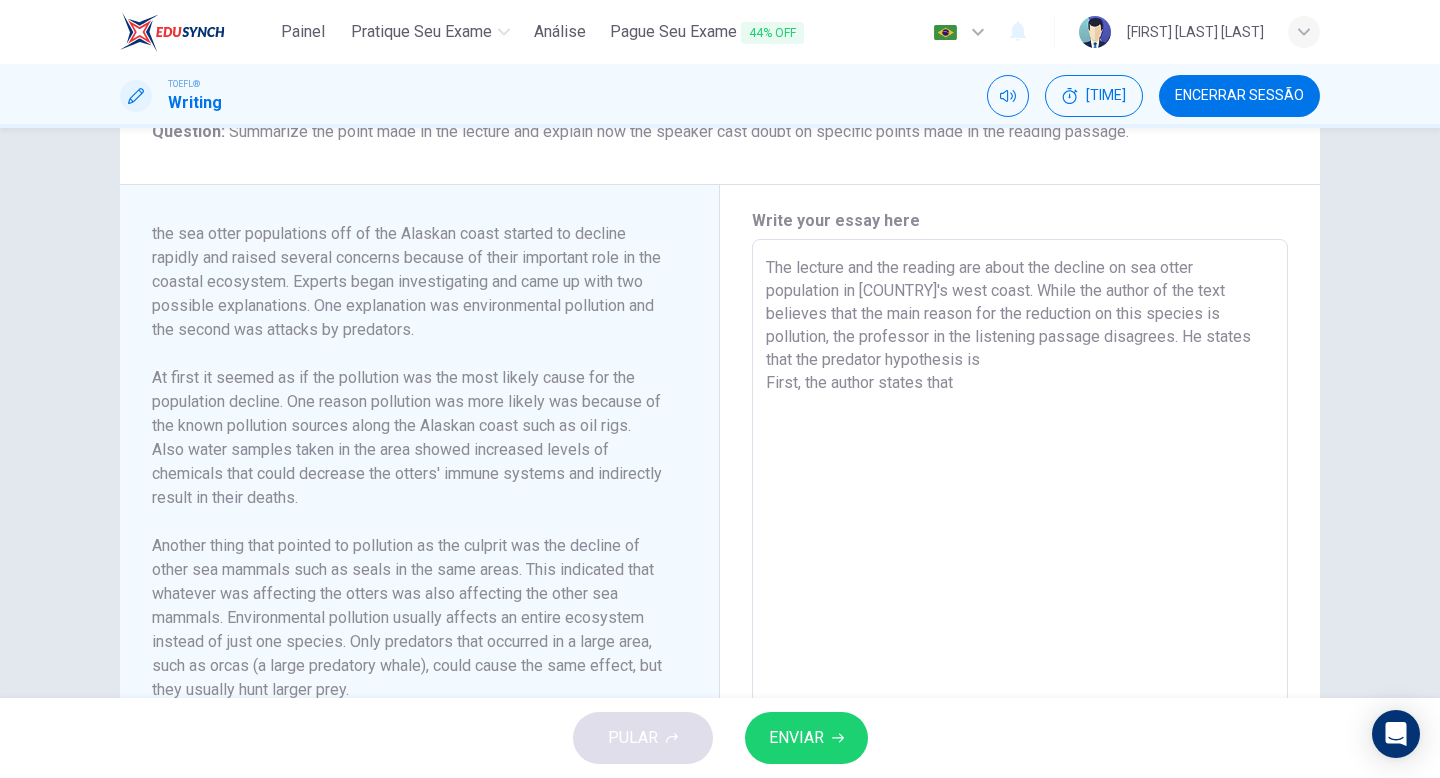 scroll, scrollTop: 78, scrollLeft: 0, axis: vertical 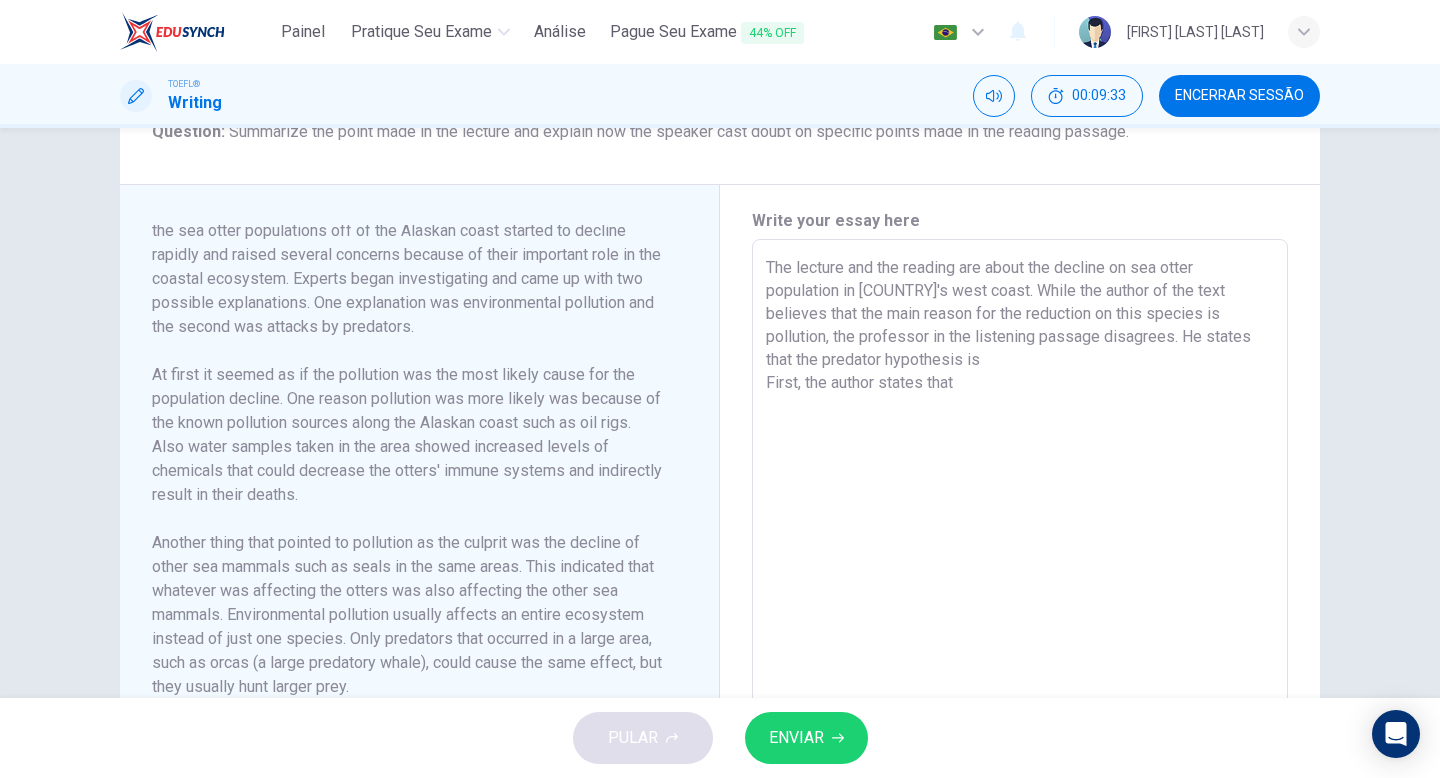 click on "The lecture and the reading are about the decline on sea otter population in [COUNTRY]'s west coast. While the author of the text believes that the main reason for the reduction on this species is pollution, the professor in the listening passage disagrees. He states that the predator hypothesis is
First, the author states that" at bounding box center [1020, 524] 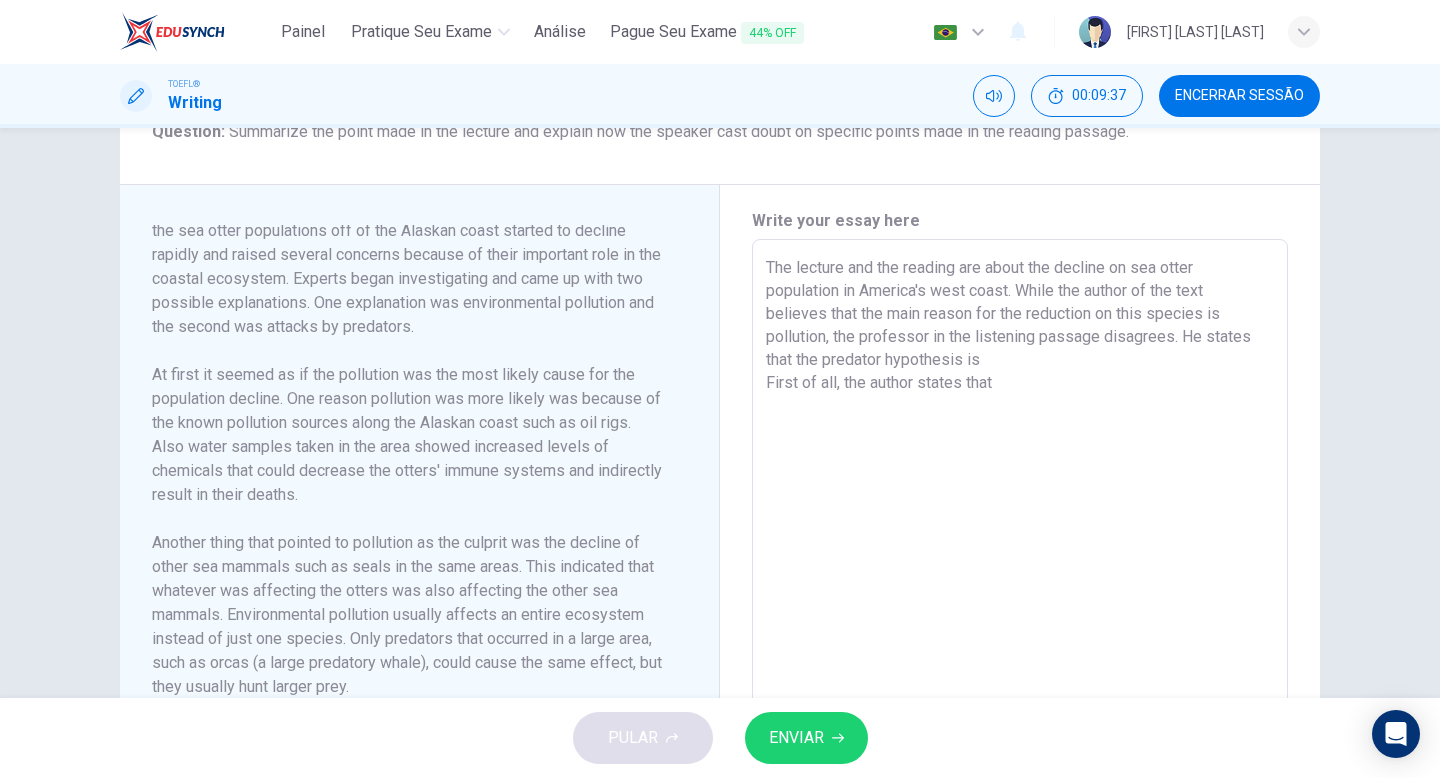click on "The lecture and the reading are about the decline on sea otter population in America's west coast. While the author of the text believes that the main reason for the reduction on this species is pollution, the professor in the listening passage disagrees. He states that the predator hypothesis is
First of all, the author states that" at bounding box center (1020, 524) 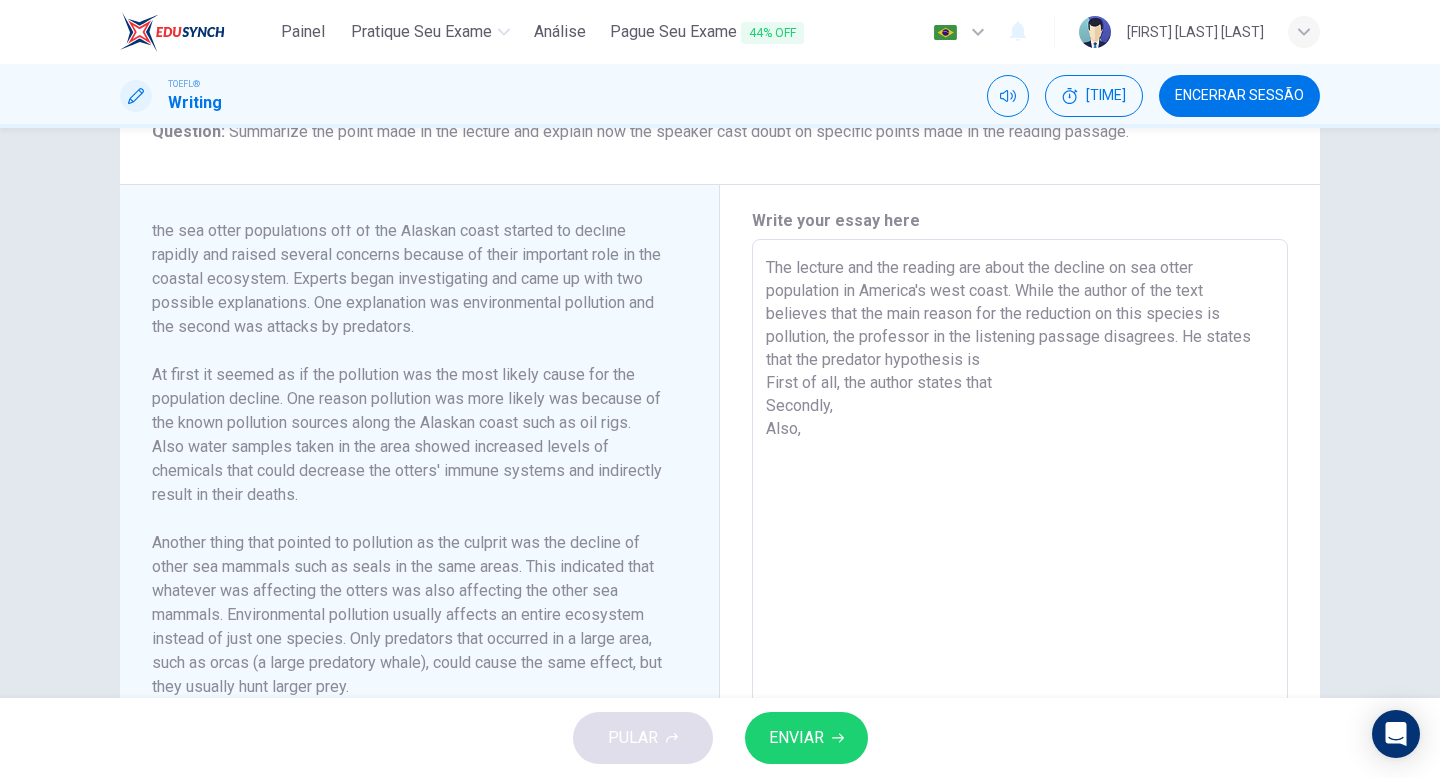 click on "The lecture and the reading are about the decline on sea otter population in America's west coast. While the author of the text believes that the main reason for the reduction on this species is pollution, the professor in the listening passage disagrees. He states that the predator hypothesis is
First of all, the author states that
Secondly,
Also," at bounding box center [1020, 524] 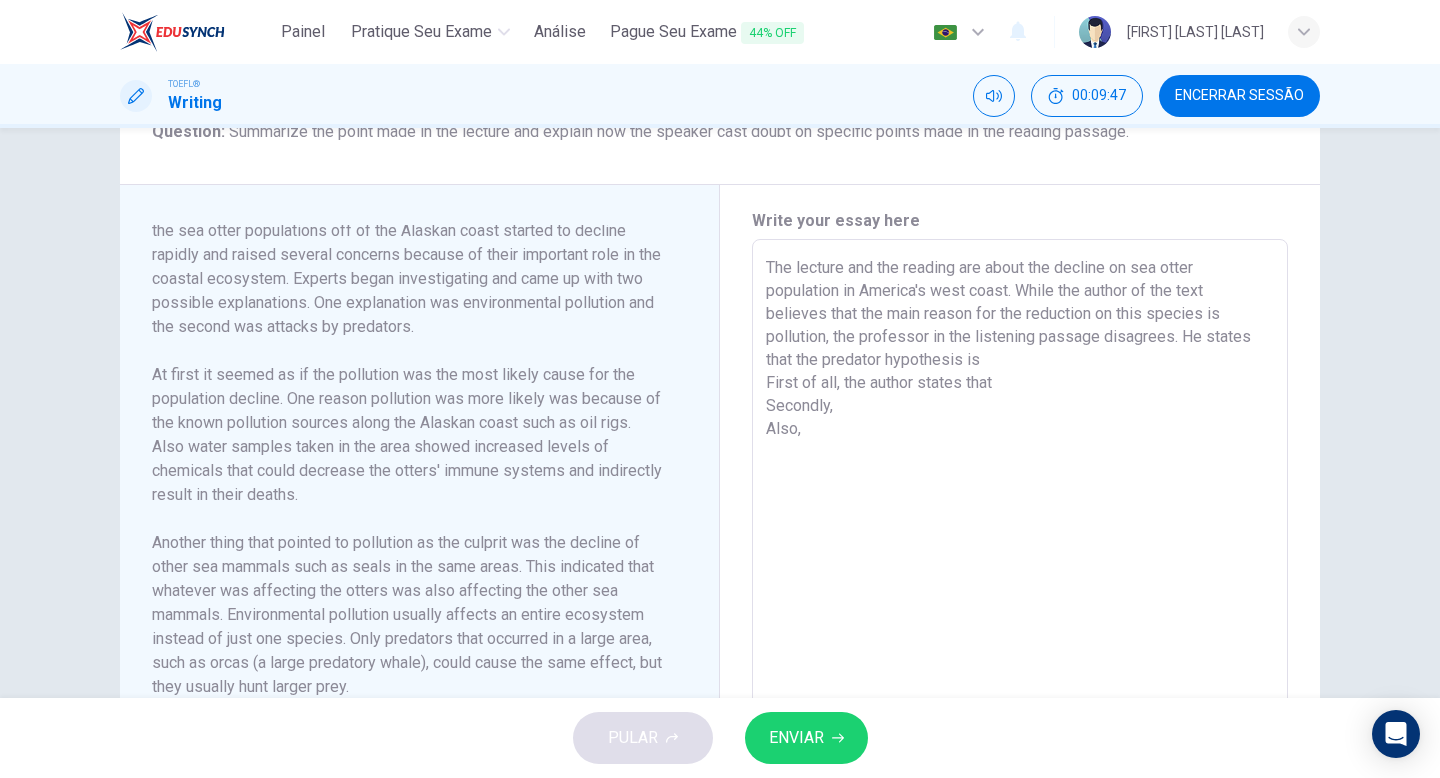 click on "The lecture and the reading are about the decline on sea otter population in America's west coast. While the author of the text believes that the main reason for the reduction on this species is pollution, the professor in the listening passage disagrees. He states that the predator hypothesis is
First of all, the author states that
Secondly,
Also," at bounding box center [1020, 524] 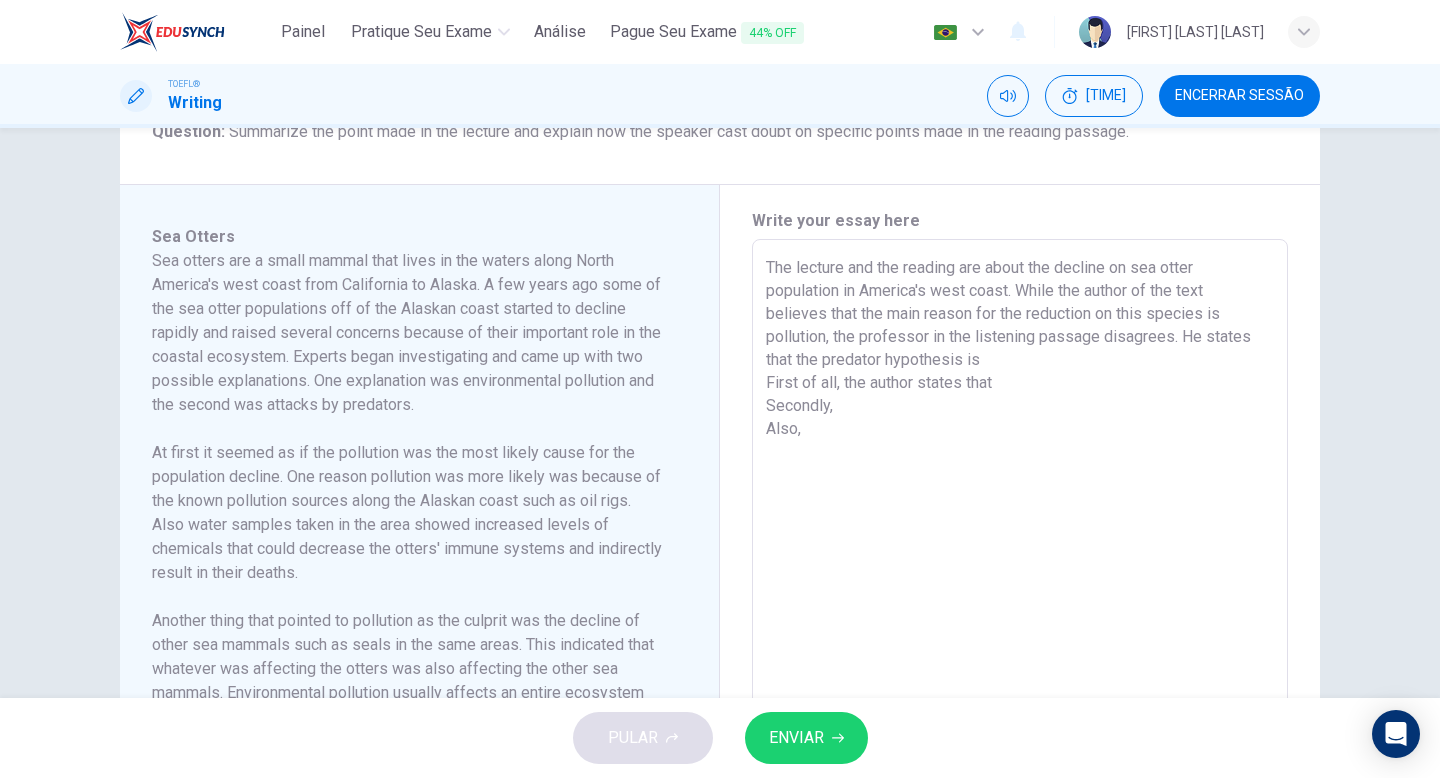 scroll, scrollTop: 5, scrollLeft: 0, axis: vertical 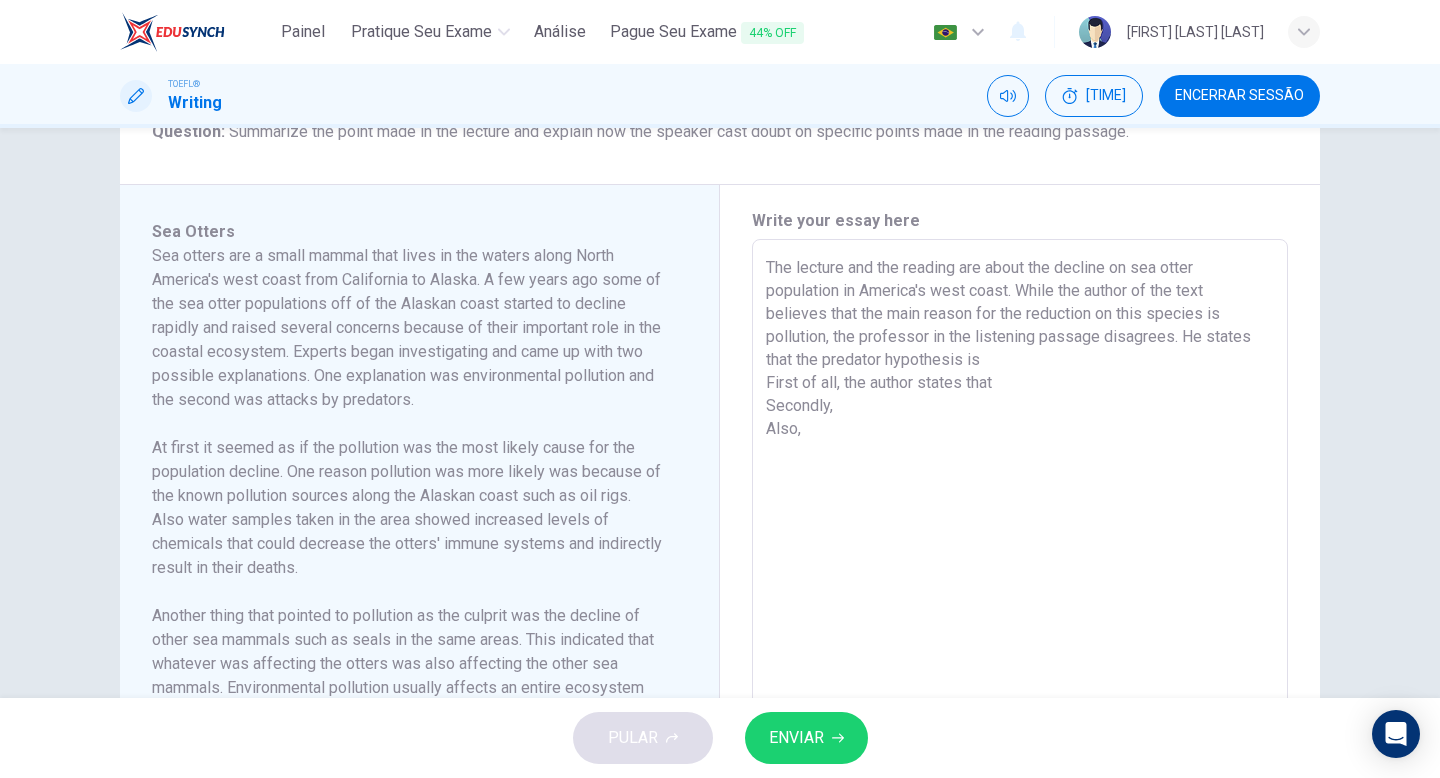 click on "The lecture and the reading are about the decline on sea otter population in America's west coast. While the author of the text believes that the main reason for the reduction on this species is pollution, the professor in the listening passage disagrees. He states that the predator hypothesis is
First of all, the author states that
Secondly,
Also," at bounding box center (1020, 524) 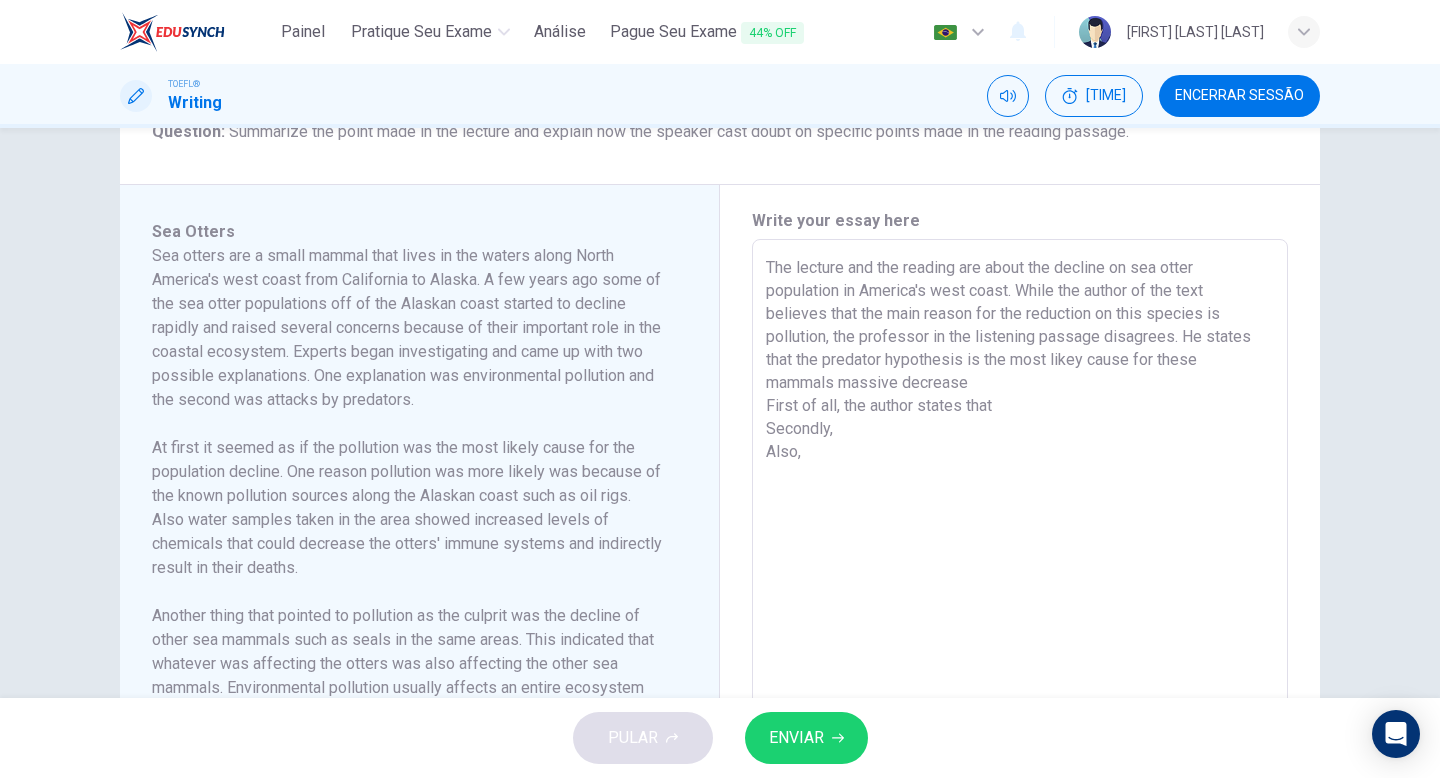 click on "The lecture and the reading are about the decline on sea otter population in America's west coast. While the author of the text believes that the main reason for the reduction on this species is pollution, the professor in the listening passage disagrees. He states that the predator hypothesis is the most likey cause for these mammals massive decrease
First of all, the author states that
Secondly,
Also," at bounding box center [1020, 524] 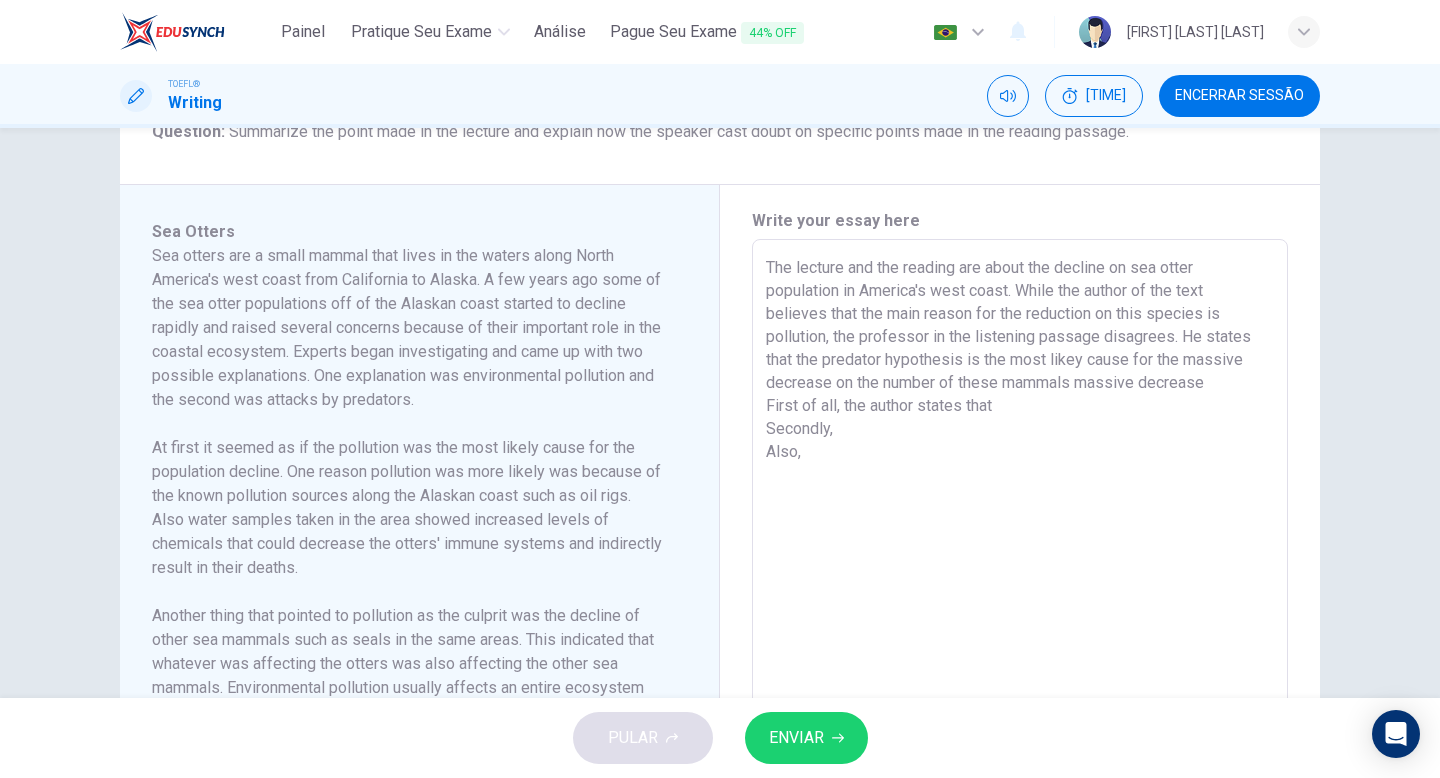 drag, startPoint x: 1234, startPoint y: 365, endPoint x: 1077, endPoint y: 360, distance: 157.0796 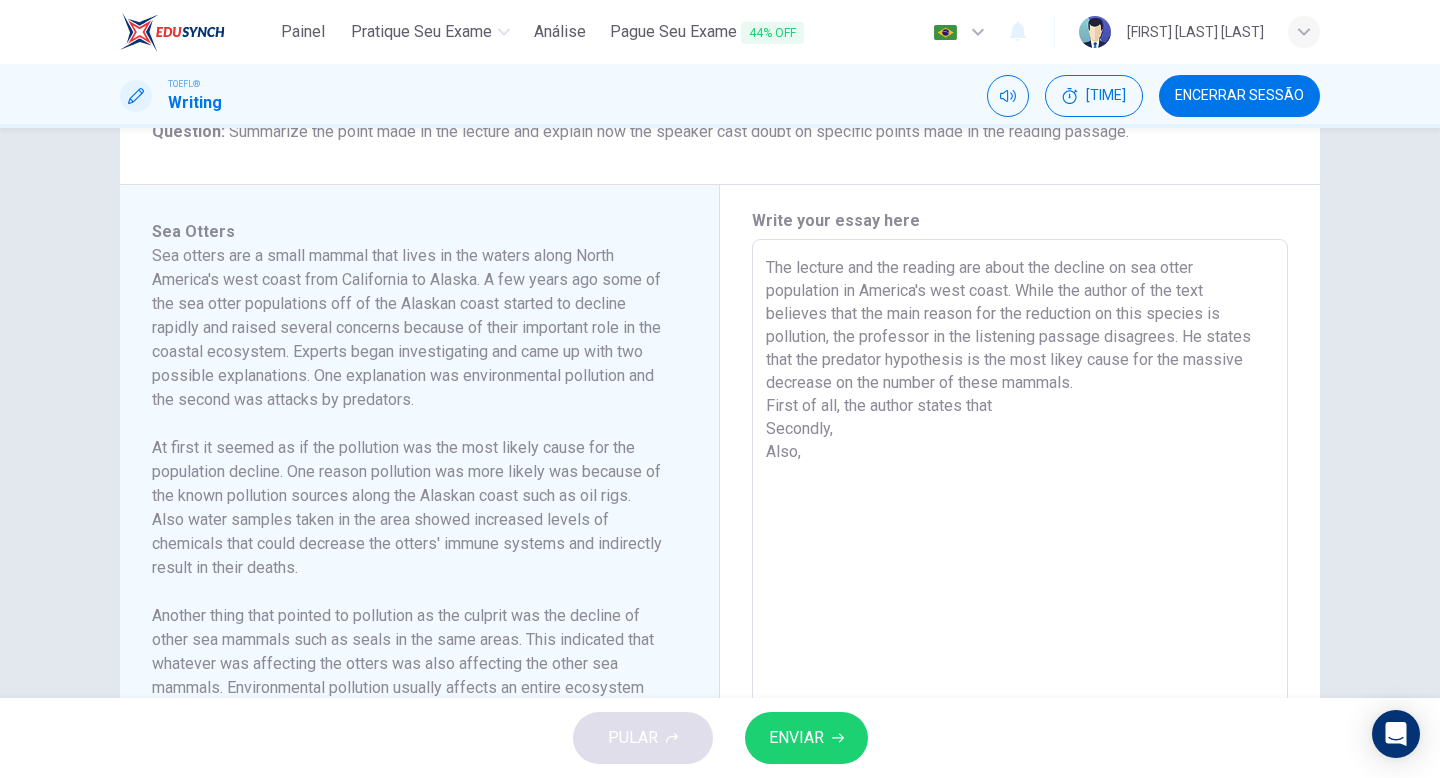 click on "The lecture and the reading are about the decline on sea otter population in America's west coast. While the author of the text believes that the main reason for the reduction on this species is pollution, the professor in the listening passage disagrees. He states that the predator hypothesis is the most likey cause for the massive decrease on the number of these mammals.
First of all, the author states that
Secondly,
Also," at bounding box center [1020, 524] 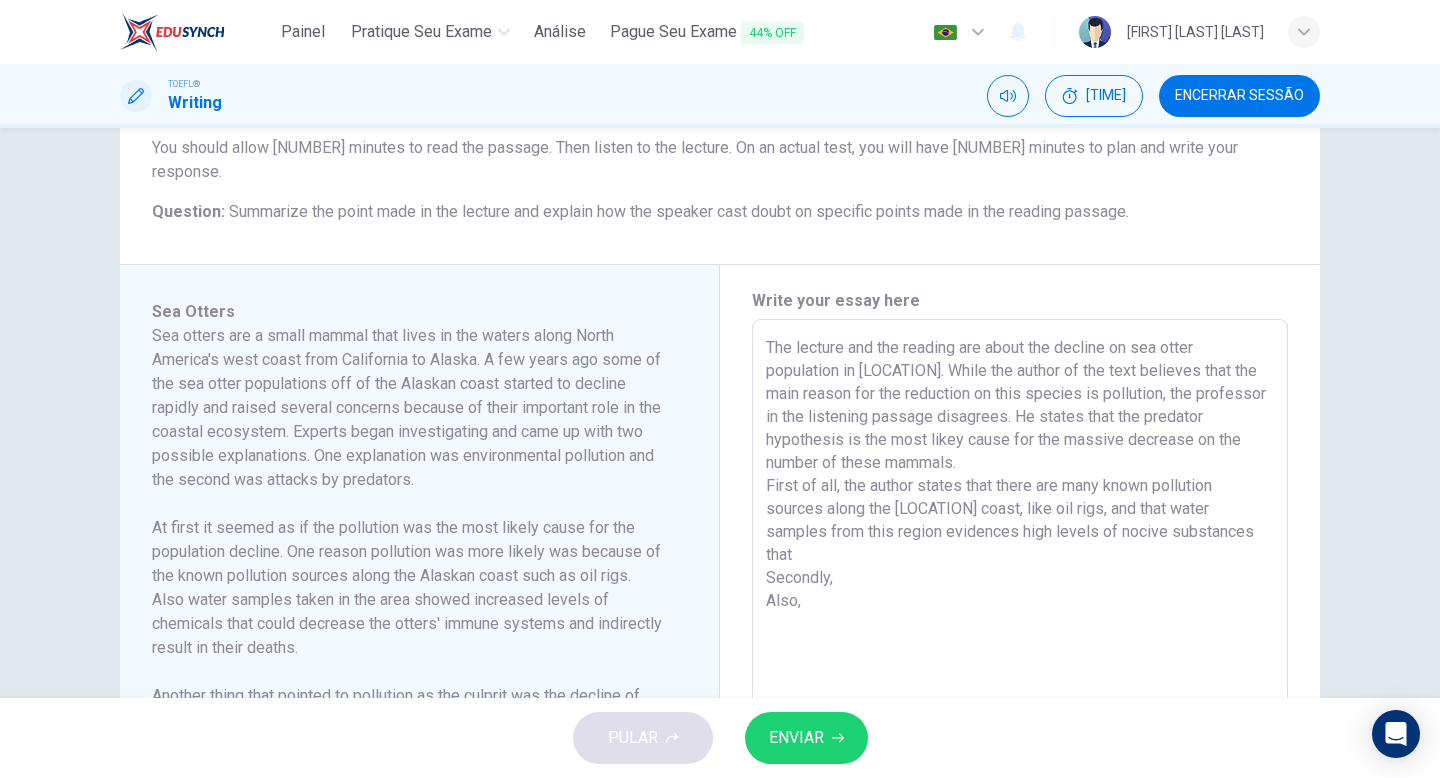 scroll, scrollTop: 353, scrollLeft: 0, axis: vertical 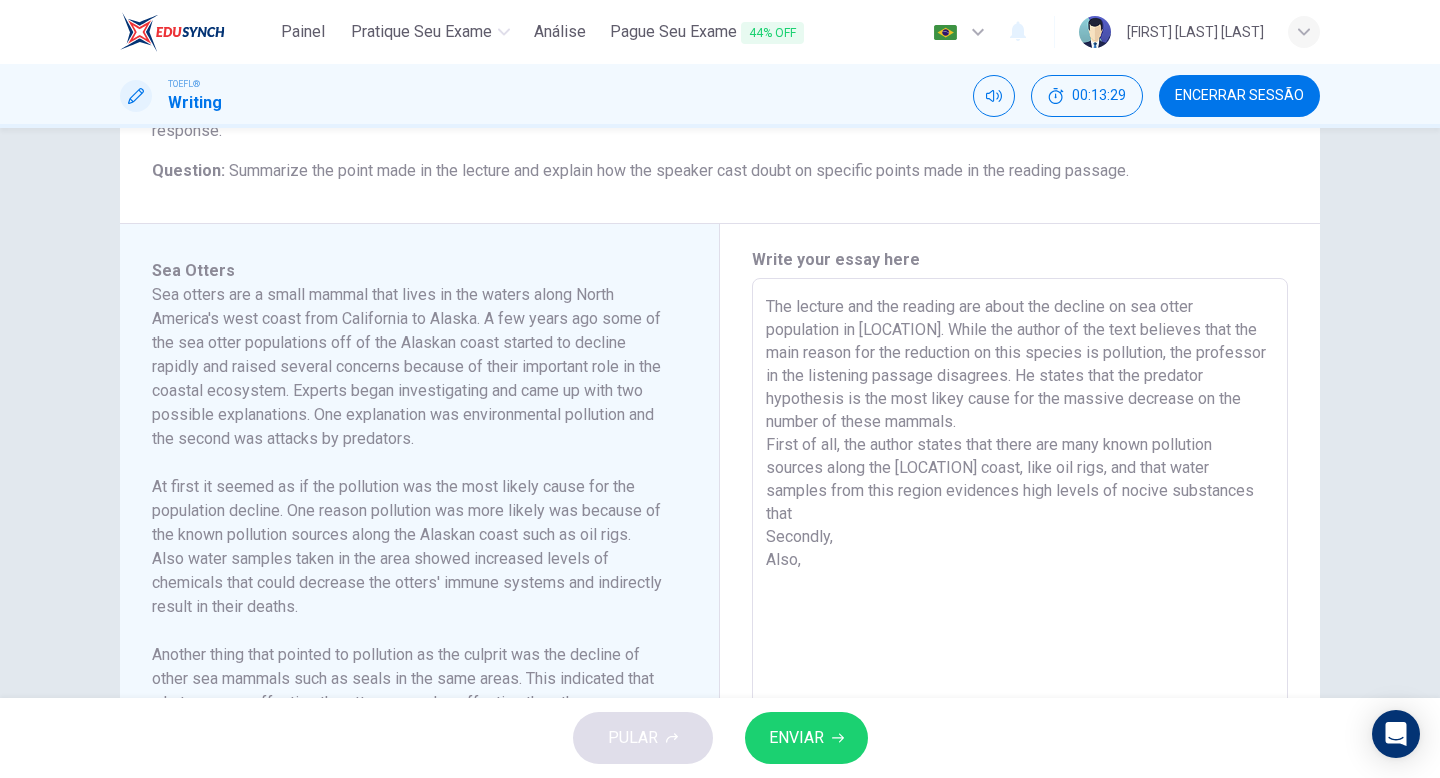 click on "The lecture and the reading are about the decline on sea otter population in [LOCATION]. While the author of the text believes that the main reason for the reduction on this species is pollution, the professor in the listening passage disagrees. He states that the predator hypothesis is the most likey cause for the massive decrease on the number of these mammals.
First of all, the author states that there are many known pollution sources along the [LOCATION] coast, like oil rigs, and that water samples from this region evidences high levels of nocive substances that
Secondly,
Also," at bounding box center [1020, 563] 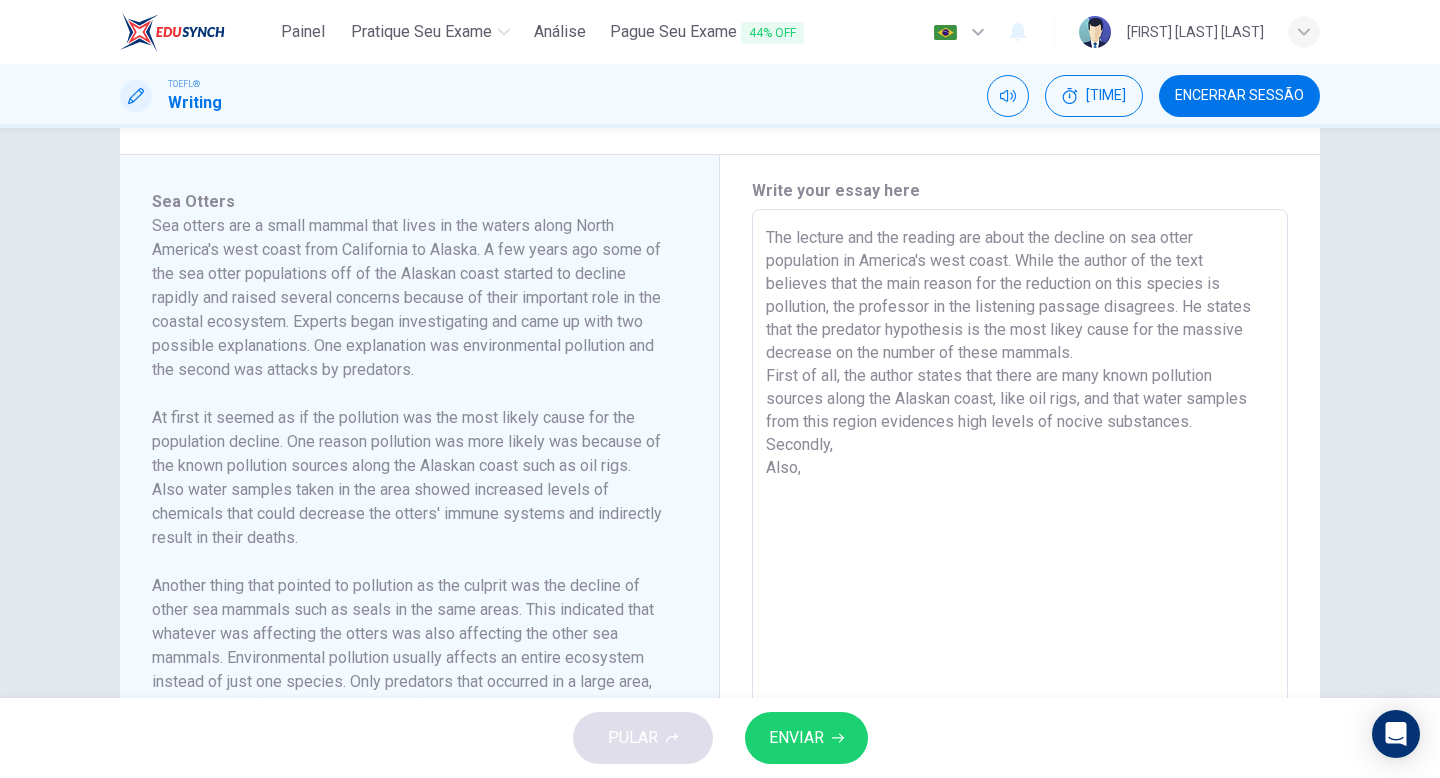 scroll, scrollTop: 425, scrollLeft: 0, axis: vertical 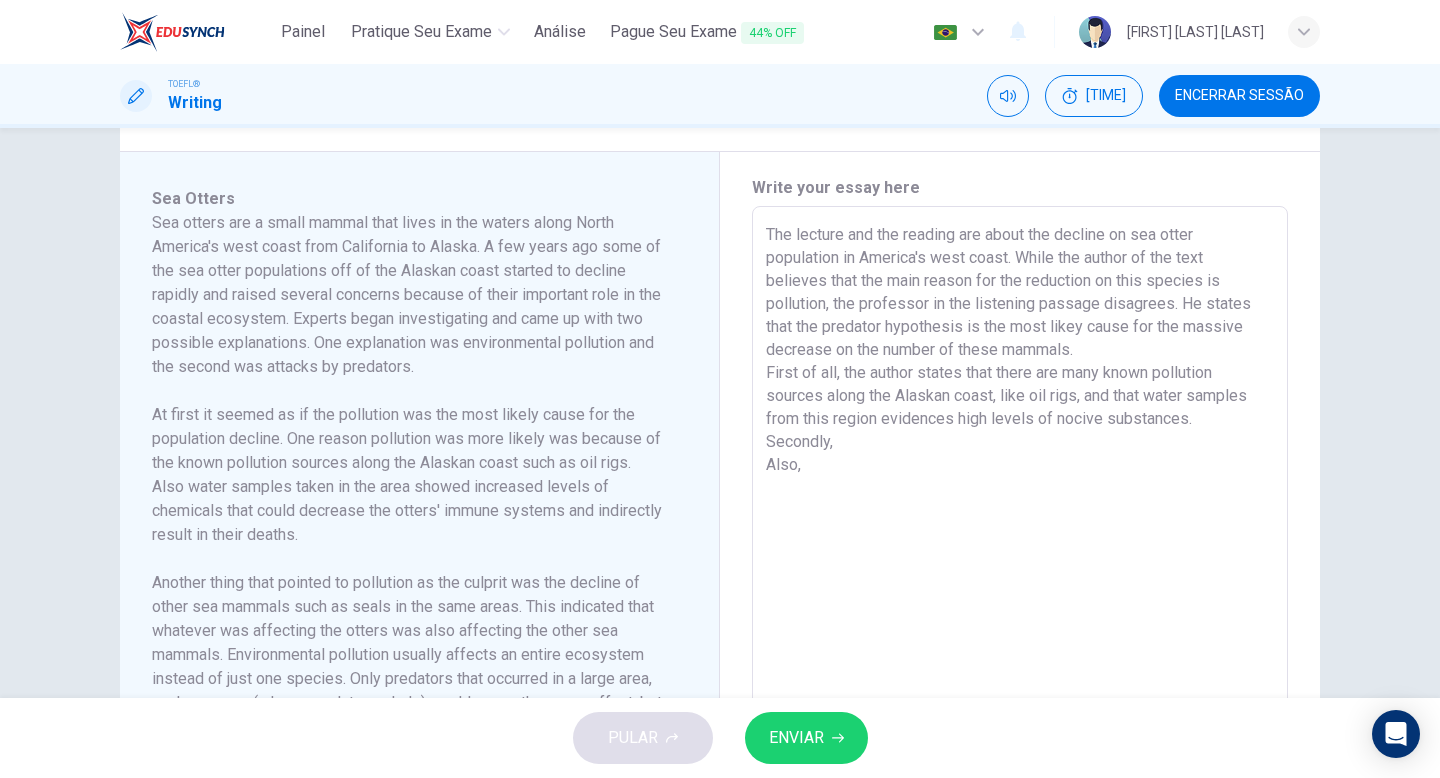 click on "The lecture and the reading are about the decline on sea otter population in America's west coast. While the author of the text believes that the main reason for the reduction on this species is pollution, the professor in the listening passage disagrees. He states that the predator hypothesis is the most likey cause for the massive decrease on the number of these mammals.
First of all, the author states that there are many known pollution sources along the Alaskan coast, like oil rigs, and that water samples from this region evidences high levels of nocive substances.
Secondly,
Also," at bounding box center [1020, 491] 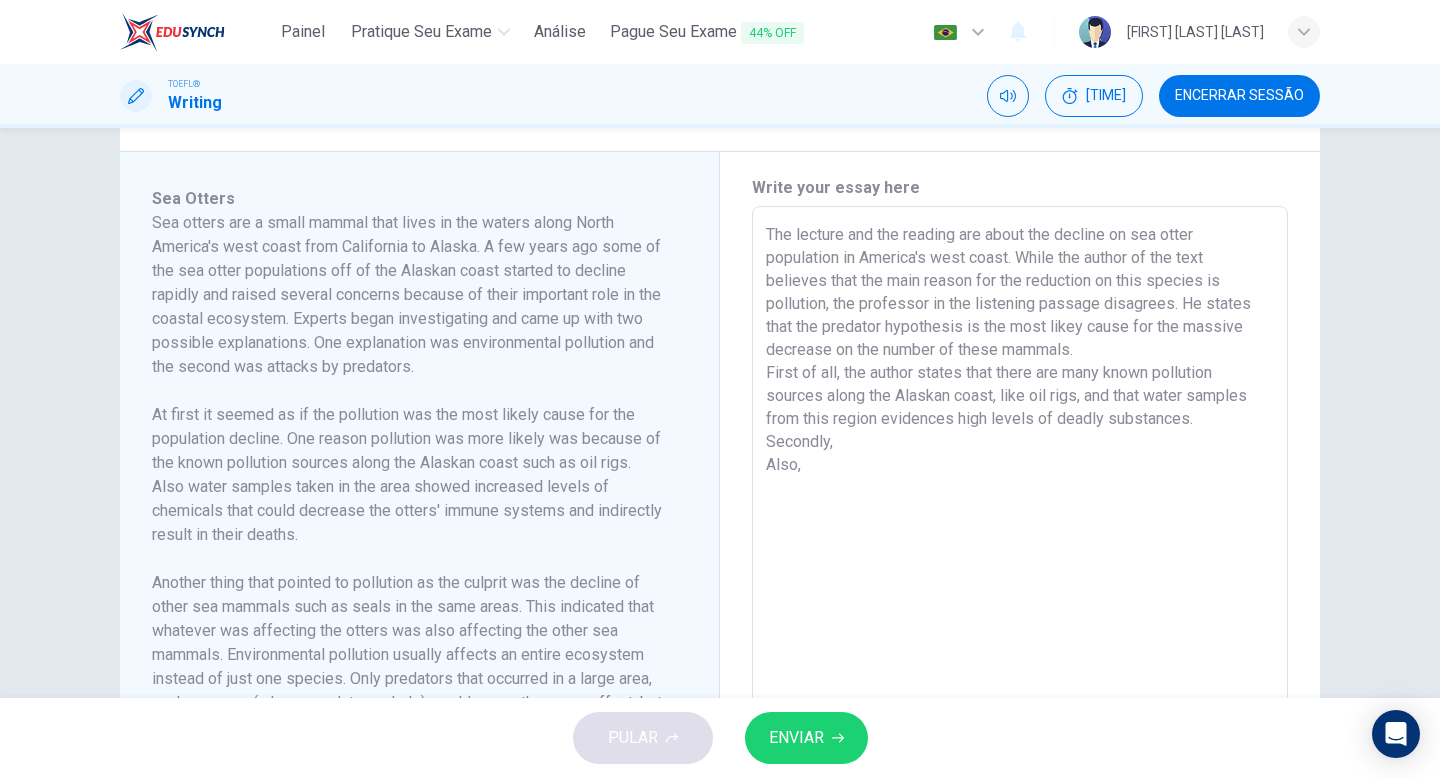click on "The lecture and the reading are about the decline on sea otter population in America's west coast. While the author of the text believes that the main reason for the reduction on this species is pollution, the professor in the listening passage disagrees. He states that the predator hypothesis is the most likey cause for the massive decrease on the number of these mammals.
First of all, the author states that there are many known pollution sources along the Alaskan coast, like oil rigs, and that water samples from this region evidences high levels of deadly substances.
Secondly,
Also," at bounding box center [1020, 491] 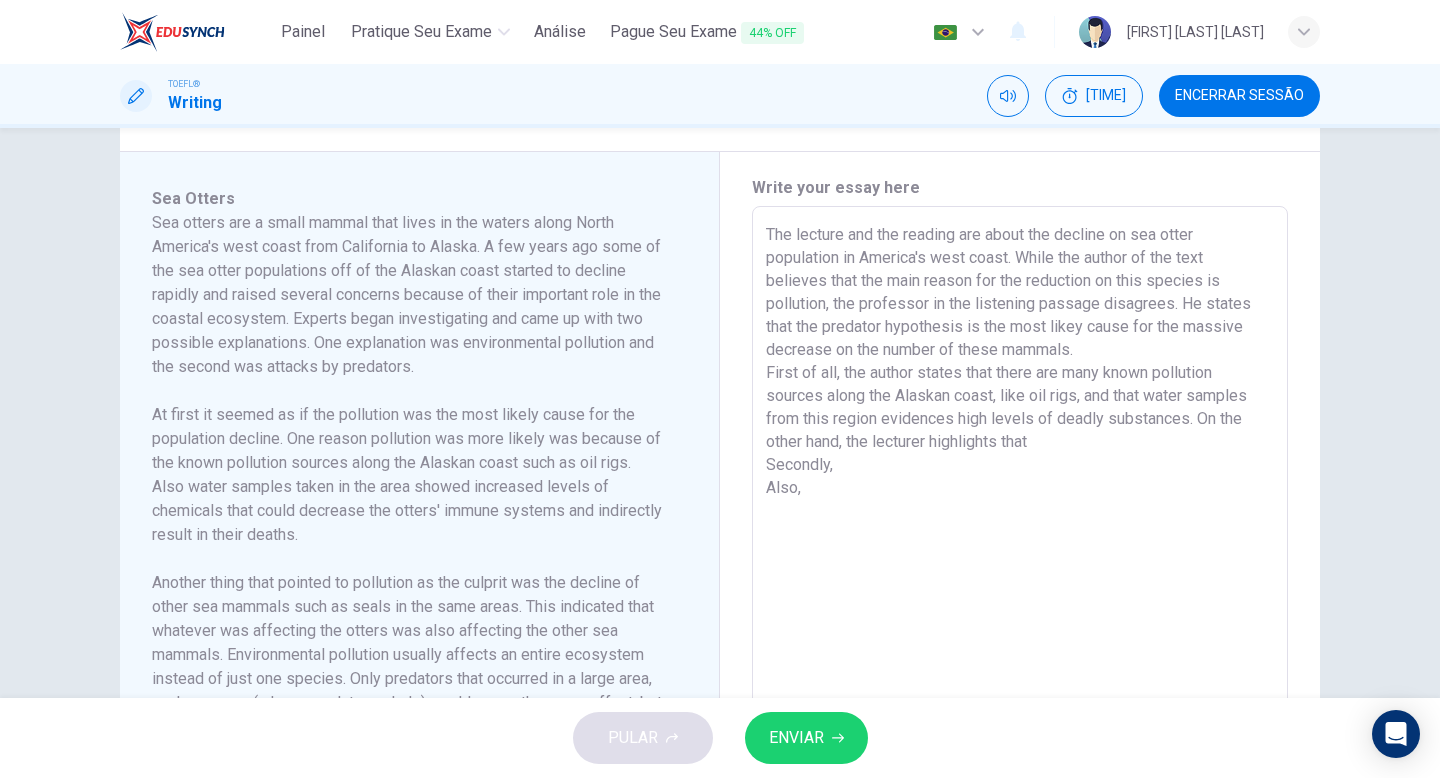 click on "The lecture and the reading are about the decline on sea otter population in America's west coast. While the author of the text believes that the main reason for the reduction on this species is pollution, the professor in the listening passage disagrees. He states that the predator hypothesis is the most likey cause for the massive decrease on the number of these mammals.
First of all, the author states that there are many known pollution sources along the Alaskan coast, like oil rigs, and that water samples from this region evidences high levels of deadly substances. On the other hand, the lecturer highlights that
Secondly,
Also," at bounding box center (1020, 491) 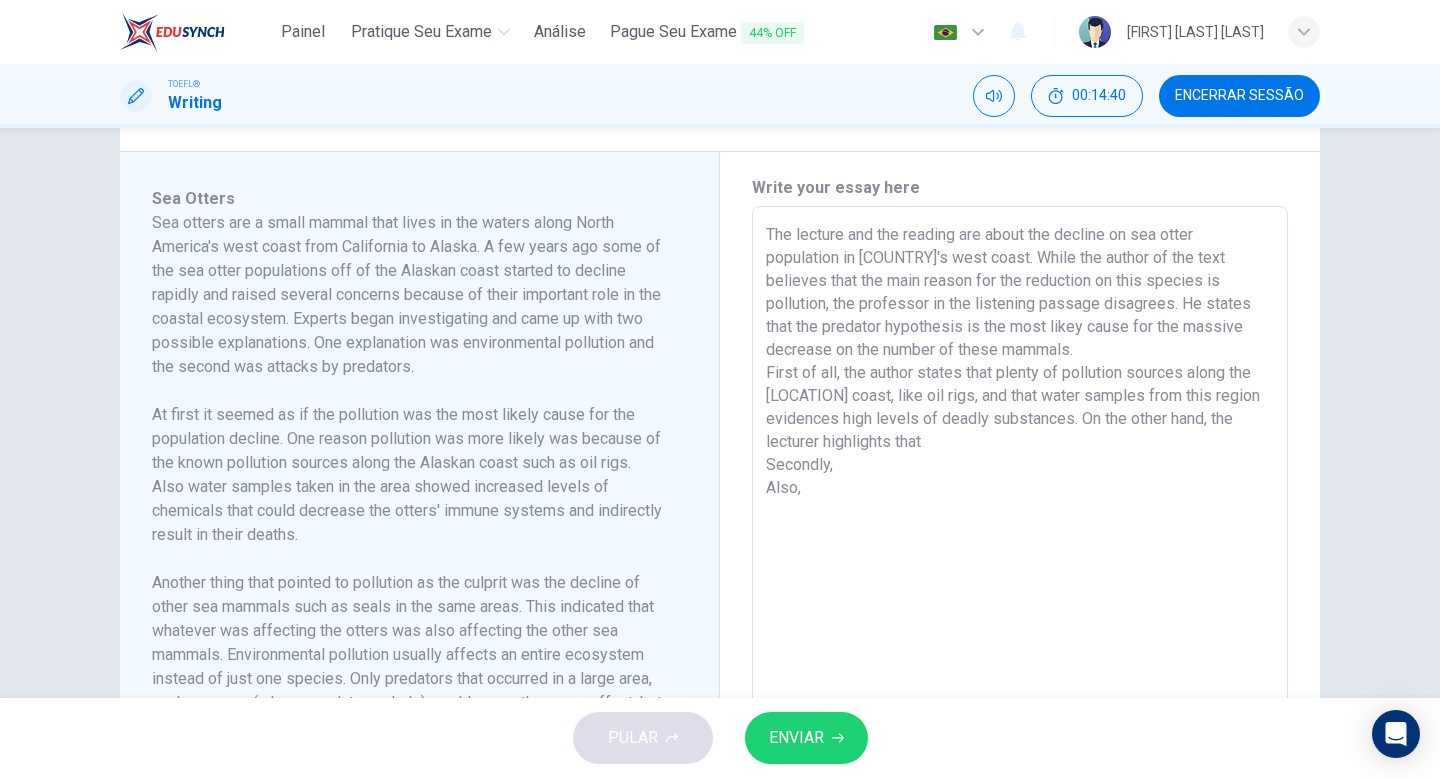 click on "The lecture and the reading are about the decline on sea otter population in [COUNTRY]'s west coast. While the author of the text believes that the main reason for the reduction on this species is pollution, the professor in the listening passage disagrees. He states that the predator hypothesis is the most likey cause for the massive decrease on the number of these mammals.
First of all, the author states that plenty of pollution sources along the [LOCATION] coast, like oil rigs, and that water samples from this region evidences high levels of deadly substances. On the other hand, the lecturer highlights that
Secondly,
Also," at bounding box center [1020, 491] 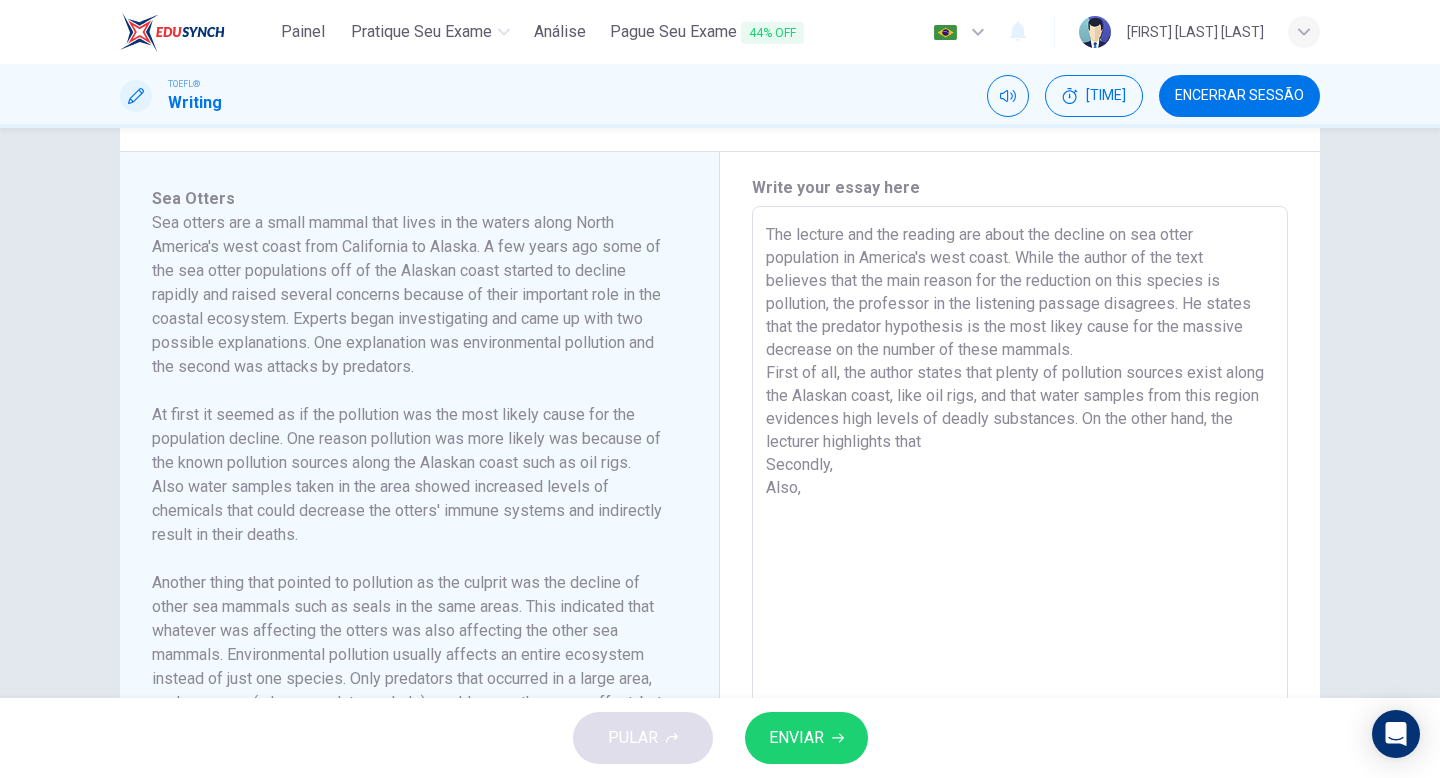 drag, startPoint x: 1028, startPoint y: 375, endPoint x: 945, endPoint y: 382, distance: 83.294655 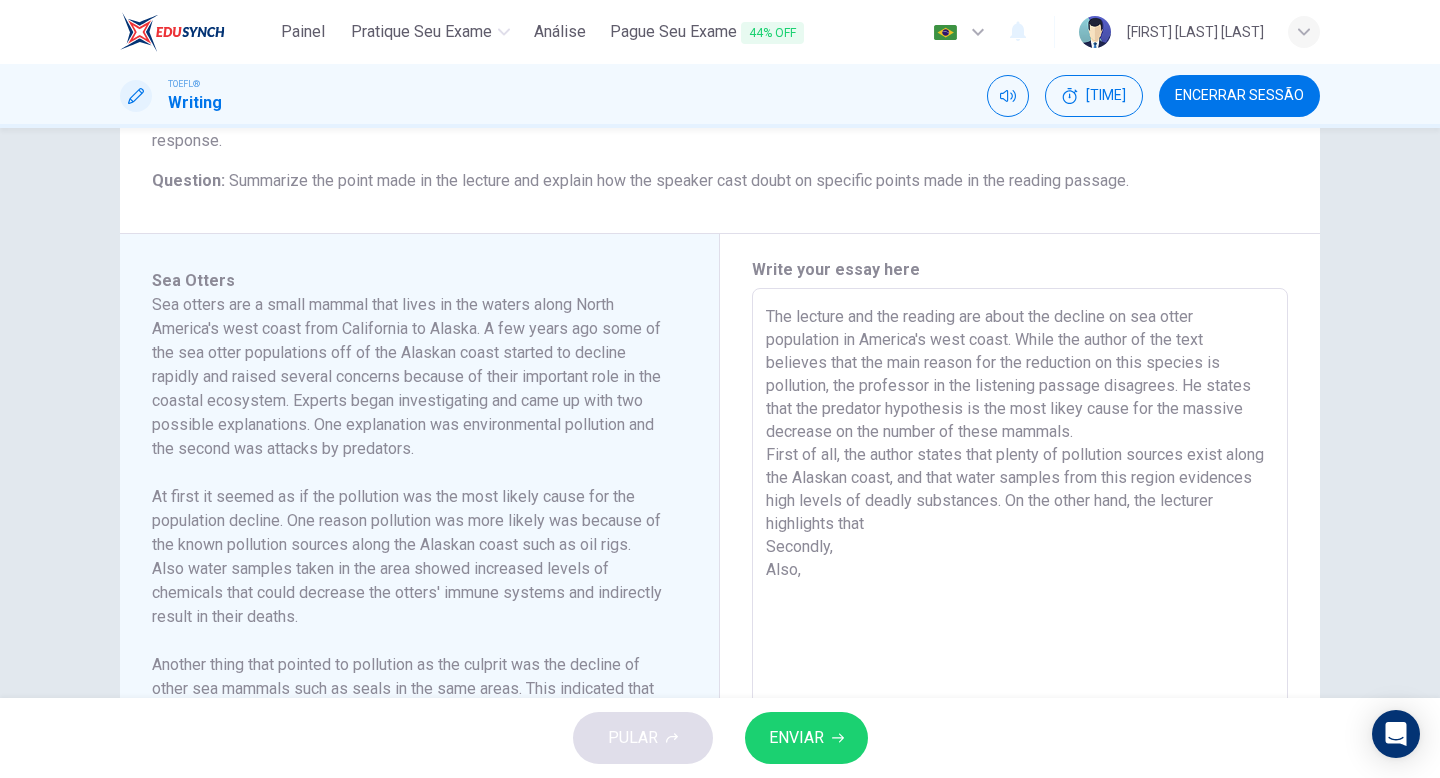 scroll, scrollTop: 450, scrollLeft: 0, axis: vertical 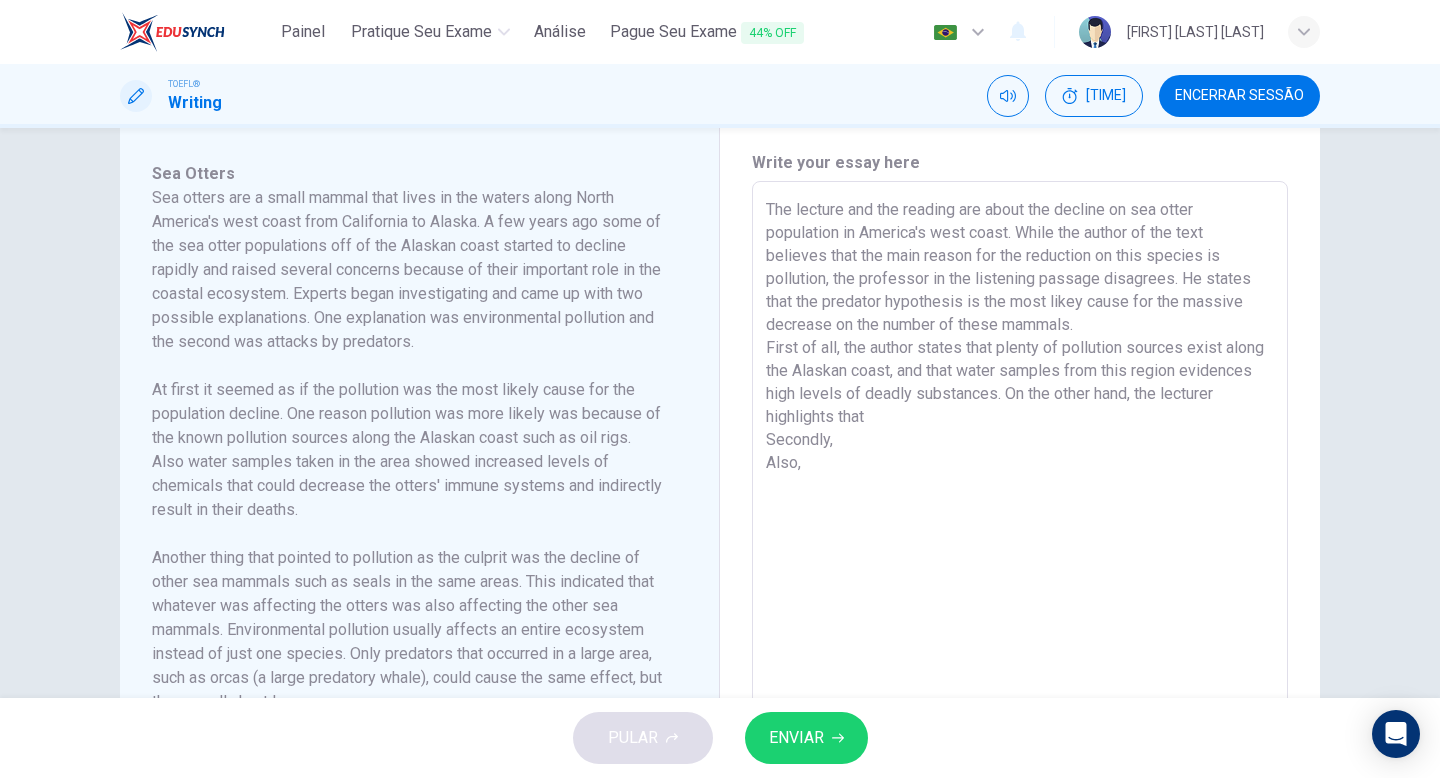 click on "The lecture and the reading are about the decline on sea otter population in America's west coast. While the author of the text believes that the main reason for the reduction on this species is pollution, the professor in the listening passage disagrees. He states that the predator hypothesis is the most likey cause for the massive decrease on the number of these mammals.
First of all, the author states that plenty of pollution sources exist along the Alaskan coast, and that water samples from this region evidences high levels of deadly substances. On the other hand, the lecturer highlights that
Secondly,
Also," at bounding box center (1020, 466) 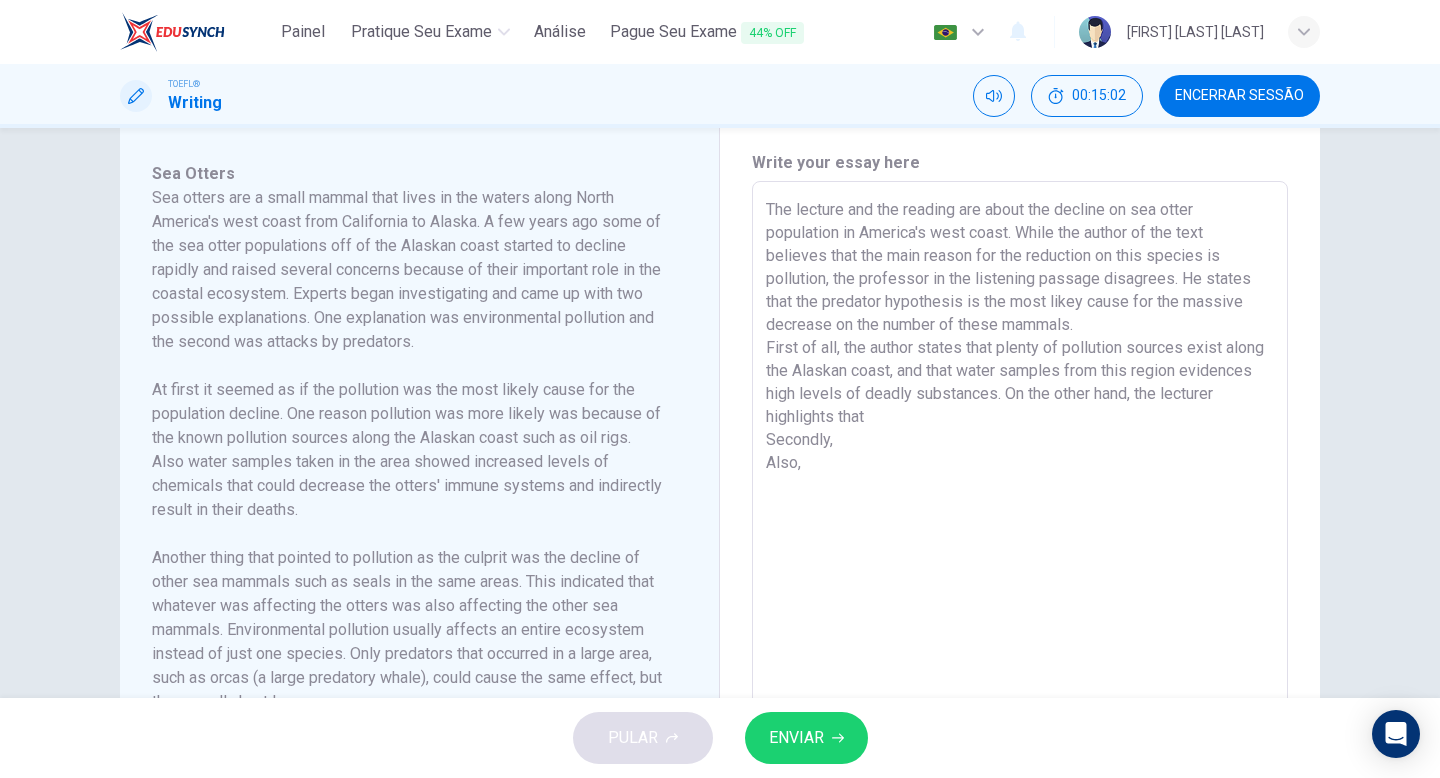 click on "The lecture and the reading are about the decline on sea otter population in America's west coast. While the author of the text believes that the main reason for the reduction on this species is pollution, the professor in the listening passage disagrees. He states that the predator hypothesis is the most likey cause for the massive decrease on the number of these mammals.
First of all, the author states that plenty of pollution sources exist along the Alaskan coast, and that water samples from this region evidences high levels of deadly substances. On the other hand, the lecturer highlights that
Secondly,
Also," at bounding box center [1020, 466] 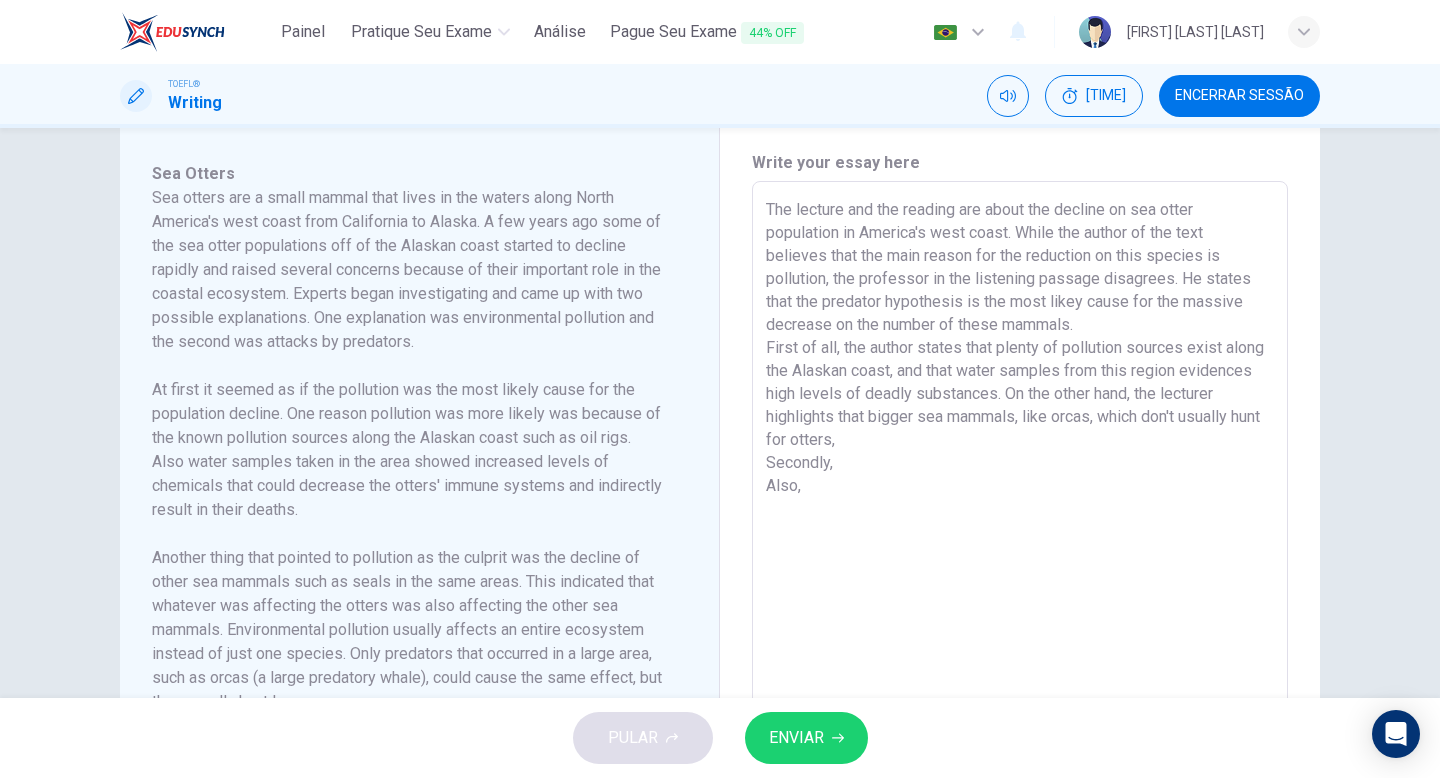 click on "The lecture and the reading are about the decline on sea otter population in America's west coast. While the author of the text believes that the main reason for the reduction on this species is pollution, the professor in the listening passage disagrees. He states that the predator hypothesis is the most likey cause for the massive decrease on the number of these mammals.
First of all, the author states that plenty of pollution sources exist along the Alaskan coast, and that water samples from this region evidences high levels of deadly substances. On the other hand, the lecturer highlights that bigger sea mammals, like orcas, which don't usually hunt for otters,
Secondly,
Also," at bounding box center (1020, 466) 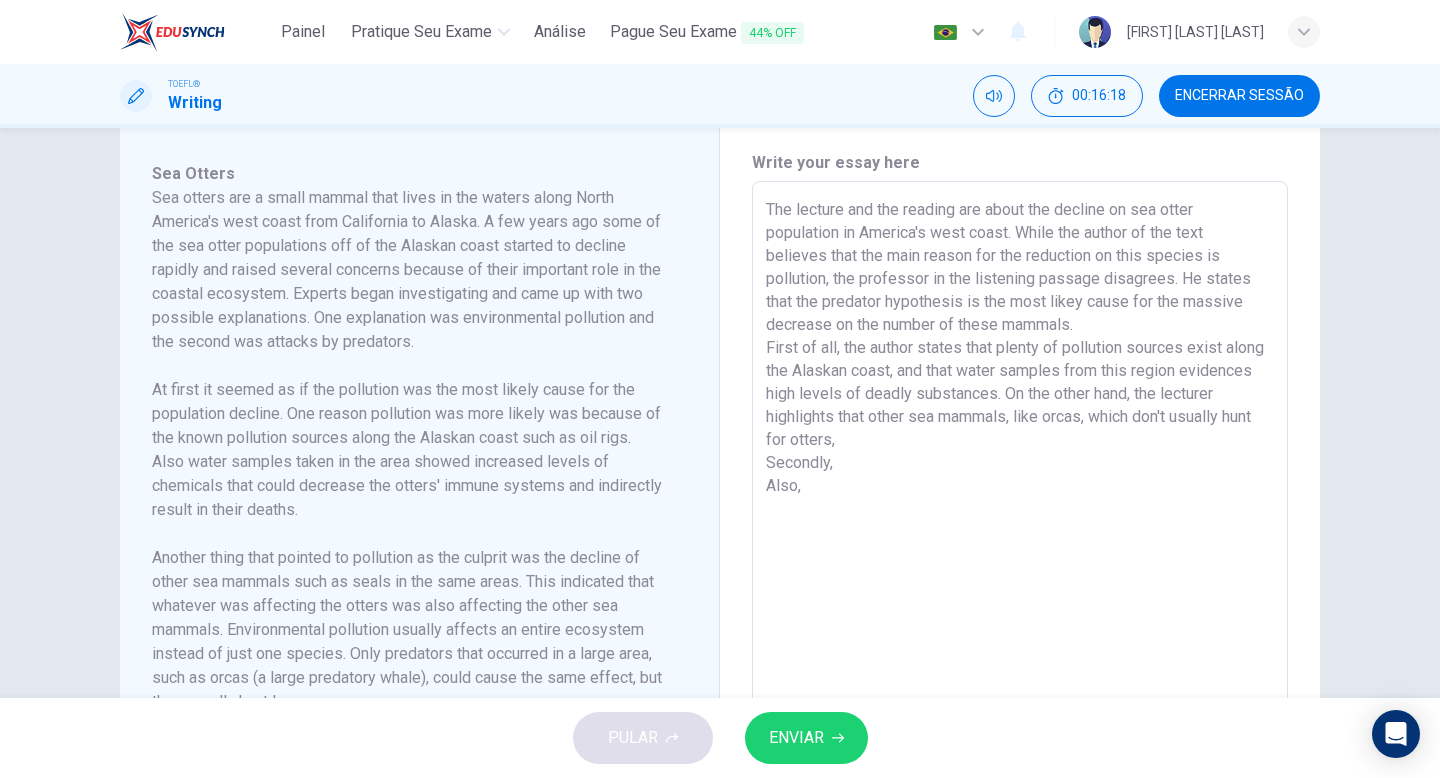 drag, startPoint x: 1203, startPoint y: 398, endPoint x: 920, endPoint y: 421, distance: 283.9331 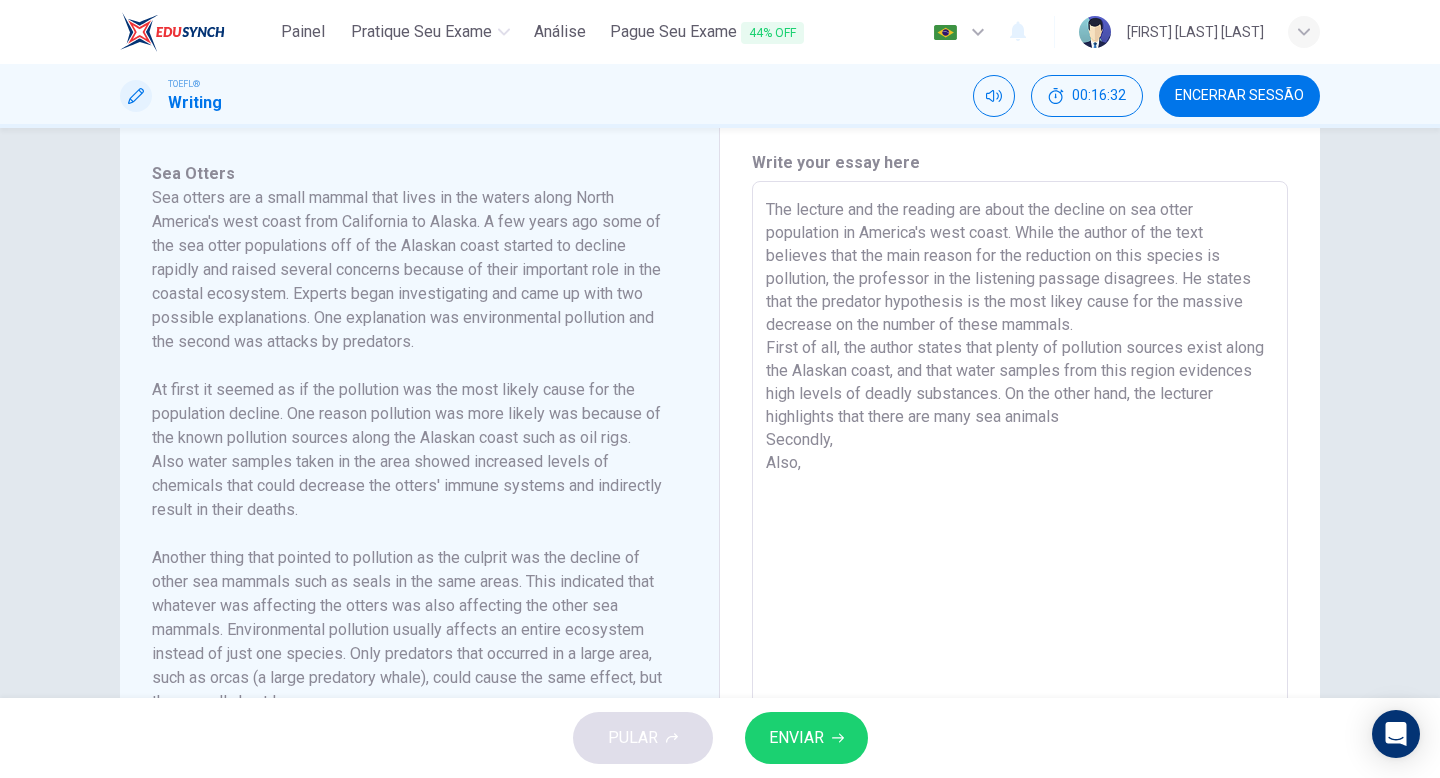 click on "The lecture and the reading are about the decline on sea otter population in America's west coast. While the author of the text believes that the main reason for the reduction on this species is pollution, the professor in the listening passage disagrees. He states that the predator hypothesis is the most likey cause for the massive decrease on the number of these mammals.
First of all, the author states that plenty of pollution sources exist along the Alaskan coast, and that water samples from this region evidences high levels of deadly substances. On the other hand, the lecturer highlights that there are many sea animals
Secondly,
Also," at bounding box center [1020, 466] 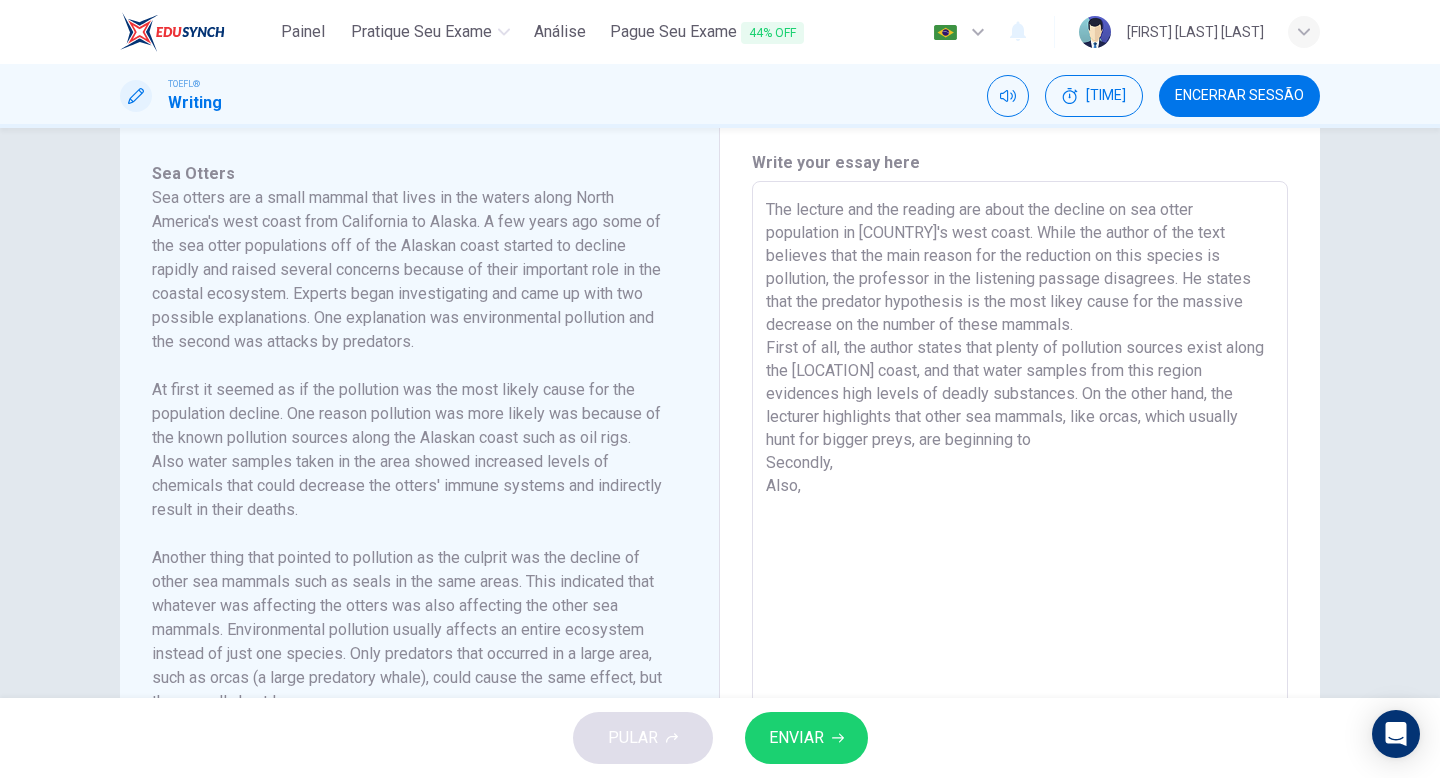 click on "The lecture and the reading are about the decline on sea otter population in [COUNTRY]'s west coast. While the author of the text believes that the main reason for the reduction on this species is pollution, the professor in the listening passage disagrees. He states that the predator hypothesis is the most likey cause for the massive decrease on the number of these mammals.
First of all, the author states that plenty of pollution sources exist along the [LOCATION] coast, and that water samples from this region evidences high levels of deadly substances. On the other hand, the lecturer highlights that other sea mammals, like orcas, which usually hunt for bigger preys, are beginning to
Secondly,
Also," at bounding box center [1020, 466] 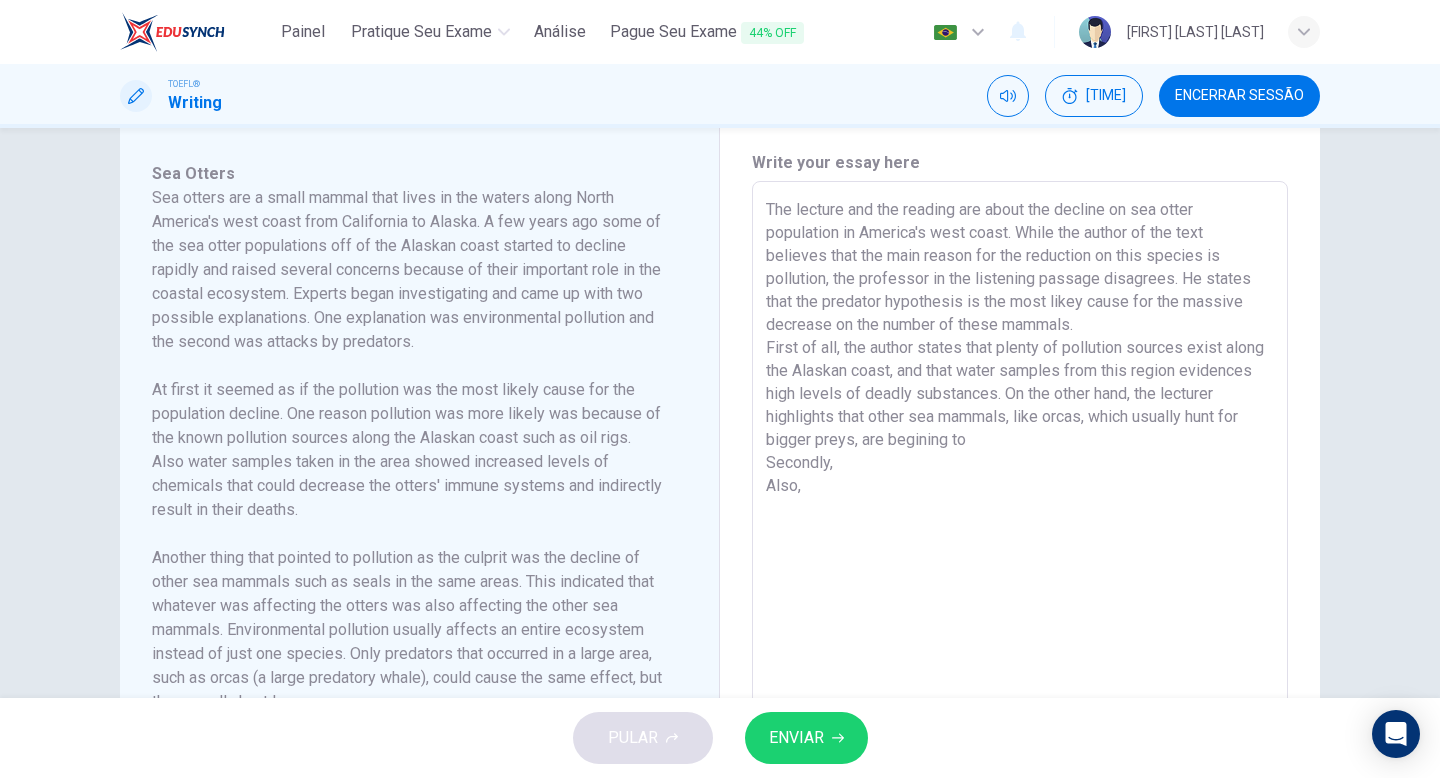 click on "The lecture and the reading are about the decline on sea otter population in America's west coast. While the author of the text believes that the main reason for the reduction on this species is pollution, the professor in the listening passage disagrees. He states that the predator hypothesis is the most likey cause for the massive decrease on the number of these mammals.
First of all, the author states that plenty of pollution sources exist along the Alaskan coast, and that water samples from this region evidences high levels of deadly substances. On the other hand, the lecturer highlights that other sea mammals, like orcas, which usually hunt for bigger preys, are begining to
Secondly,
Also," at bounding box center [1020, 466] 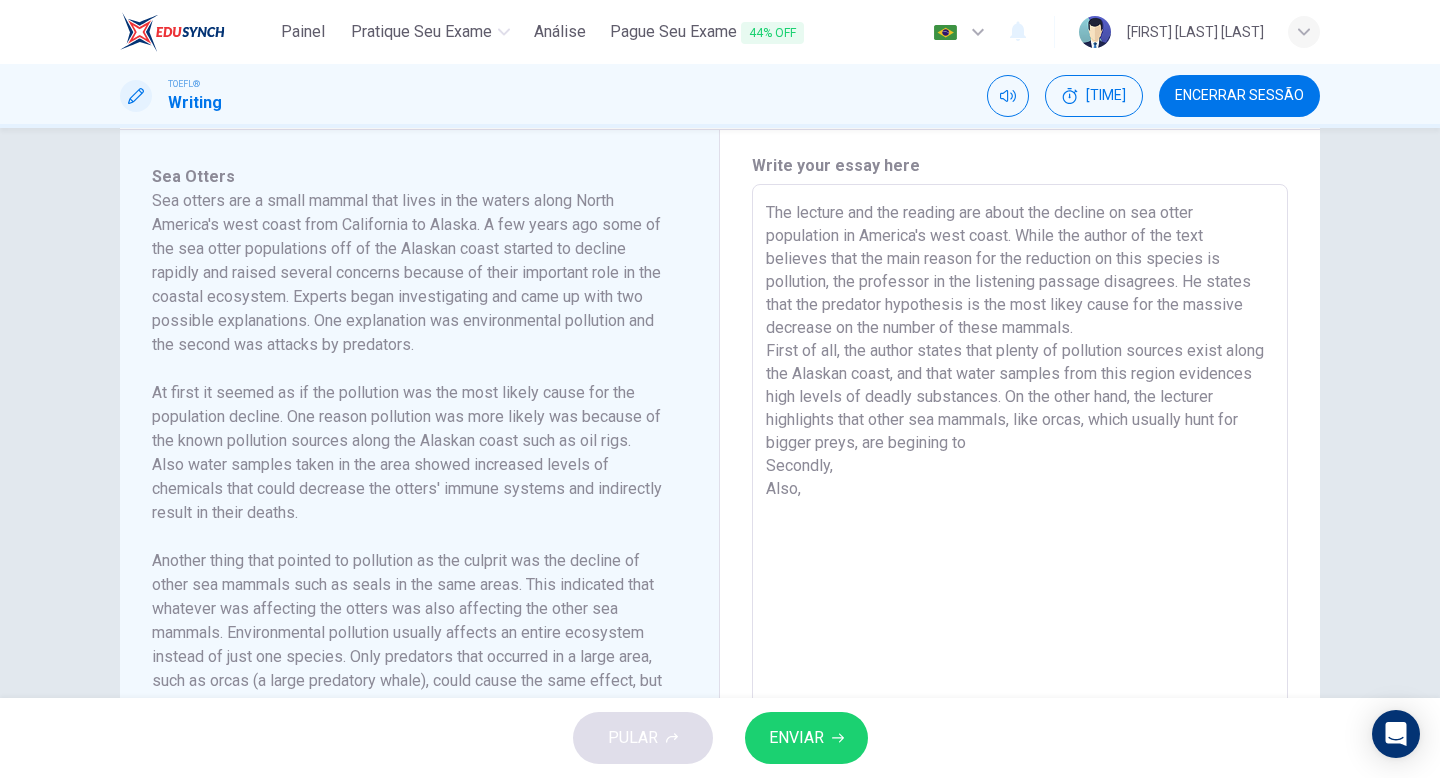 scroll, scrollTop: 444, scrollLeft: 0, axis: vertical 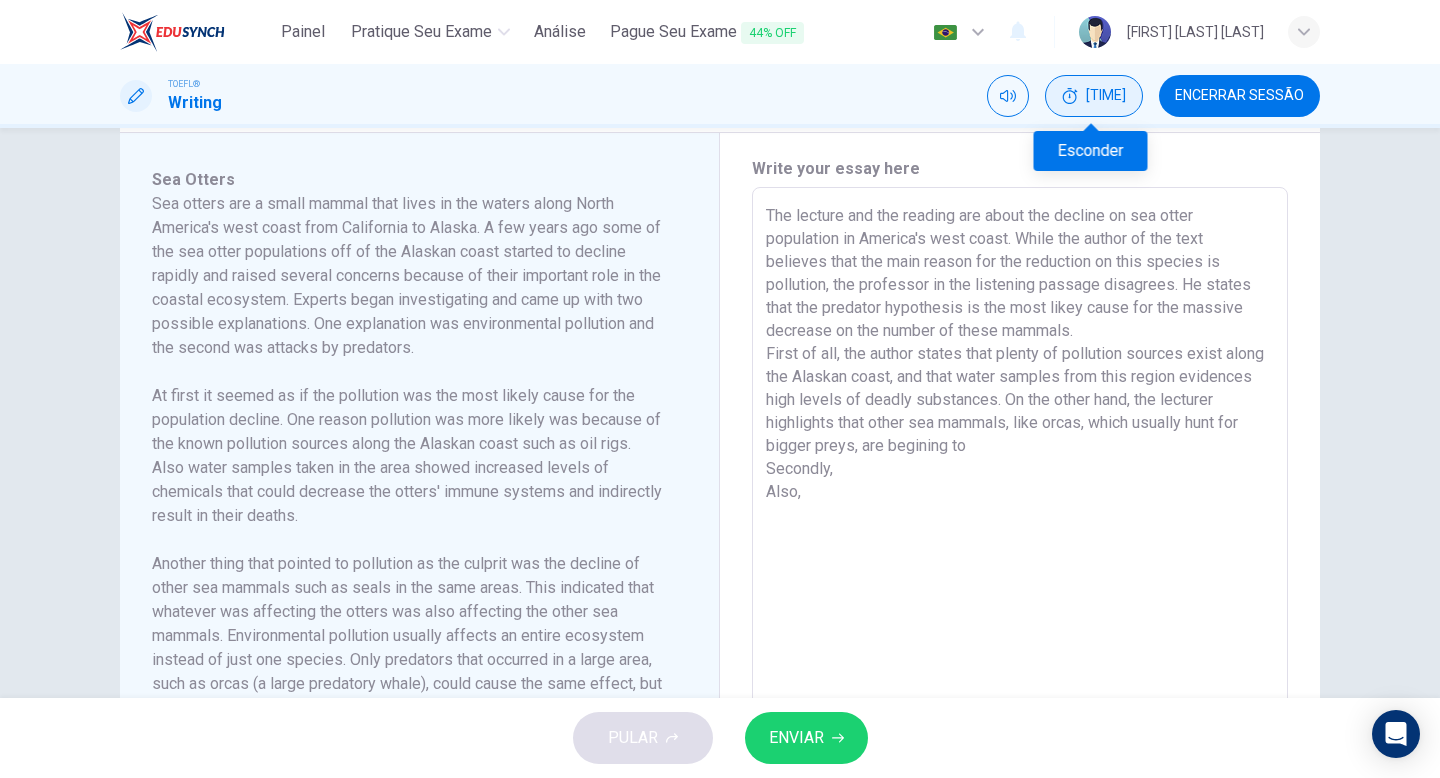 click on "[TIME]" at bounding box center [1106, 96] 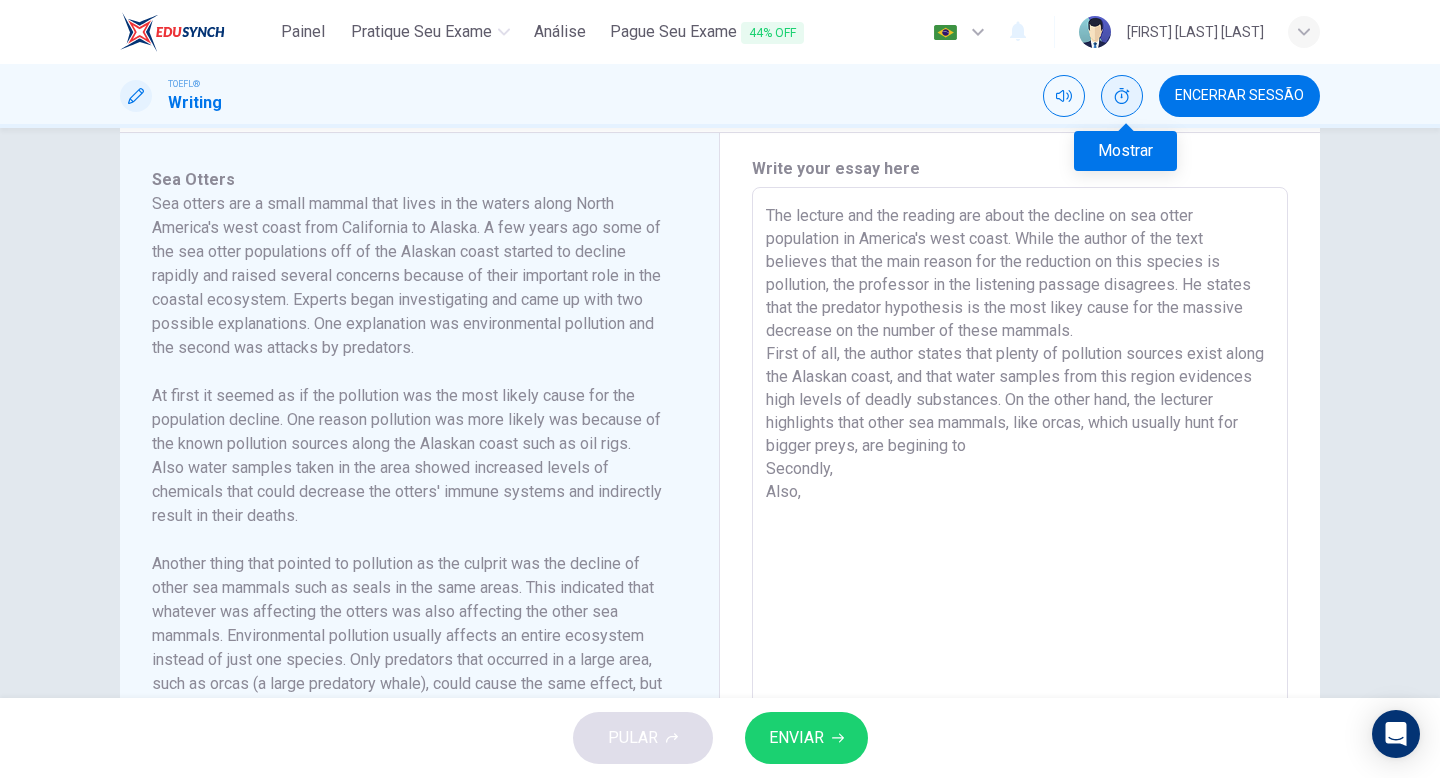 click at bounding box center (1122, 96) 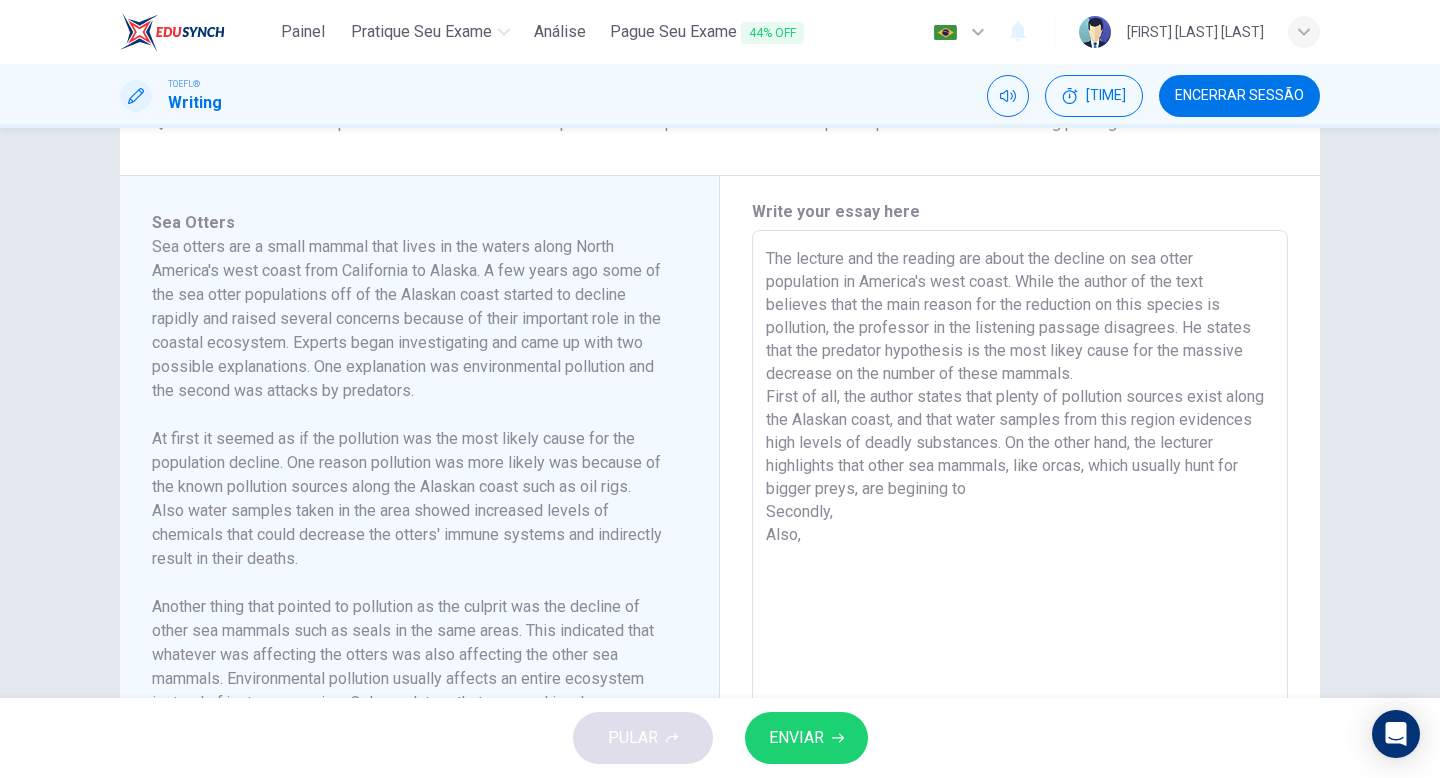 scroll, scrollTop: 402, scrollLeft: 0, axis: vertical 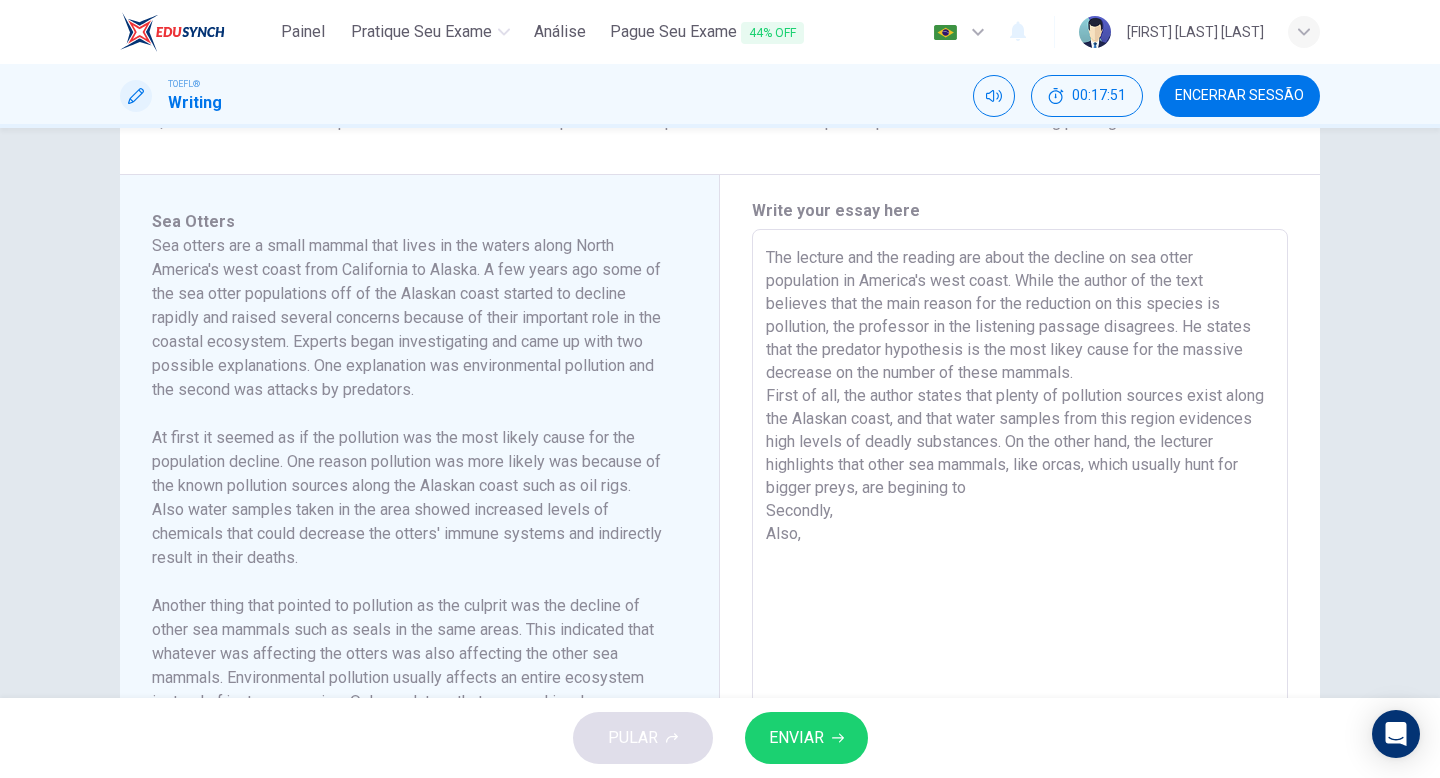 drag, startPoint x: 931, startPoint y: 442, endPoint x: 1023, endPoint y: 465, distance: 94.83143 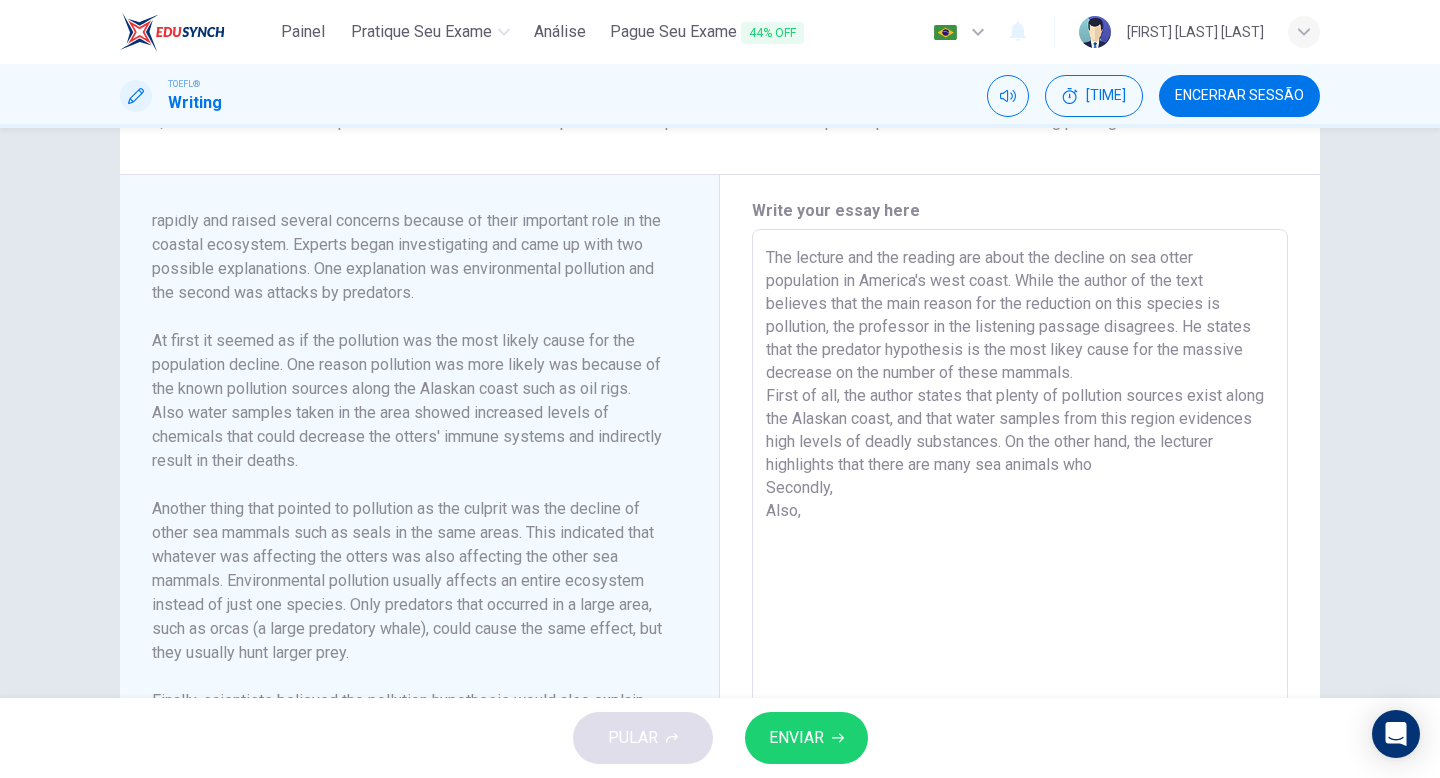 scroll, scrollTop: 101, scrollLeft: 0, axis: vertical 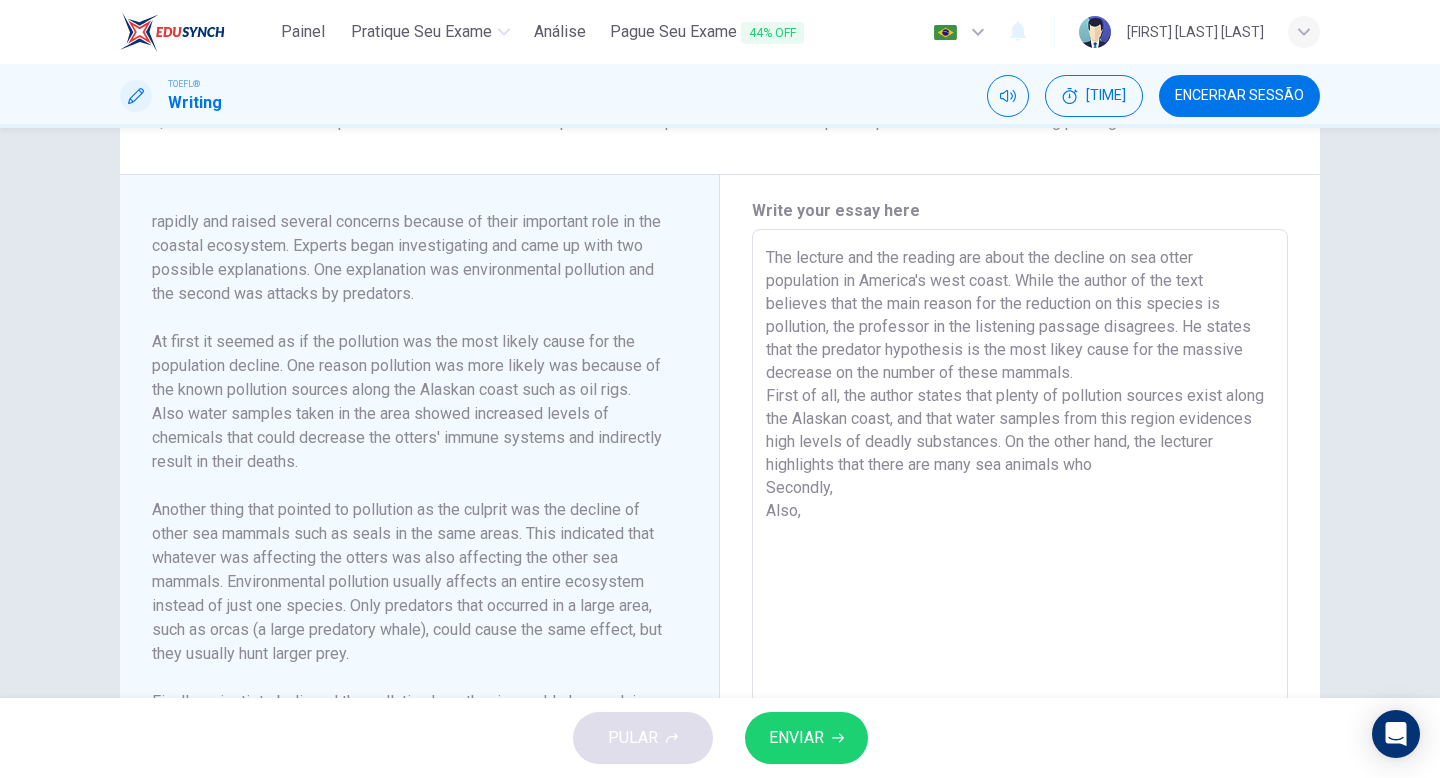 drag, startPoint x: 1176, startPoint y: 441, endPoint x: 932, endPoint y: 449, distance: 244.13112 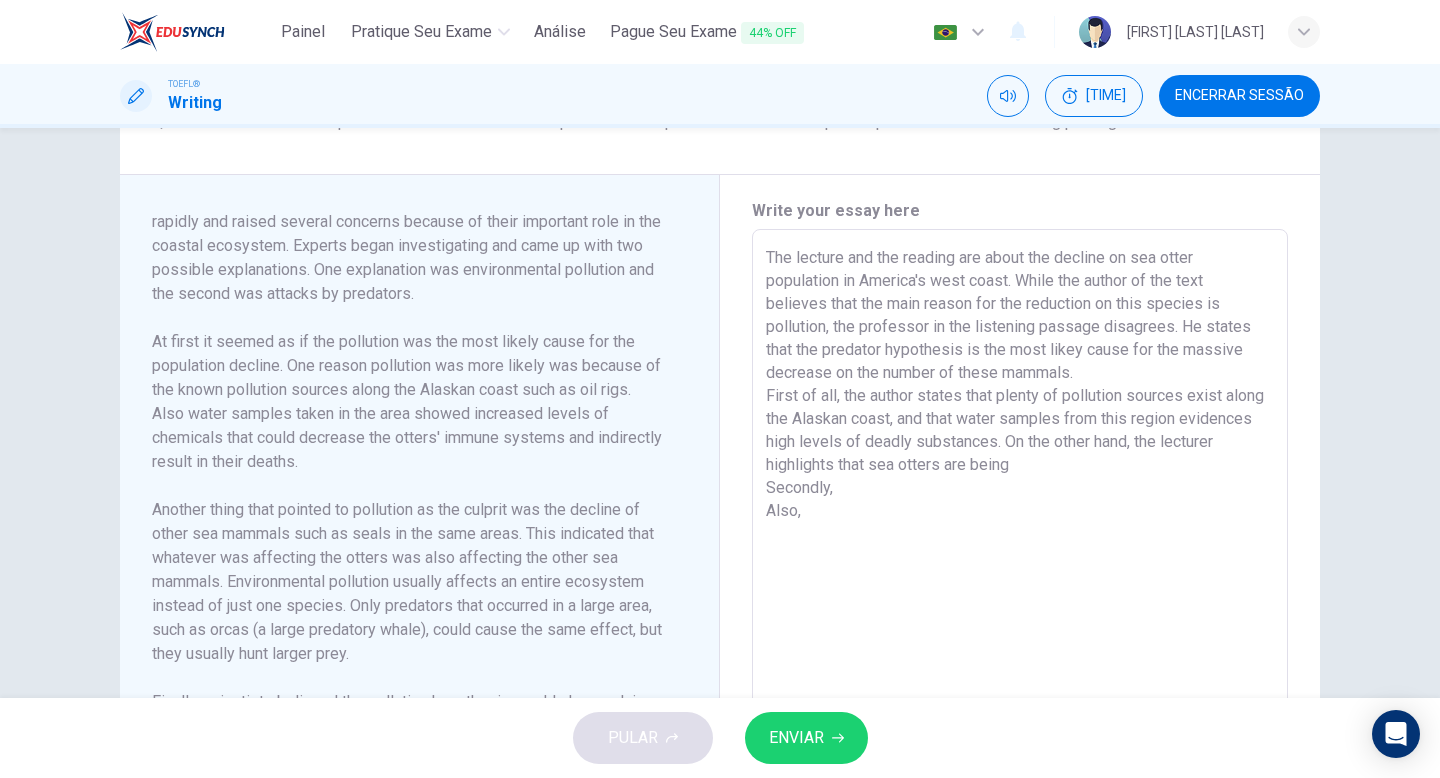click on "The lecture and the reading are about the decline on sea otter population in America's west coast. While the author of the text believes that the main reason for the reduction on this species is pollution, the professor in the listening passage disagrees. He states that the predator hypothesis is the most likey cause for the massive decrease on the number of these mammals.
First of all, the author states that plenty of pollution sources exist along the Alaskan coast, and that water samples from this region evidences high levels of deadly substances. On the other hand, the lecturer highlights that sea otters are being
Secondly,
Also," at bounding box center [1020, 514] 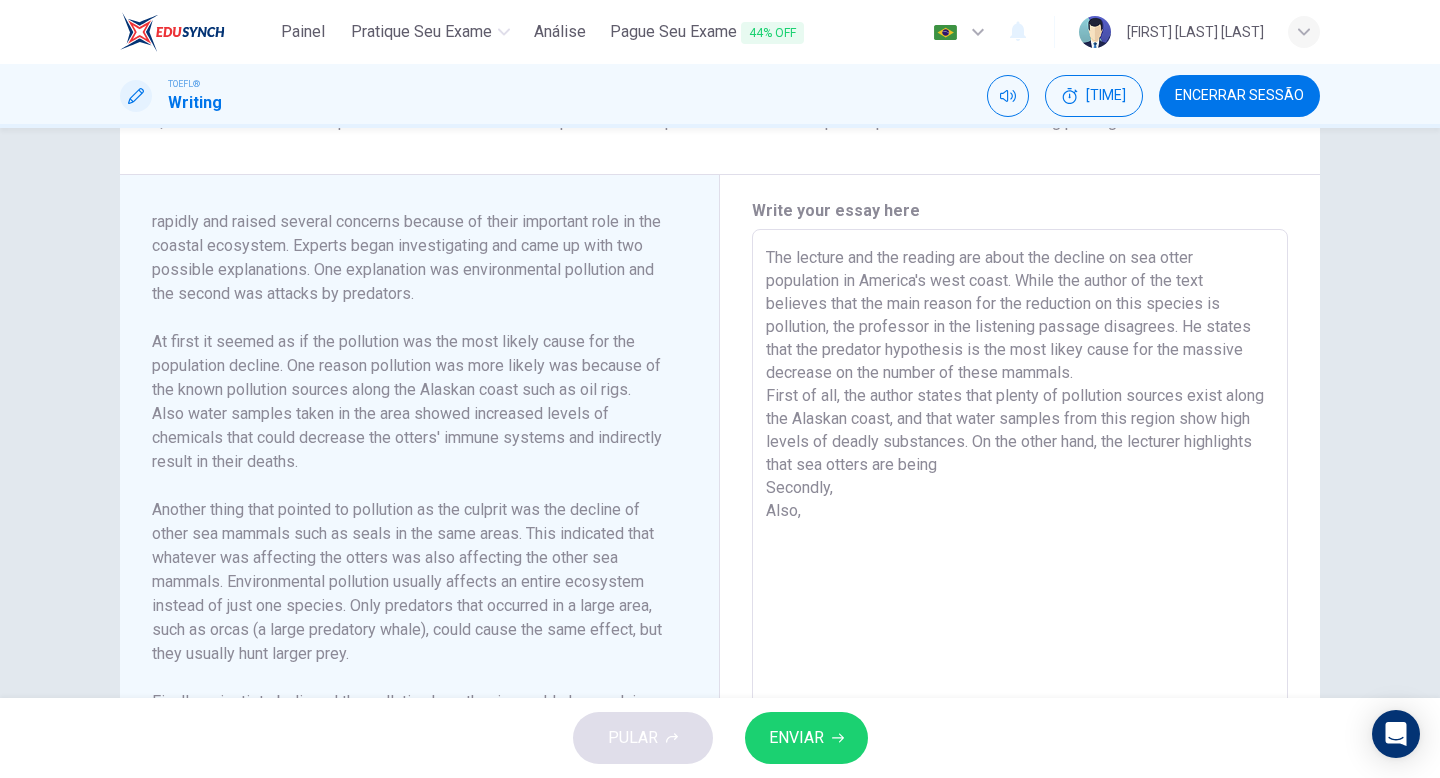 click on "The lecture and the reading are about the decline on sea otter population in America's west coast. While the author of the text believes that the main reason for the reduction on this species is pollution, the professor in the listening passage disagrees. He states that the predator hypothesis is the most likey cause for the massive decrease on the number of these mammals.
First of all, the author states that plenty of pollution sources exist along the Alaskan coast, and that water samples from this region show high levels of deadly substances. On the other hand, the lecturer highlights that sea otters are being
Secondly,
Also," at bounding box center (1020, 514) 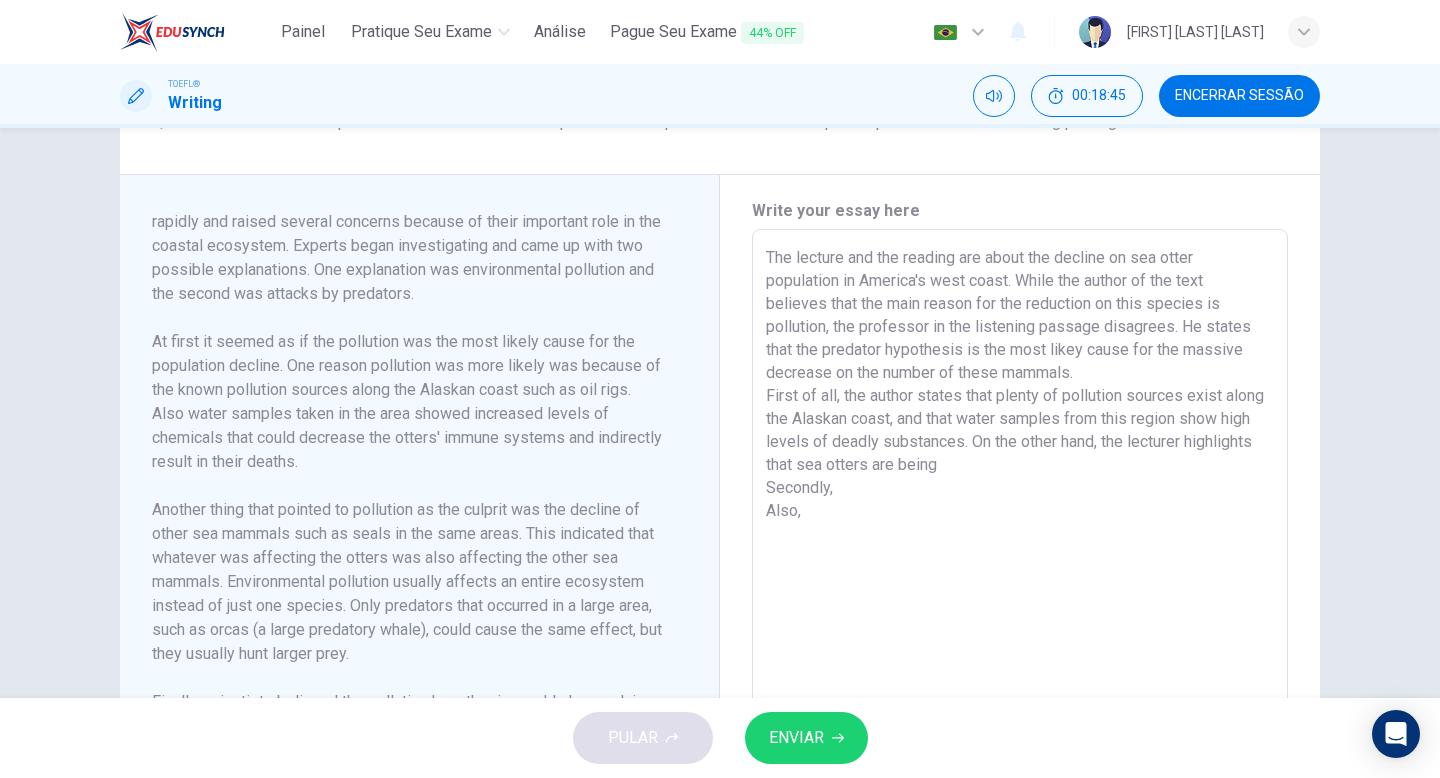 click on "The lecture and the reading are about the decline on sea otter population in America's west coast. While the author of the text believes that the main reason for the reduction on this species is pollution, the professor in the listening passage disagrees. He states that the predator hypothesis is the most likey cause for the massive decrease on the number of these mammals.
First of all, the author states that plenty of pollution sources exist along the Alaskan coast, and that water samples from this region show high levels of deadly substances. On the other hand, the lecturer highlights that sea otters are being
Secondly,
Also," at bounding box center [1020, 514] 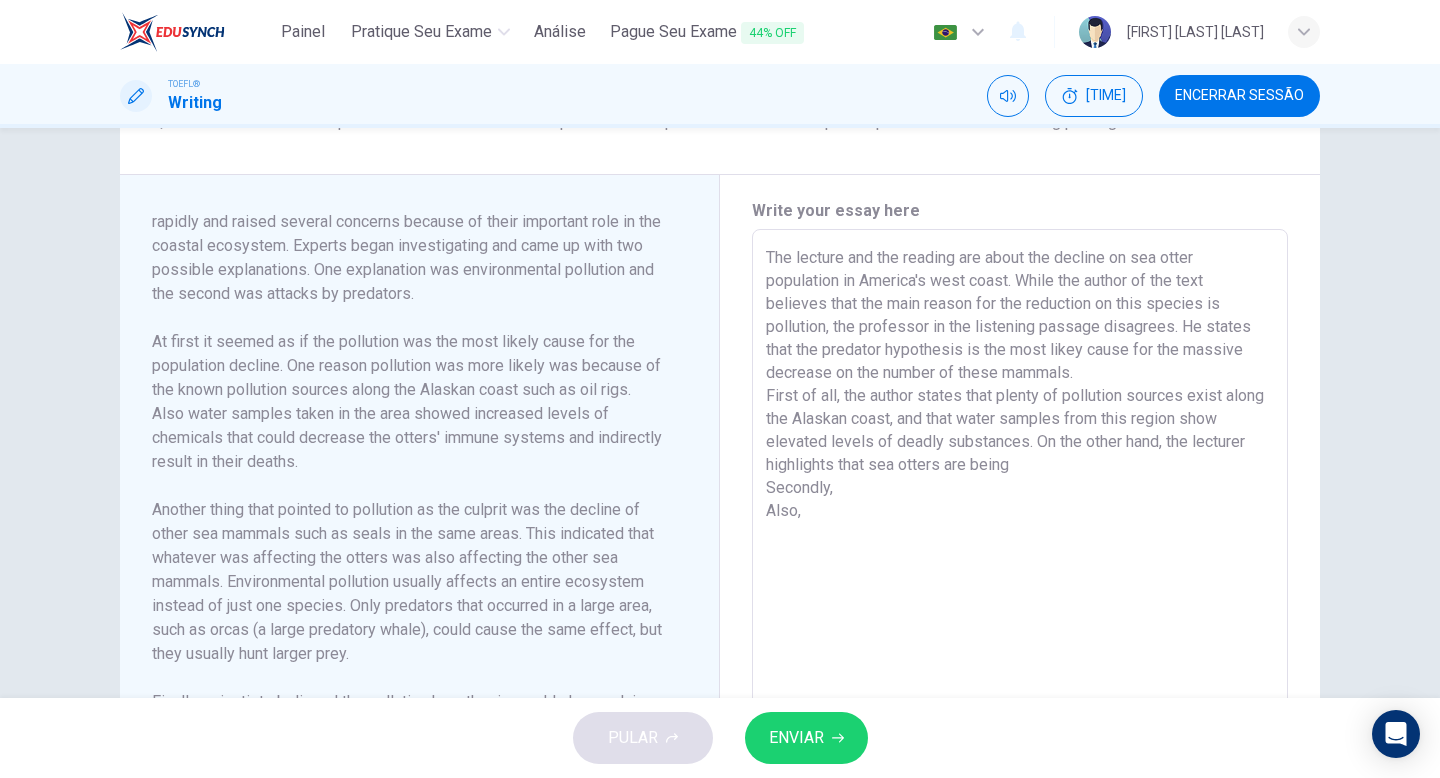 click on "The lecture and the reading are about the decline on sea otter population in America's west coast. While the author of the text believes that the main reason for the reduction on this species is pollution, the professor in the listening passage disagrees. He states that the predator hypothesis is the most likey cause for the massive decrease on the number of these mammals.
First of all, the author states that plenty of pollution sources exist along the Alaskan coast, and that water samples from this region show elevated levels of deadly substances. On the other hand, the lecturer highlights that sea otters are being
Secondly,
Also," at bounding box center (1020, 514) 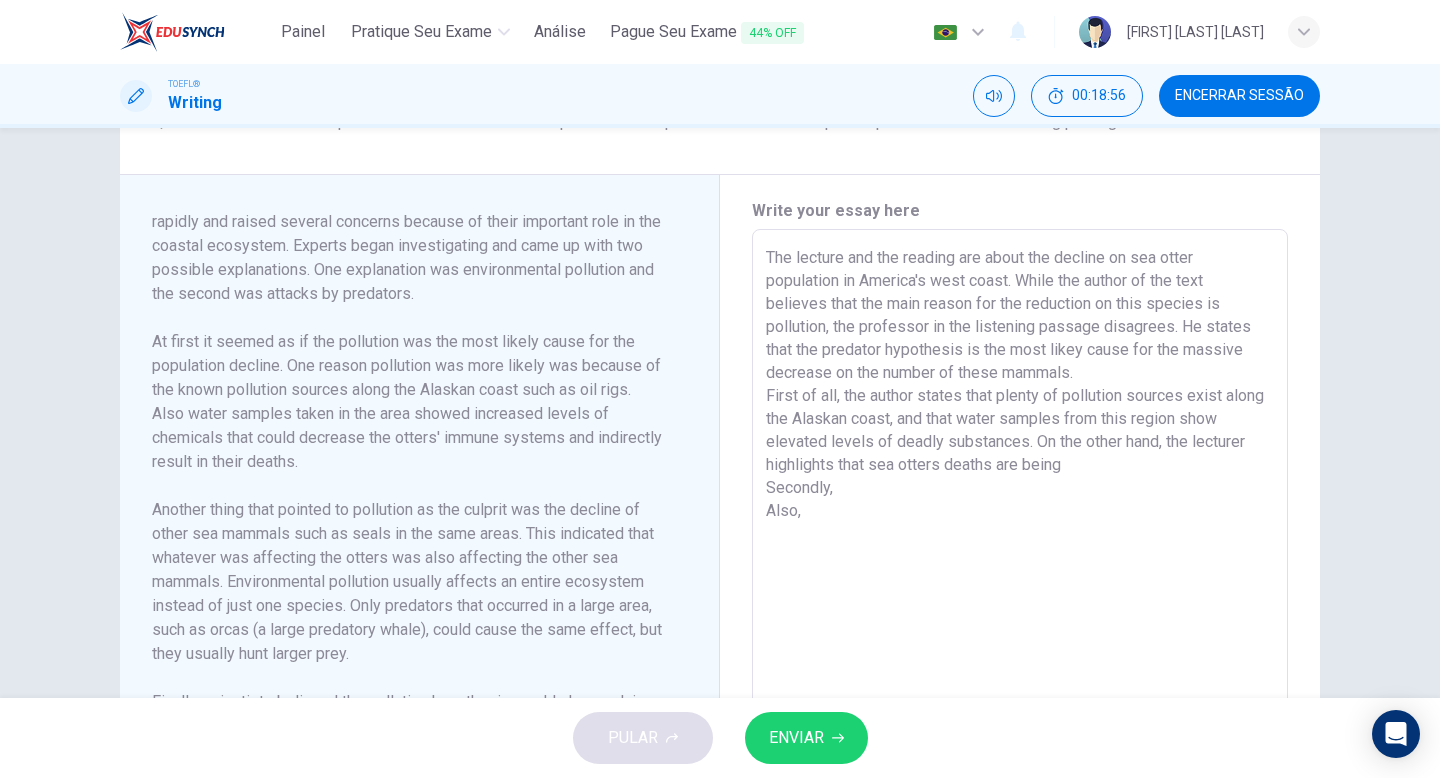 click on "The lecture and the reading are about the decline on sea otter population in America's west coast. While the author of the text believes that the main reason for the reduction on this species is pollution, the professor in the listening passage disagrees. He states that the predator hypothesis is the most likey cause for the massive decrease on the number of these mammals.
First of all, the author states that plenty of pollution sources exist along the Alaskan coast, and that water samples from this region show elevated levels of deadly substances. On the other hand, the lecturer highlights that sea otters deaths are being
Secondly,
Also," at bounding box center [1020, 514] 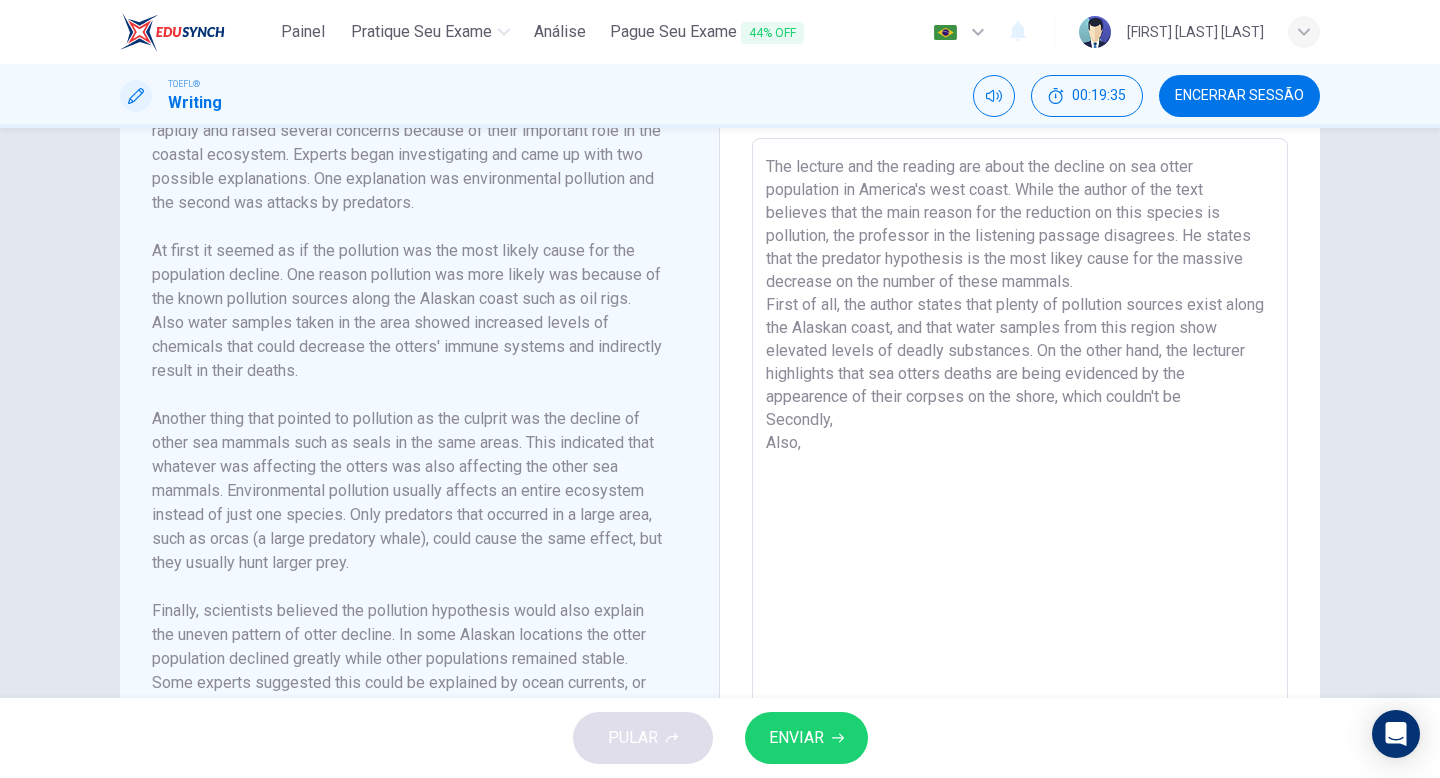 scroll, scrollTop: 496, scrollLeft: 0, axis: vertical 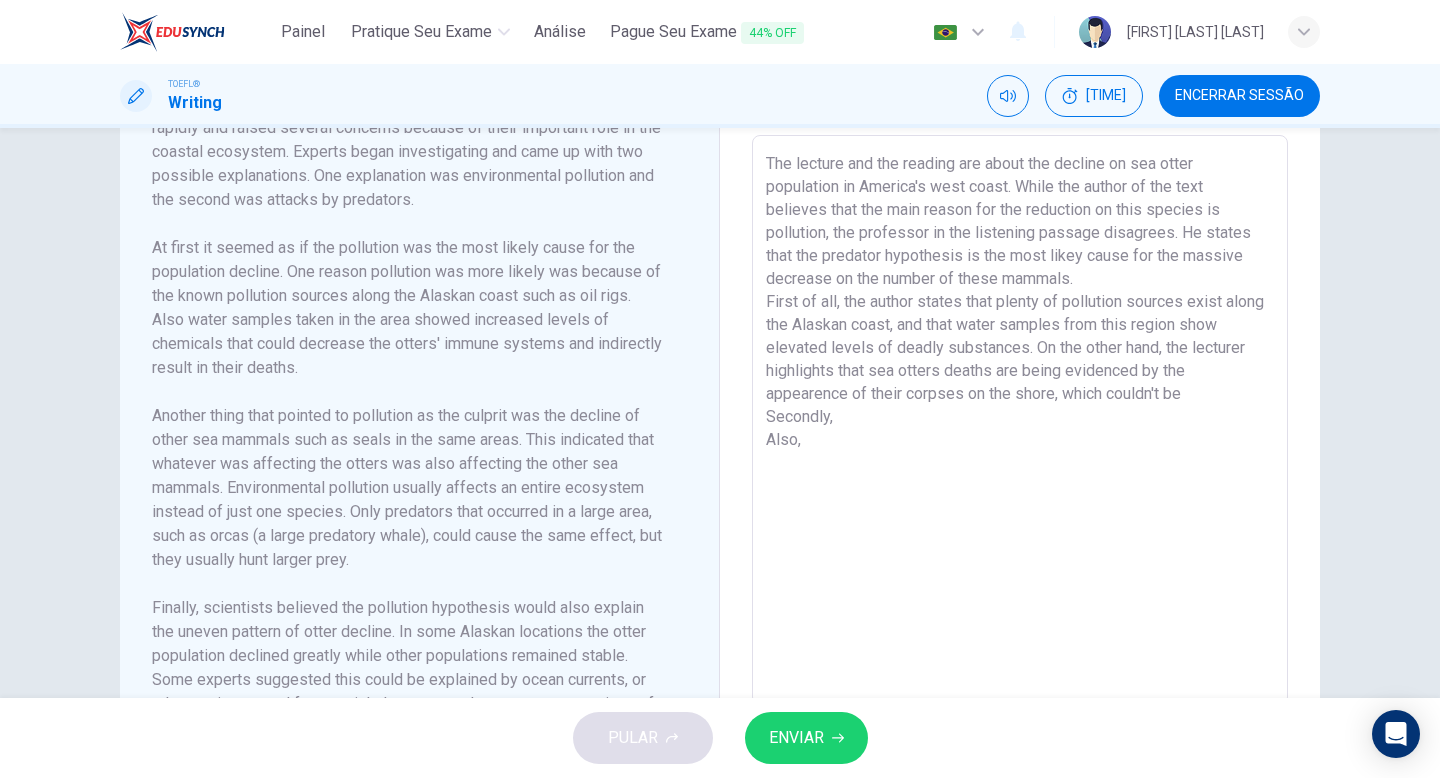 click on "The lecture and the reading are about the decline on sea otter population in America's west coast. While the author of the text believes that the main reason for the reduction on this species is pollution, the professor in the listening passage disagrees. He states that the predator hypothesis is the most likey cause for the massive decrease on the number of these mammals.
First of all, the author states that plenty of pollution sources exist along the Alaskan coast, and that water samples from this region show elevated levels of deadly substances. On the other hand, the lecturer highlights that sea otters deaths are being evidenced by the appearence of their corpses on the shore, which couldn't be
Secondly,
Also," at bounding box center (1020, 420) 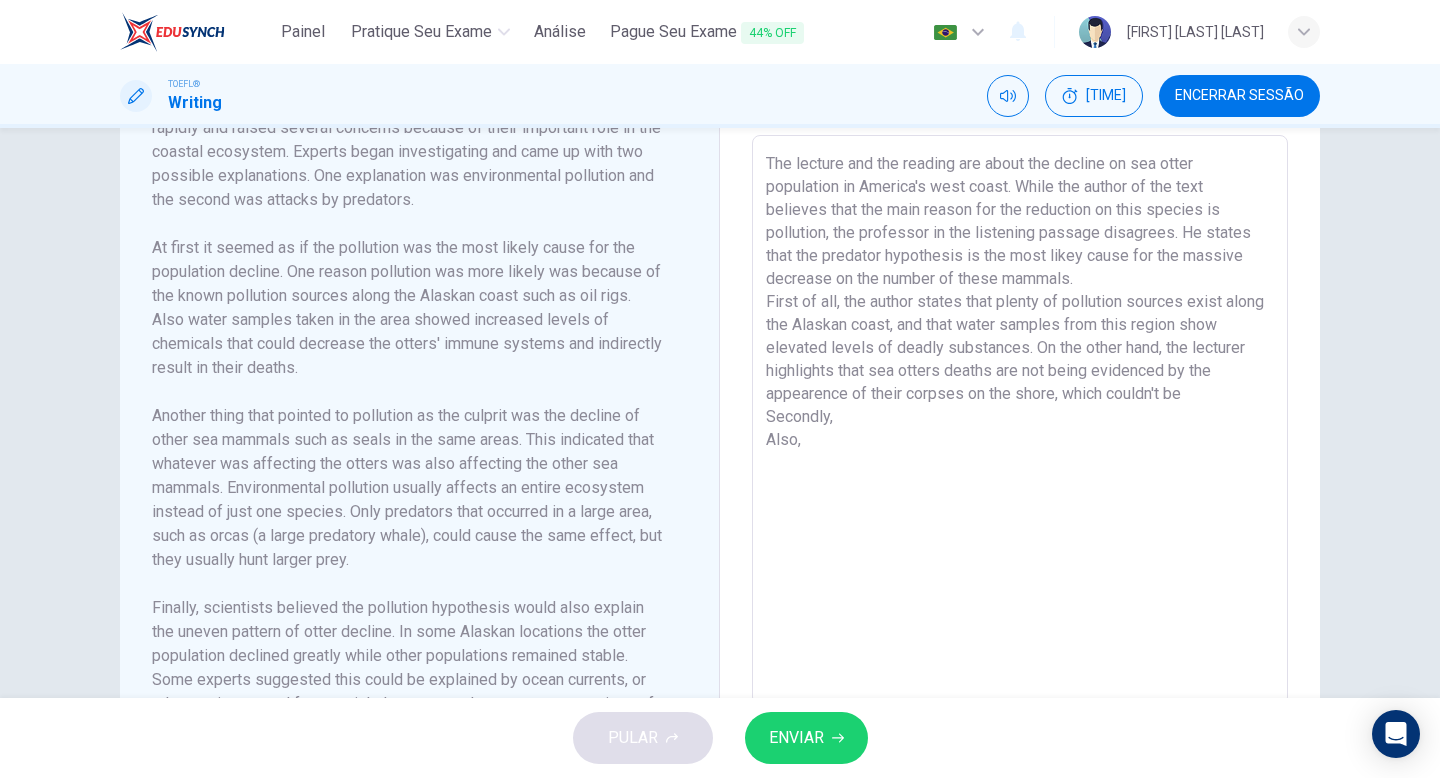 click on "The lecture and the reading are about the decline on sea otter population in America's west coast. While the author of the text believes that the main reason for the reduction on this species is pollution, the professor in the listening passage disagrees. He states that the predator hypothesis is the most likey cause for the massive decrease on the number of these mammals.
First of all, the author states that plenty of pollution sources exist along the Alaskan coast, and that water samples from this region show elevated levels of deadly substances. On the other hand, the lecturer highlights that sea otters deaths are not being evidenced by the appearence of their corpses on the shore, which couldn't be
Secondly,
Also," at bounding box center [1020, 420] 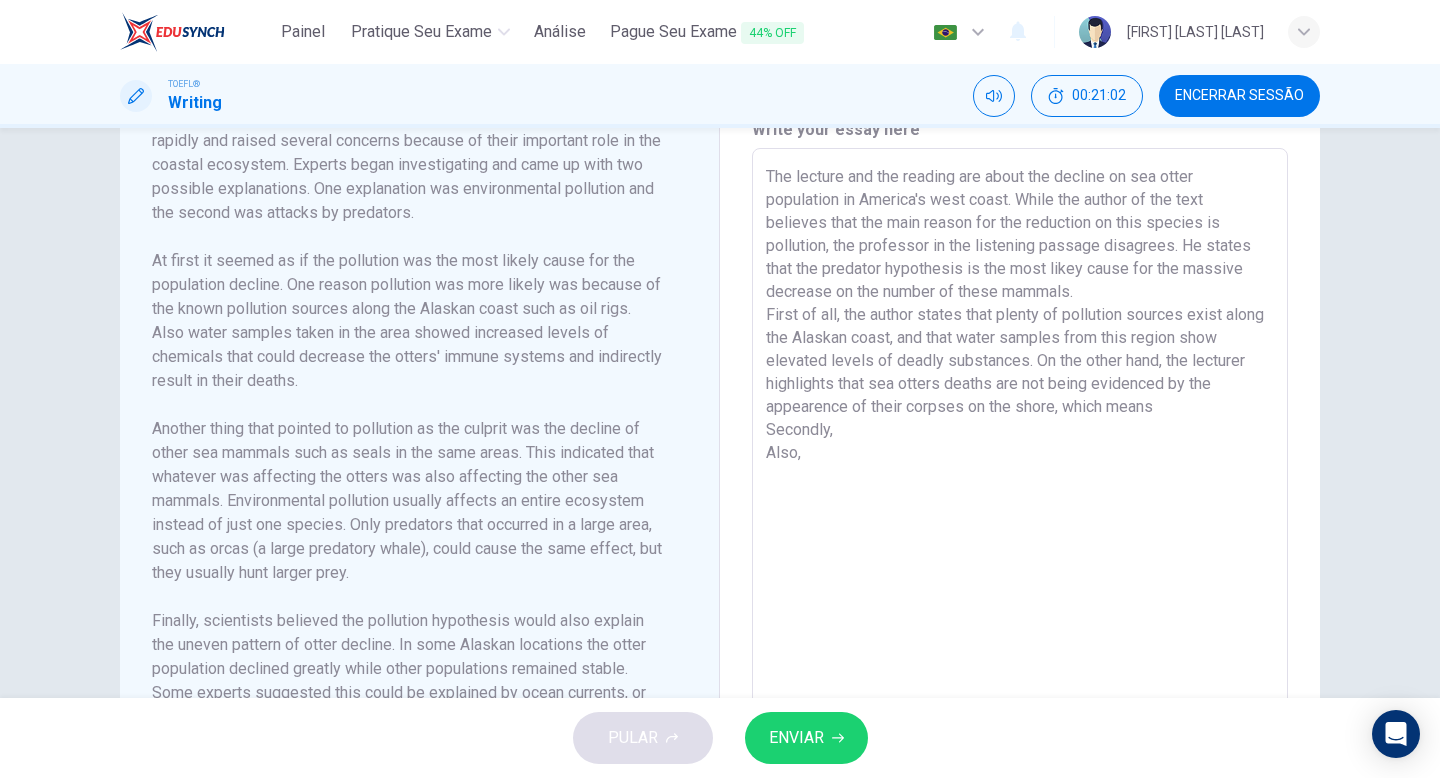 scroll, scrollTop: 487, scrollLeft: 0, axis: vertical 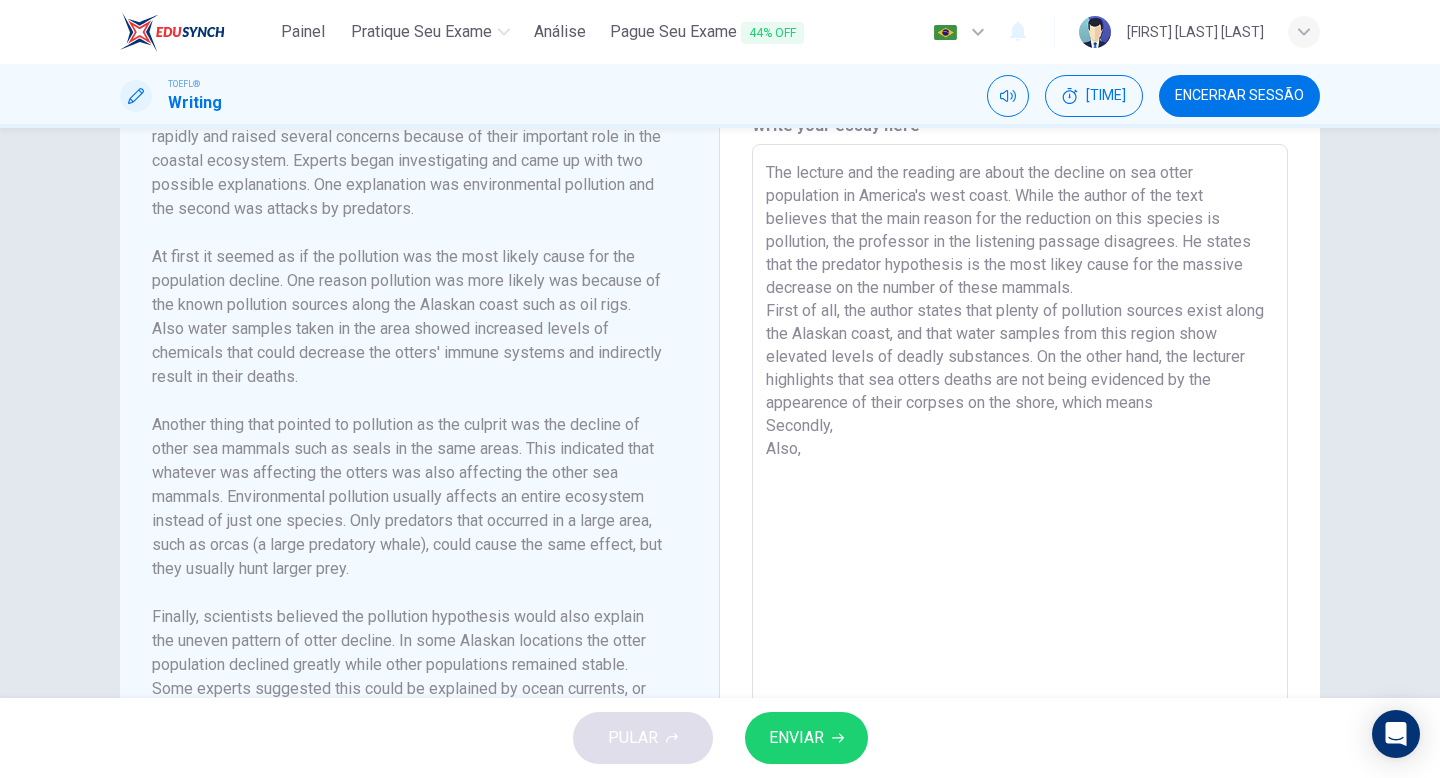 type on "The lecture and the reading are about the decline on sea otter population in America's west coast. While the author of the text believes that the main reason for the reduction on this species is pollution, the professor in the listening passage disagrees. He states that the predator hypothesis is the most likey cause for the massive decrease on the number of these mammals.
First of all, the author states that plenty of pollution sources exist along the Alaskan coast, and that water samples from this region show elevated levels of deadly substances. On the other hand, the lecturer highlights that sea otters deaths are not being evidenced by the appearence of their corpses on the shore, which means
Secondly,
Also," 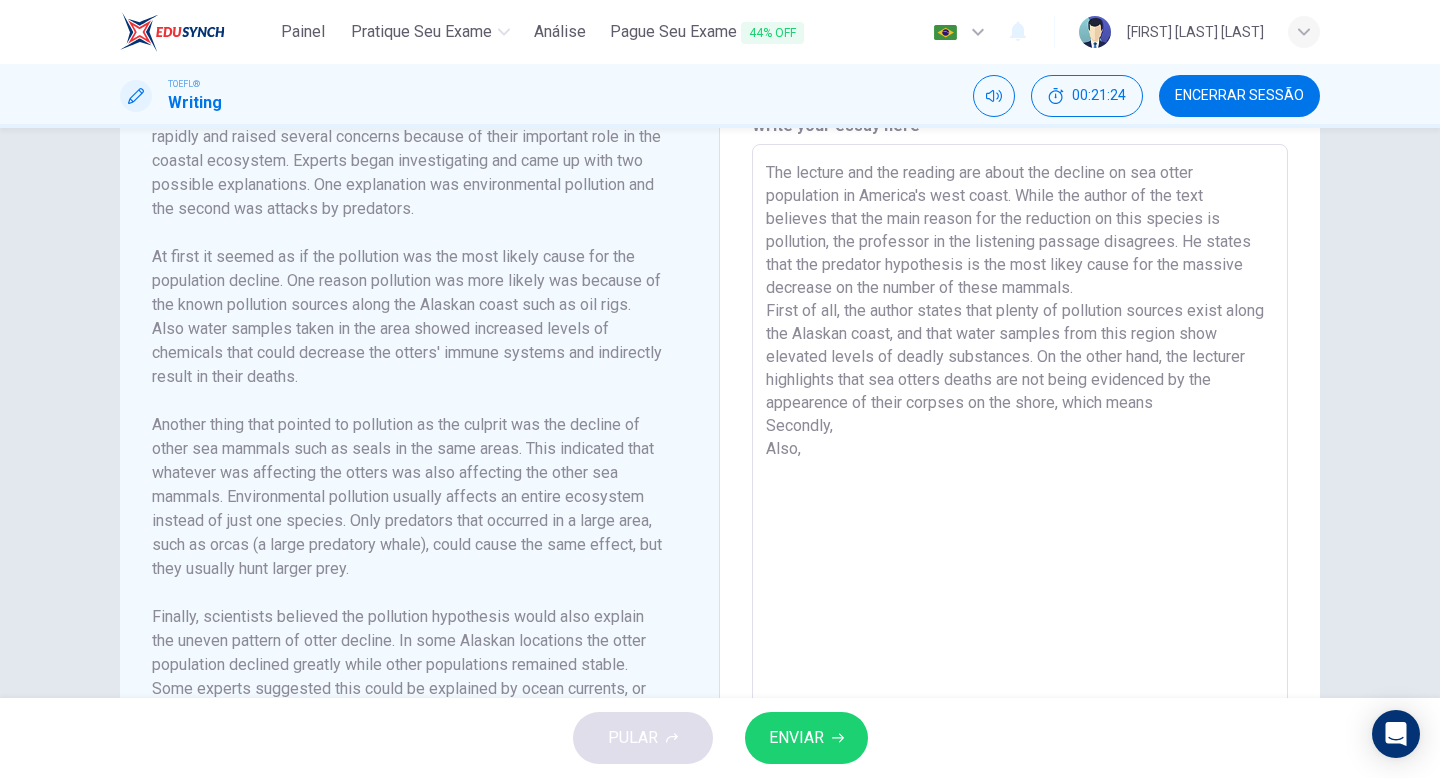 click on "PULAR ENVIAR" at bounding box center (720, 738) 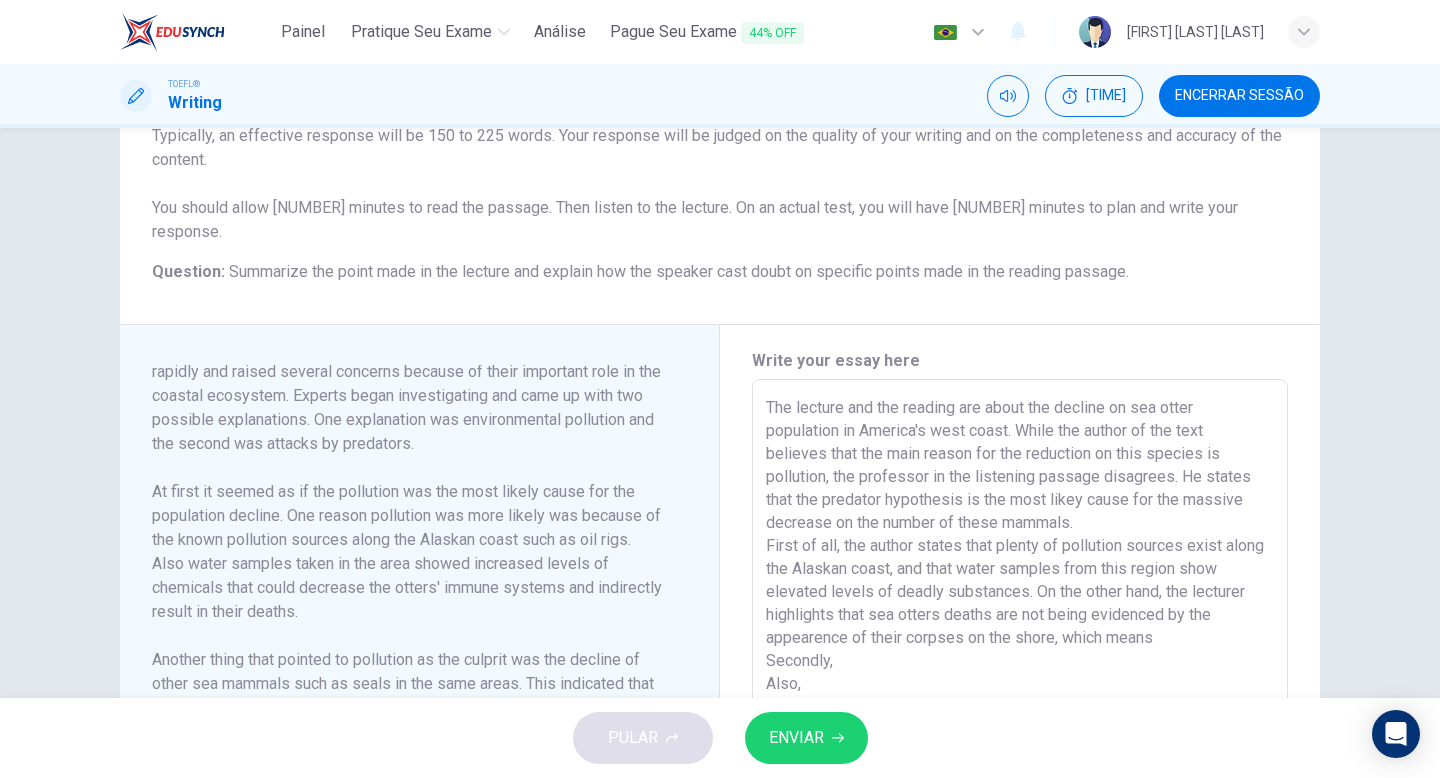 scroll, scrollTop: 0, scrollLeft: 0, axis: both 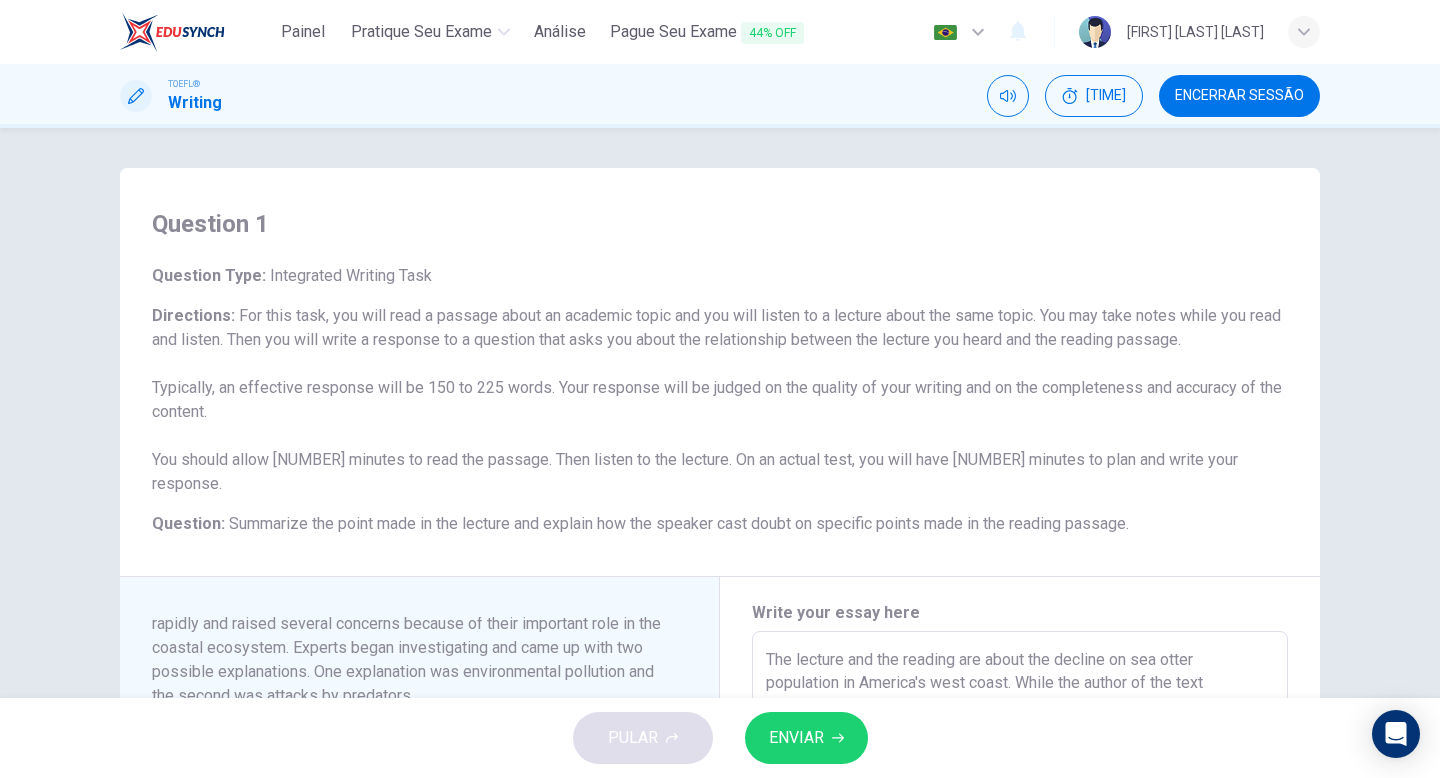 click on "PULAR ENVIAR" at bounding box center [720, 738] 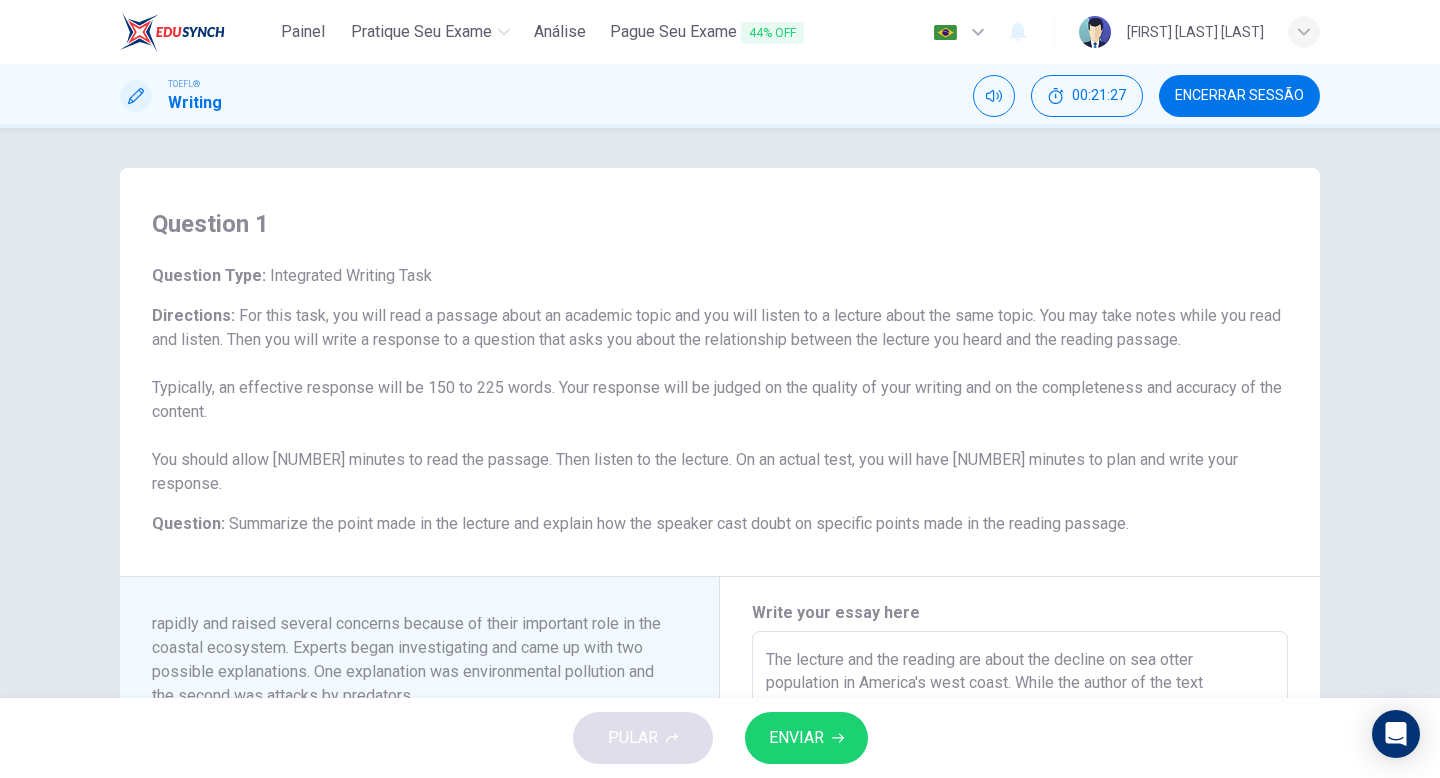 click on "PULAR ENVIAR" at bounding box center (720, 738) 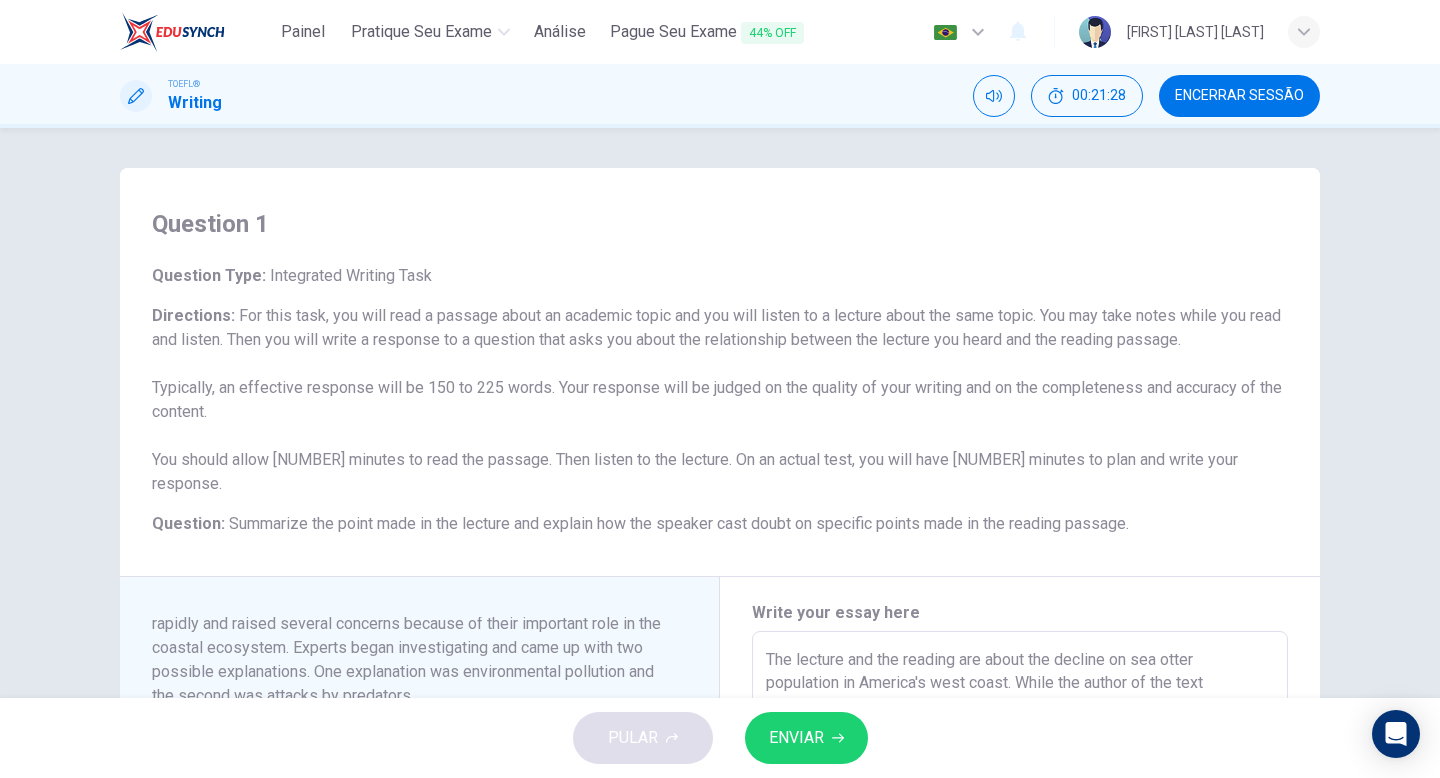 click on "Writing" at bounding box center (195, 103) 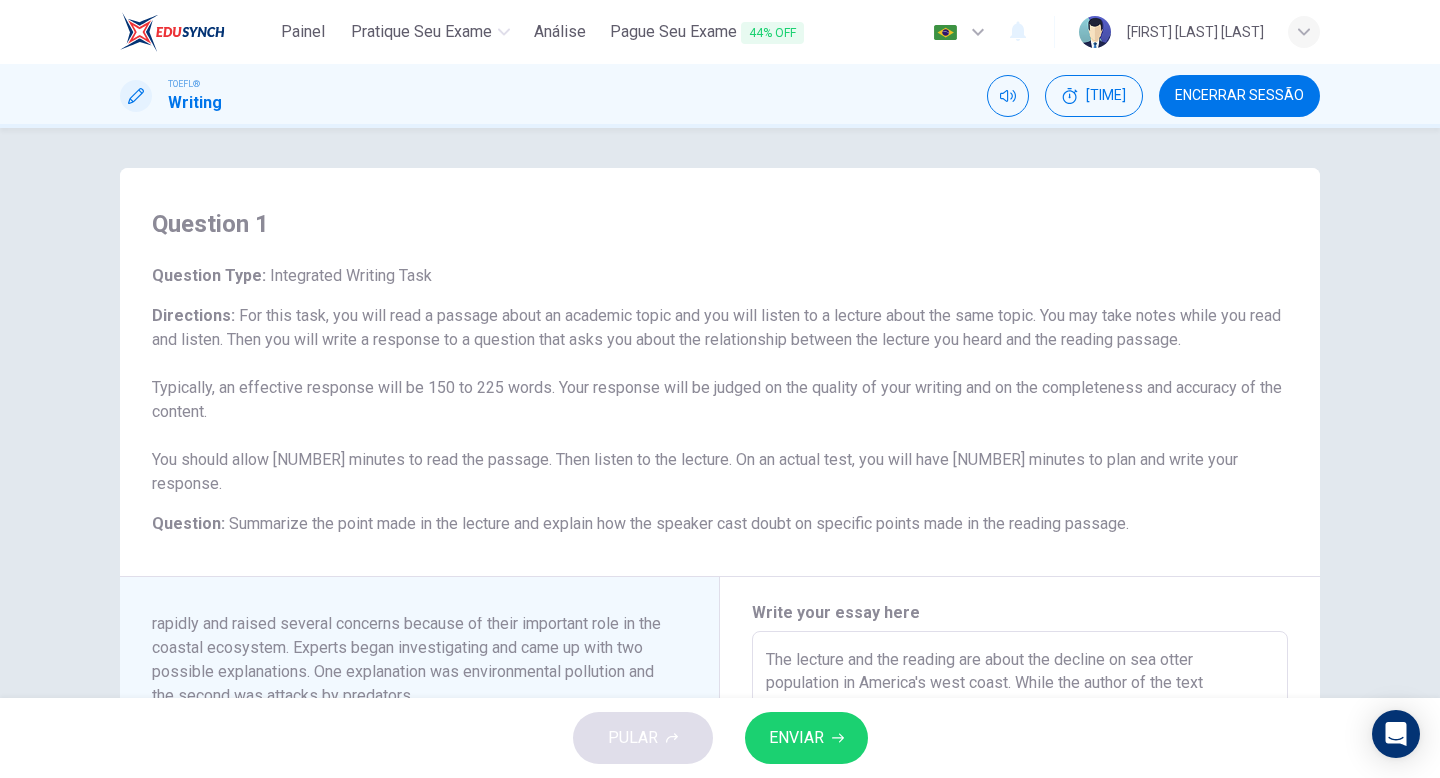 scroll, scrollTop: 575, scrollLeft: 0, axis: vertical 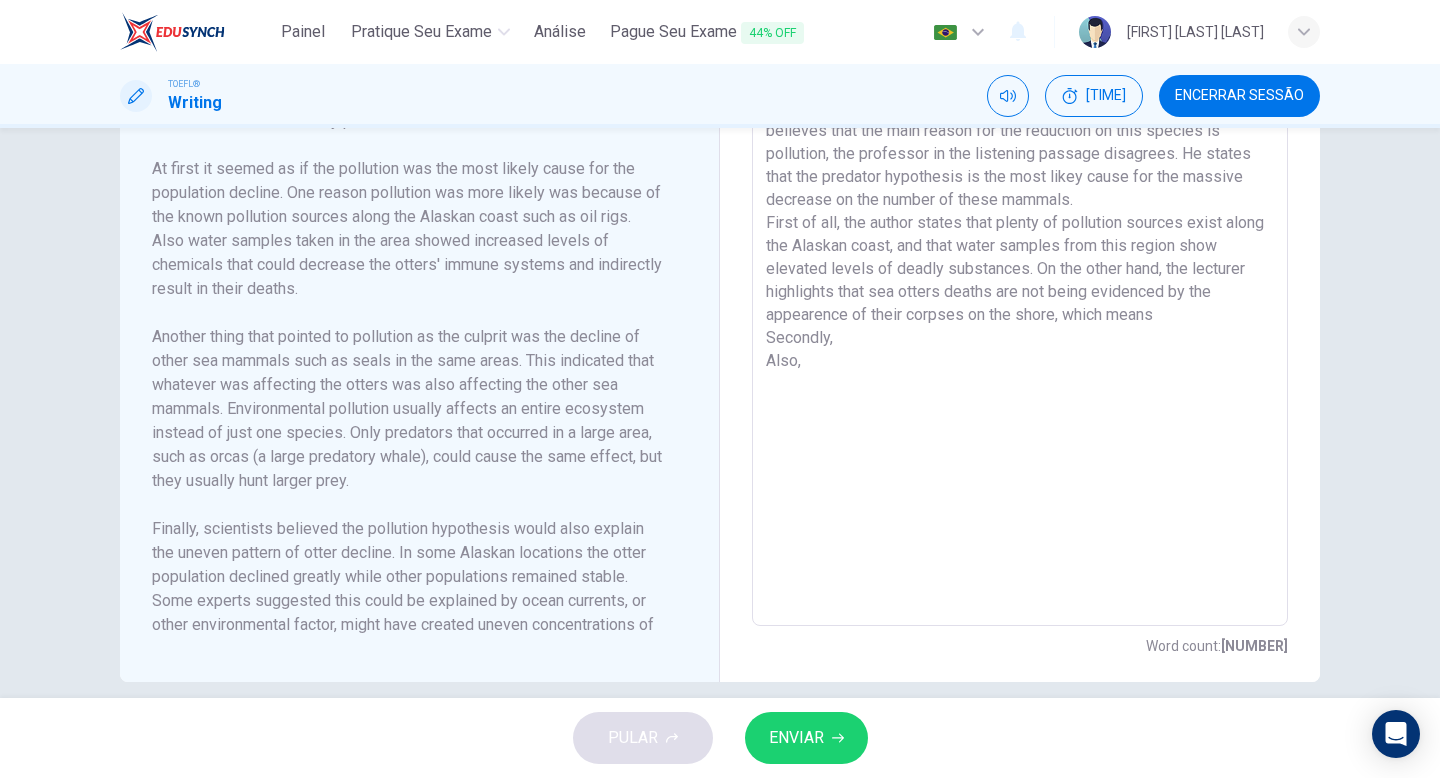 click on "Encerrar Sessão" at bounding box center (1239, 96) 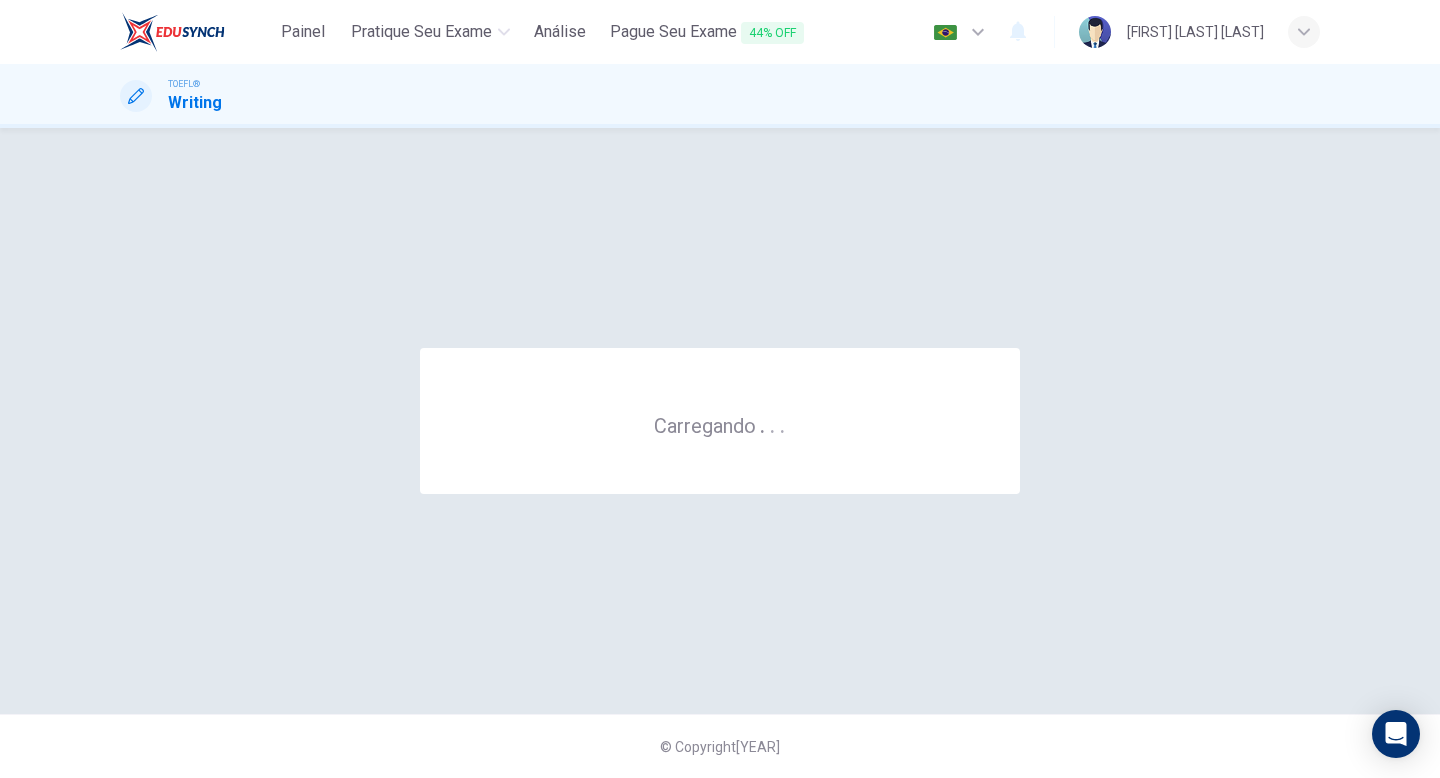 scroll, scrollTop: 0, scrollLeft: 0, axis: both 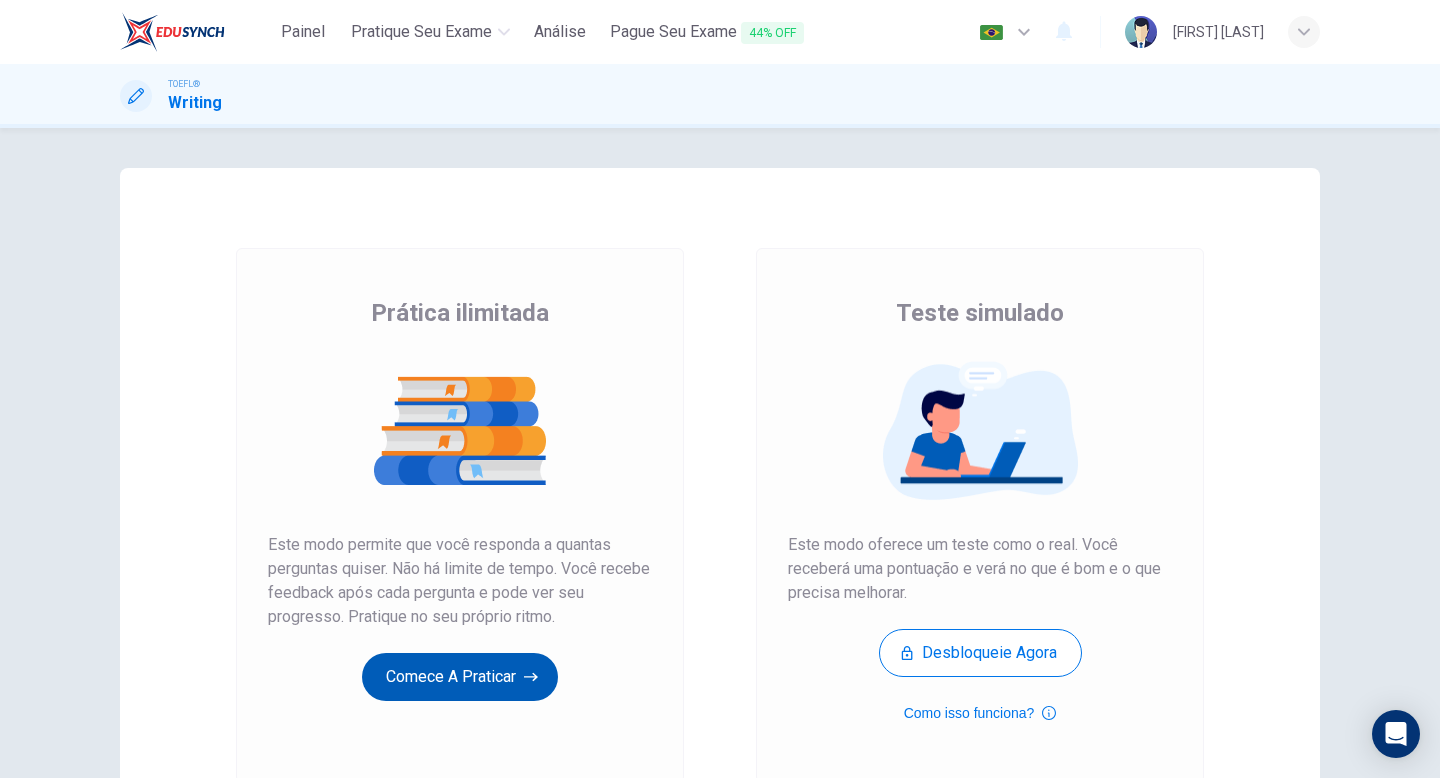 click on "Comece a praticar" at bounding box center [460, 677] 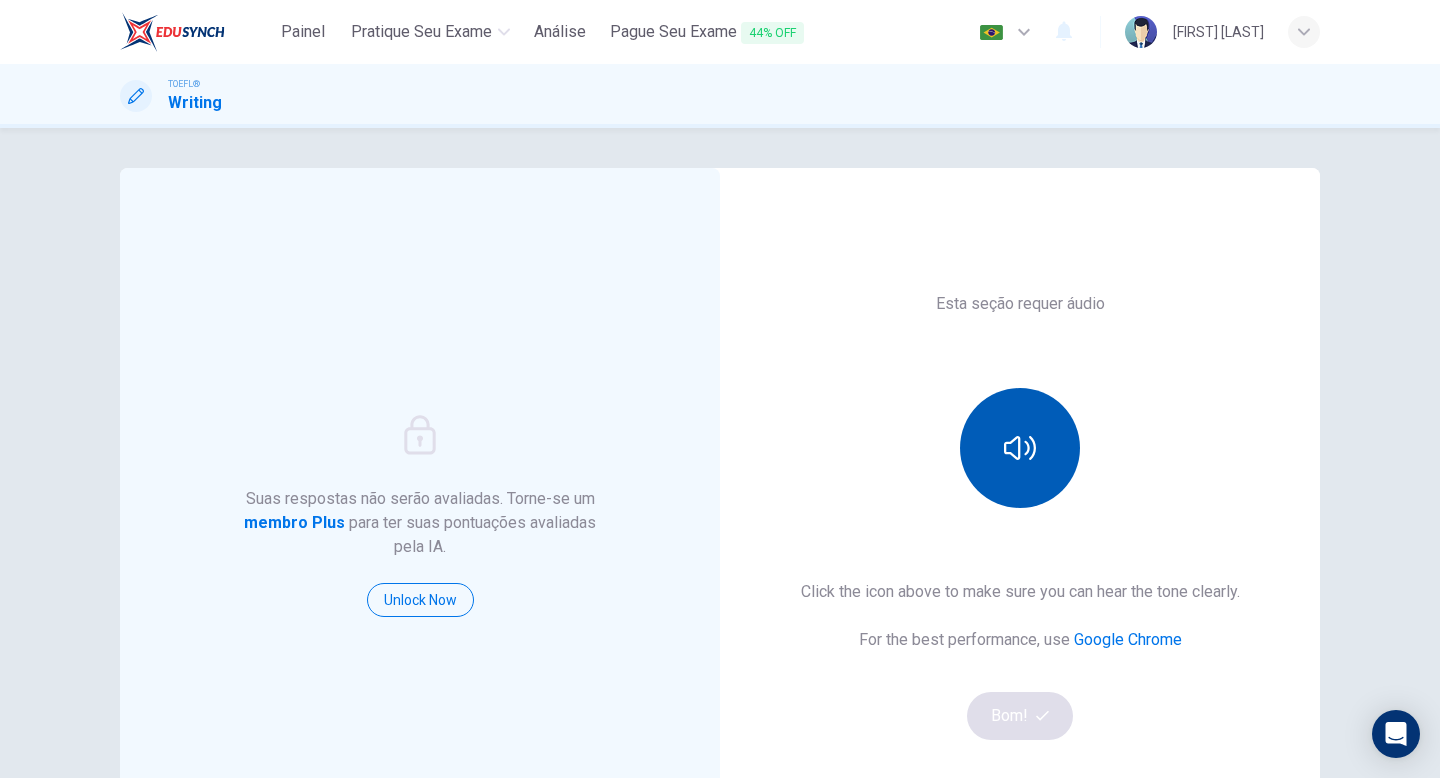 click at bounding box center [1020, 448] 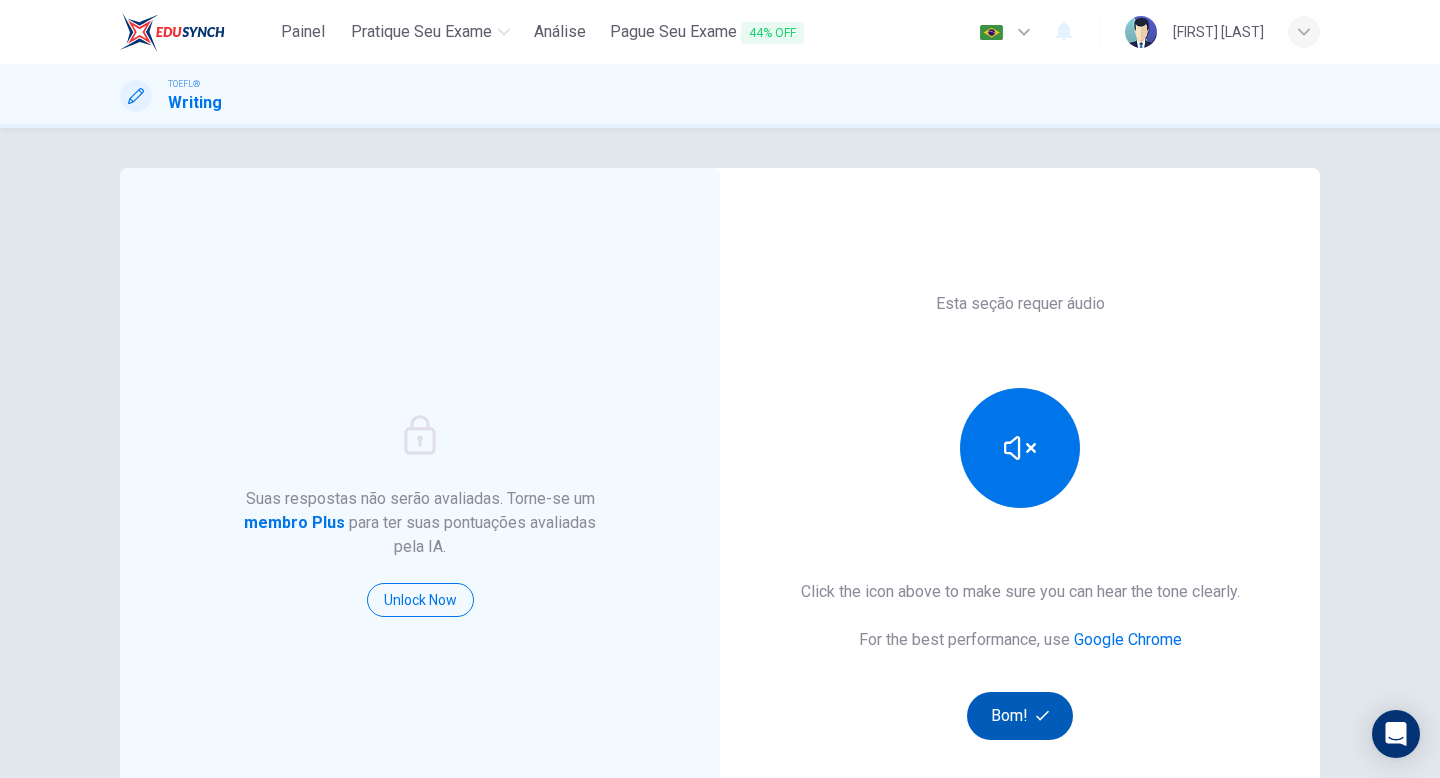 click on "Bom!" at bounding box center (1020, 716) 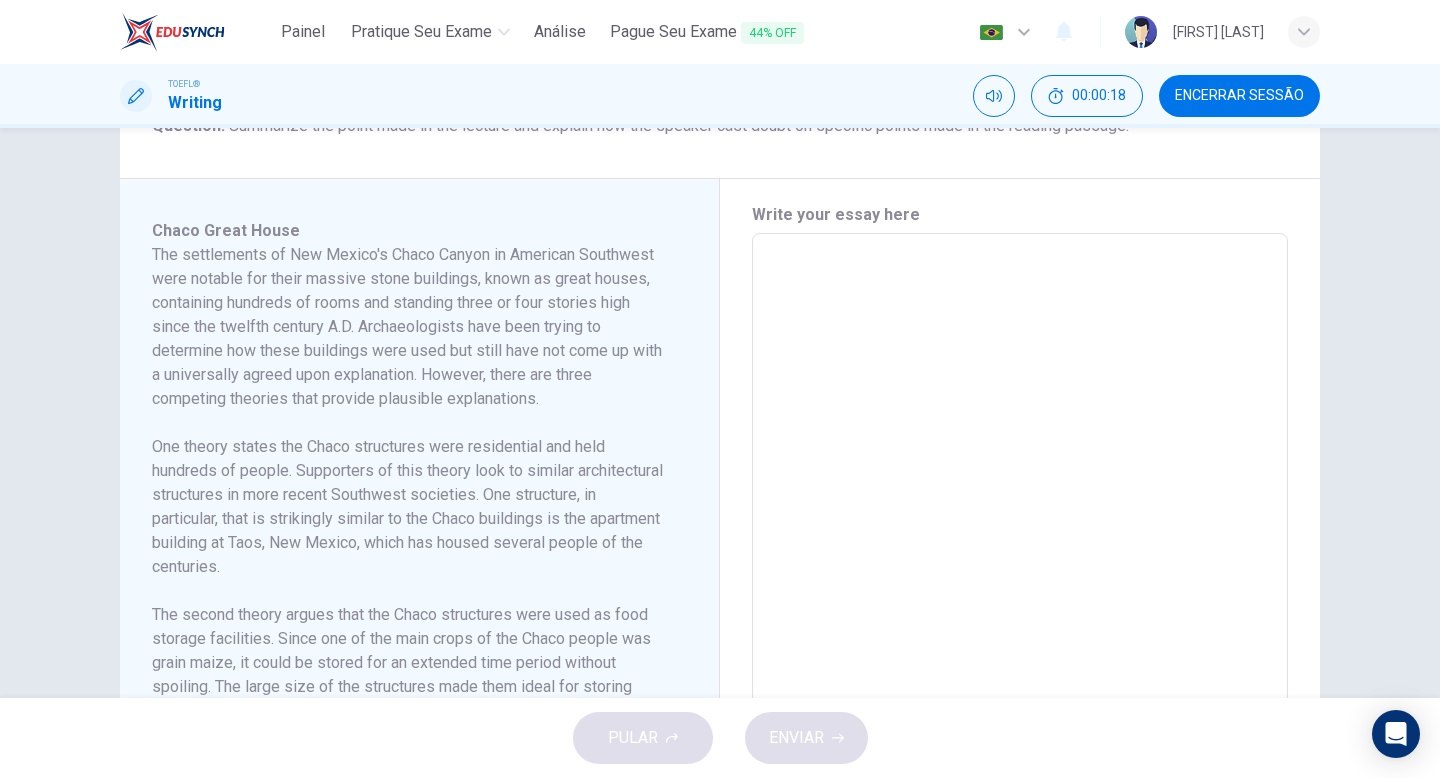 scroll, scrollTop: 575, scrollLeft: 0, axis: vertical 